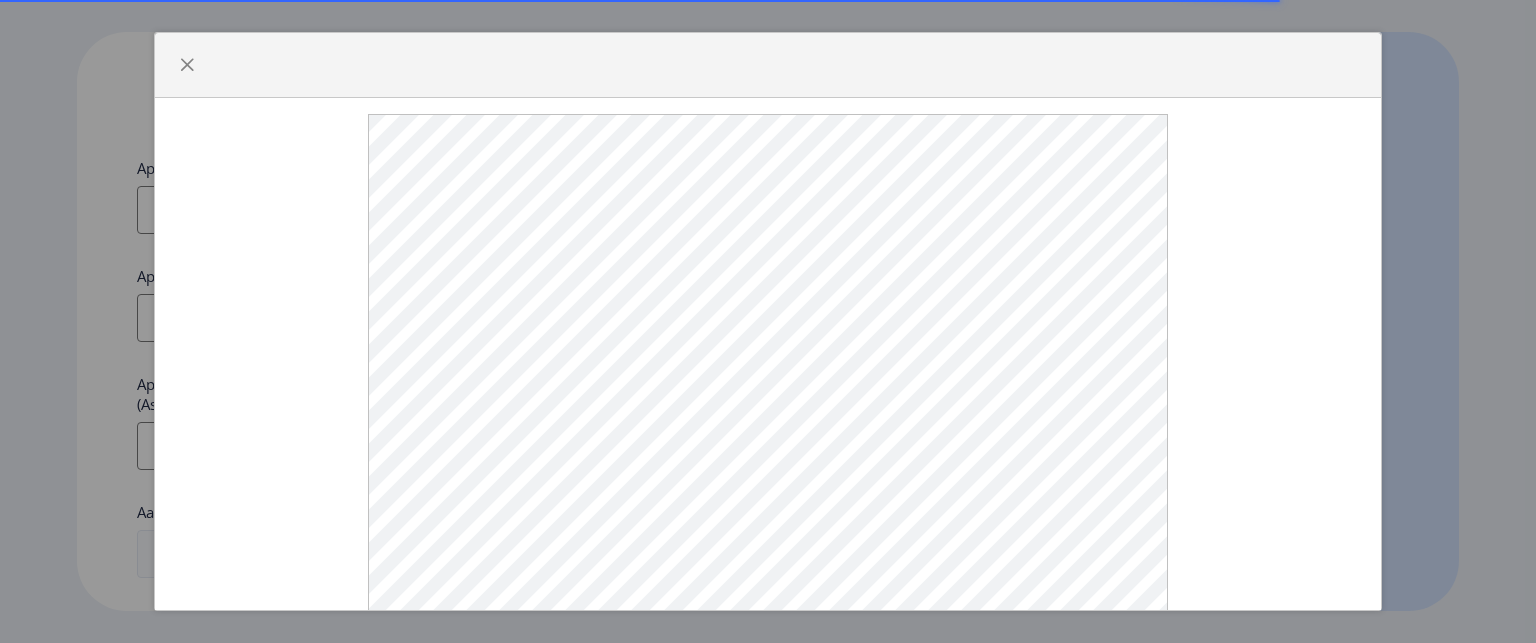 scroll, scrollTop: 0, scrollLeft: 0, axis: both 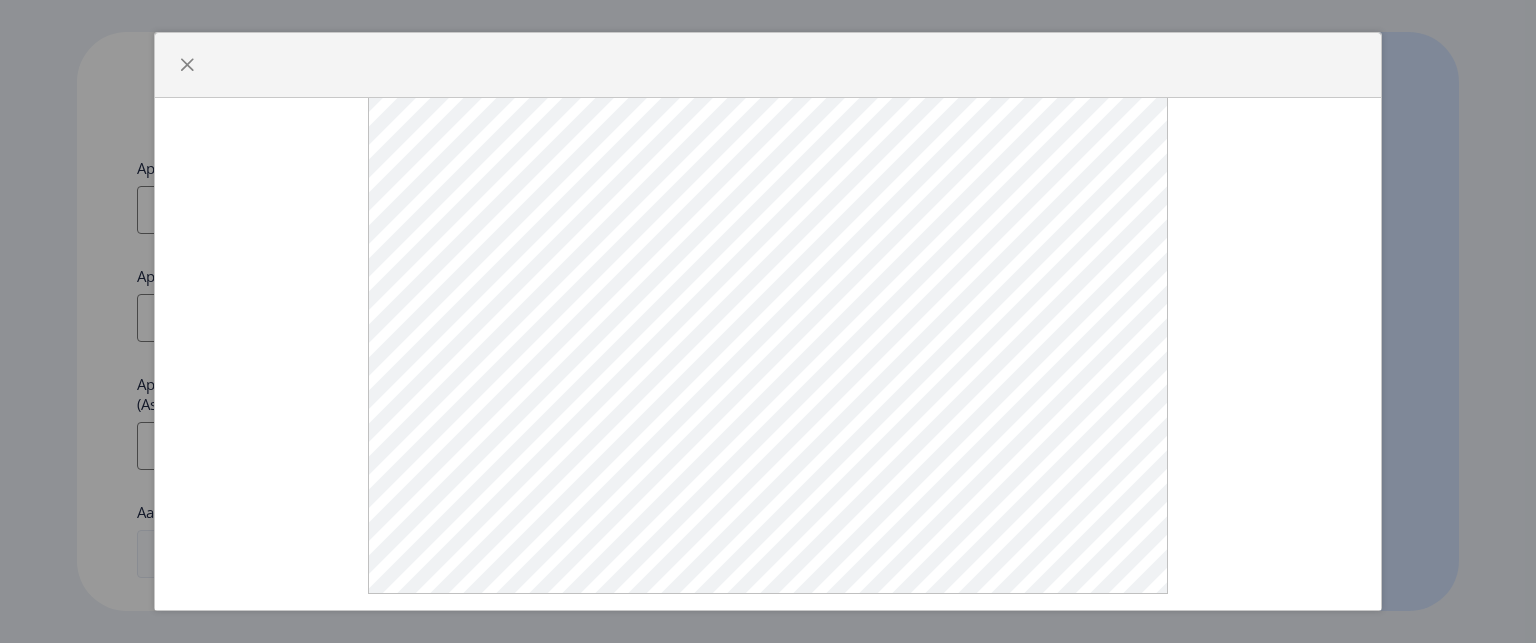 type on "[USERNAME]@[EXAMPLE.COM]" 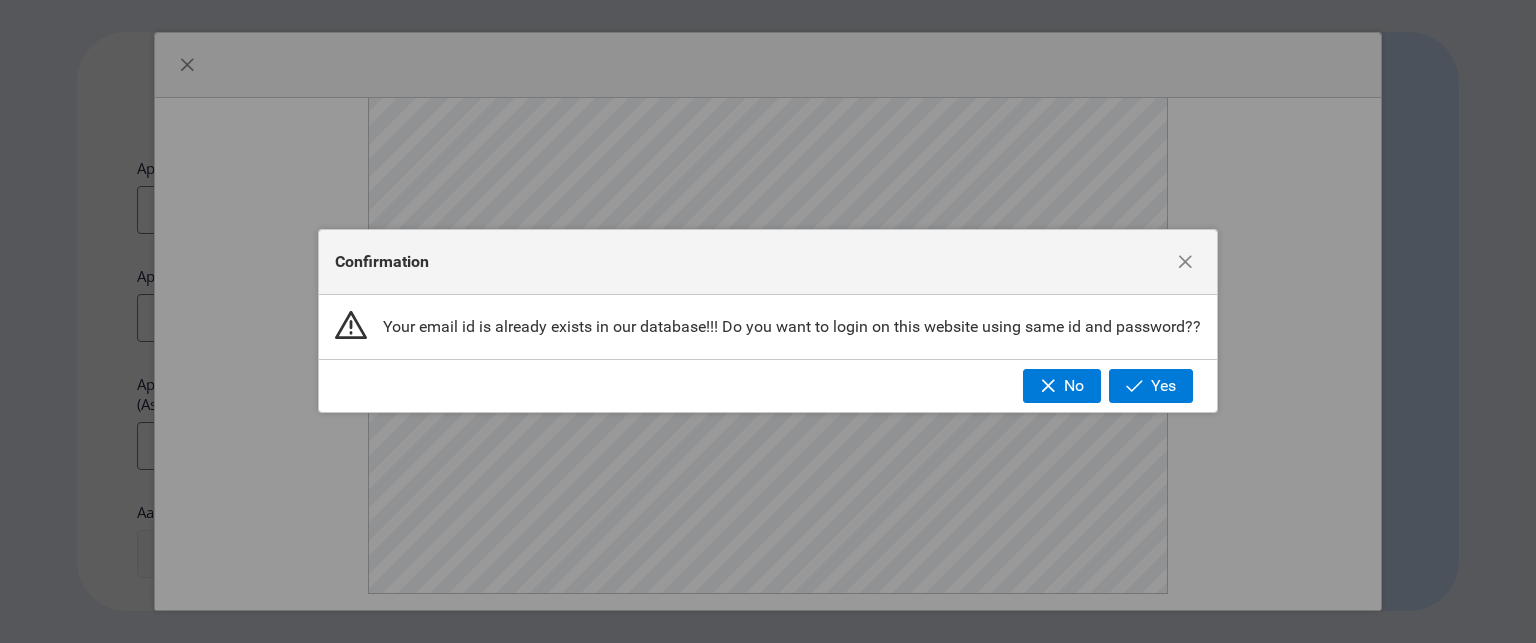 click on "Register Applicant First Name: Applicant Last Name: Applicant Full Name : (As on marksheet) Aadhar/Passport Number :  Select Course P.R.N Number for Selected Courses : Gender: Select Gender Male Female Other  Country Code and Mobile number  *  +1 United States +1 United Kingdom +44 Afghanistan (‫افغانستان‬‎) +93 Albania (Shqipëri) +355 Algeria (‫الجزائر‬‎) +213 American Samoa +1 Andorra +376 Angola +244 Anguilla +1 Antigua and Barbuda +1 Argentina +54 Armenia (Հայաստան) +374 Aruba +297 Australia +61 Austria (Österreich) +43 Azerbaijan (Azərbaycan) +994 Bahamas +1 Bahrain (‫البحرين‬‎) +973 Bangladesh (বাংলাদেশ) +880 Barbados +1 Belarus (Беларусь) +375 Belgium (België) +32 Belize +501 Benin (Bénin) +229 Bermuda +1 Bhutan (འབྲུག) +975 Bolivia +591 Bosnia and Herzegovina (Босна и Херцеговина) +387 Botswana +267 Brazil (Brasil) +55 British Indian Ocean Territory +246 British Virgin Islands +1 Brunei +673 +359" at bounding box center [768, 321] 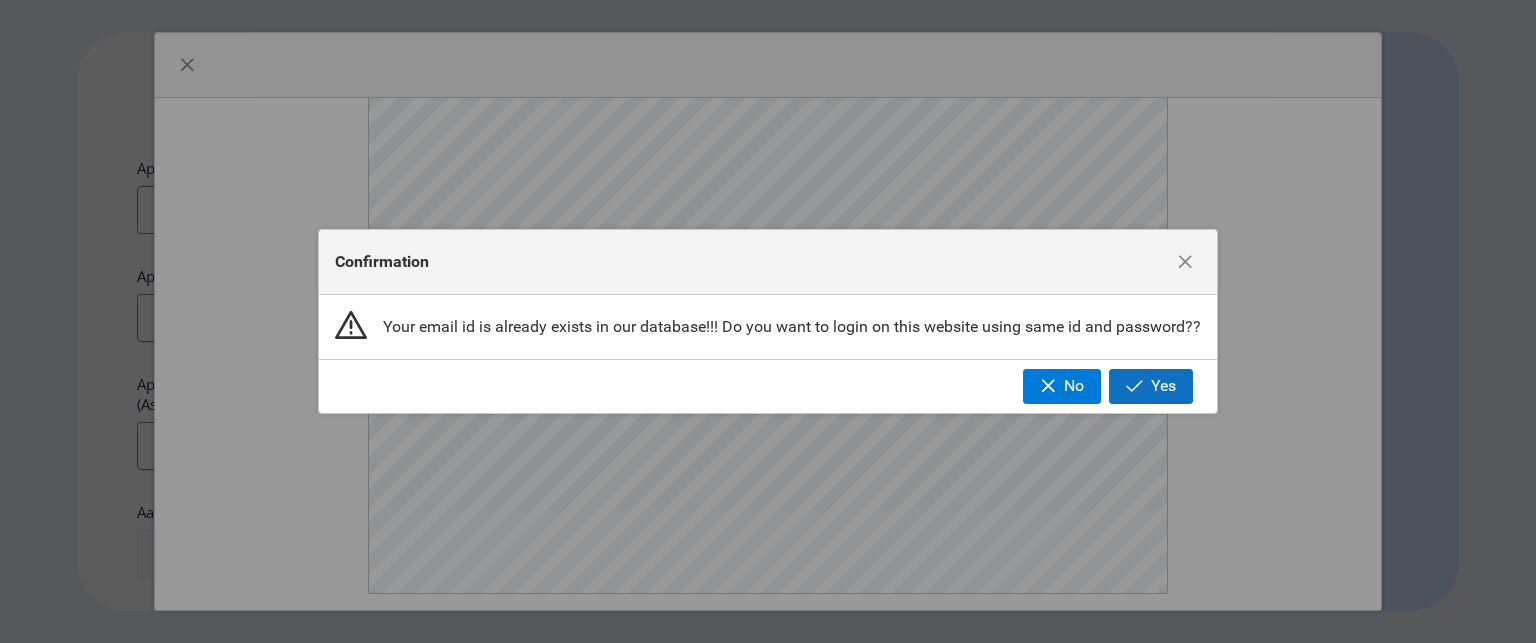 click on "Yes" at bounding box center (1163, 386) 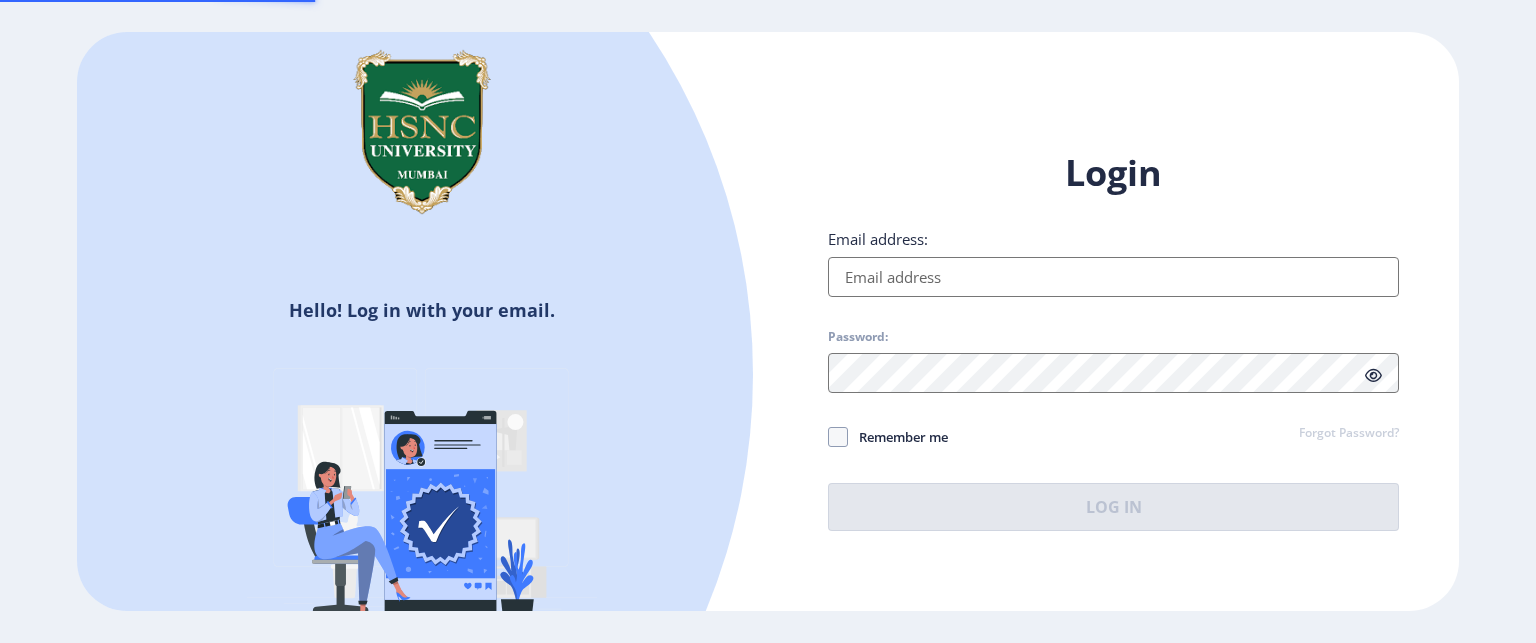 type on "[USERNAME]@[EXAMPLE.COM]" 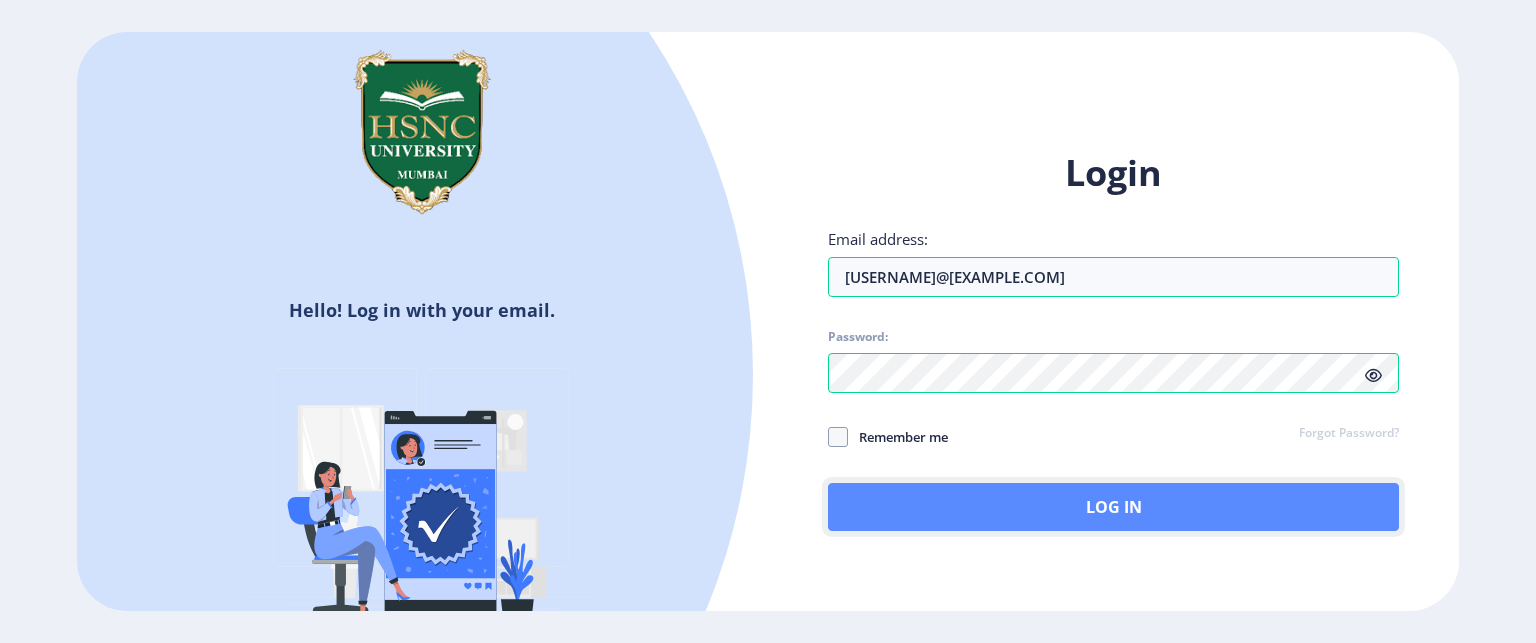 click on "Log In" at bounding box center (1113, 507) 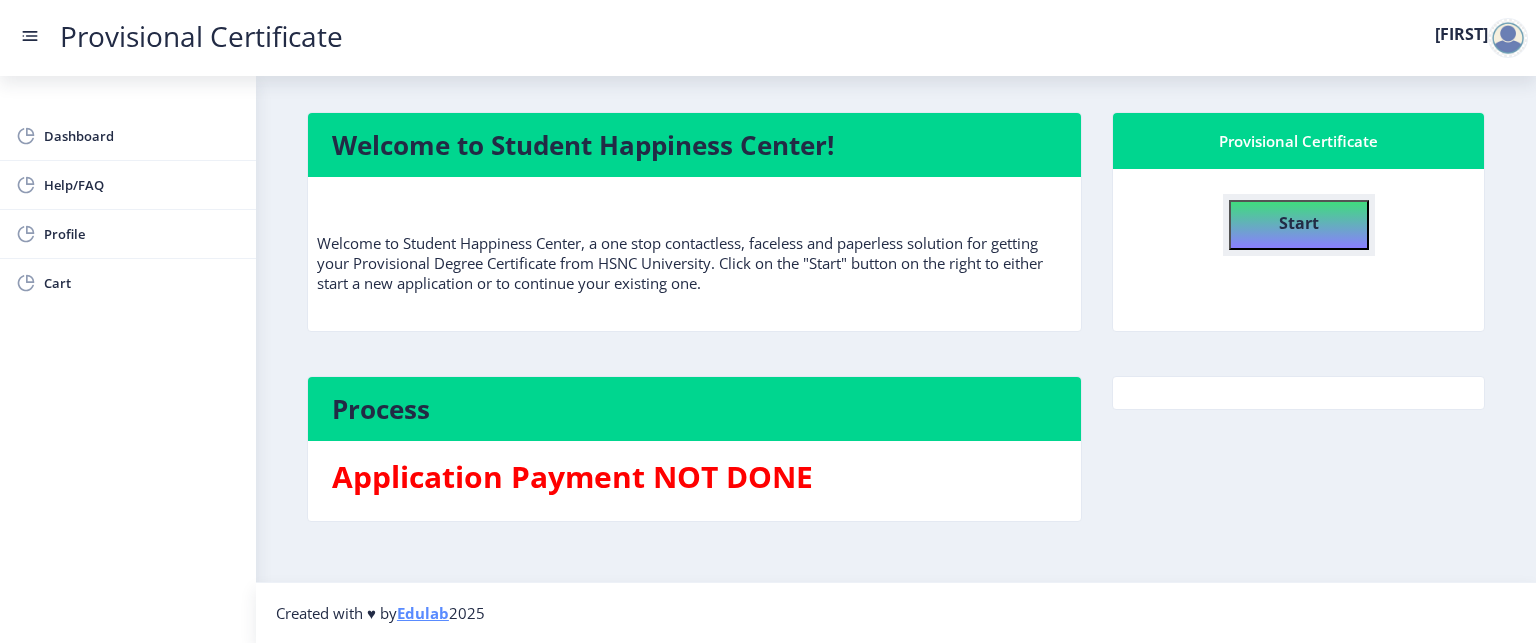 click on "Start" at bounding box center [1299, 225] 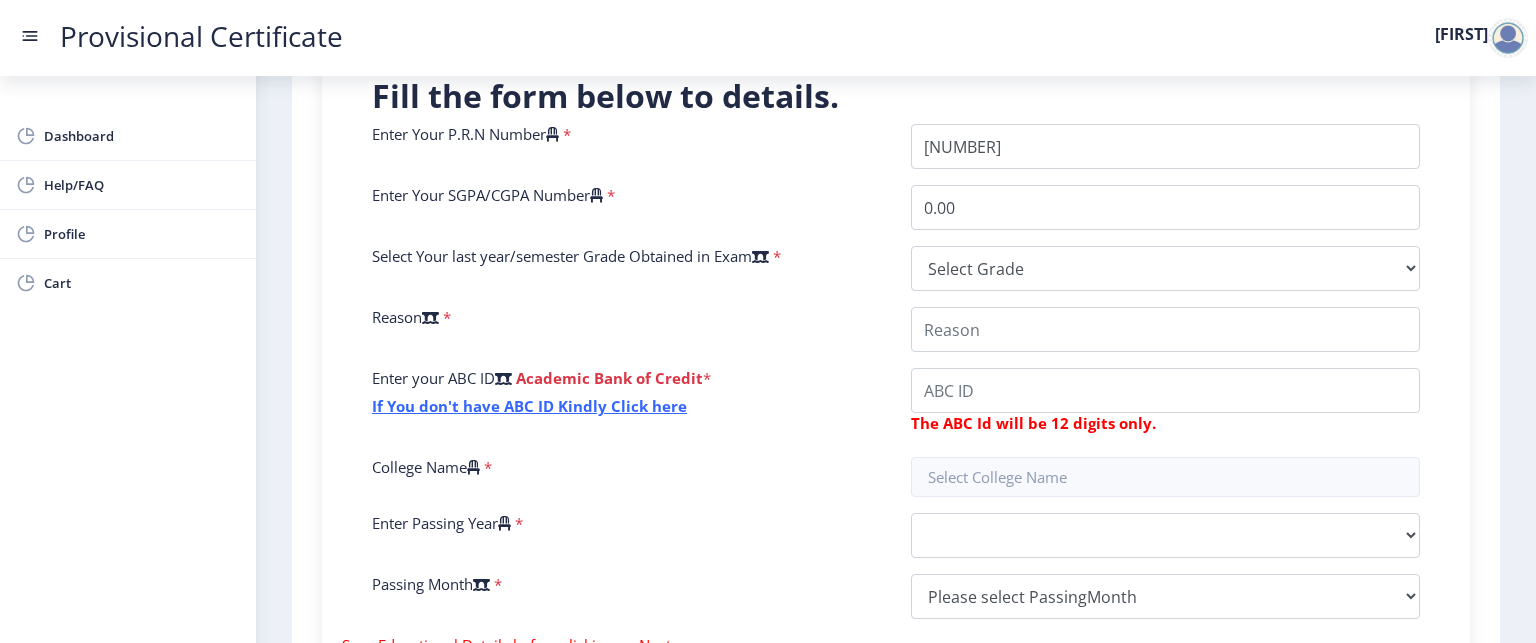 scroll, scrollTop: 728, scrollLeft: 0, axis: vertical 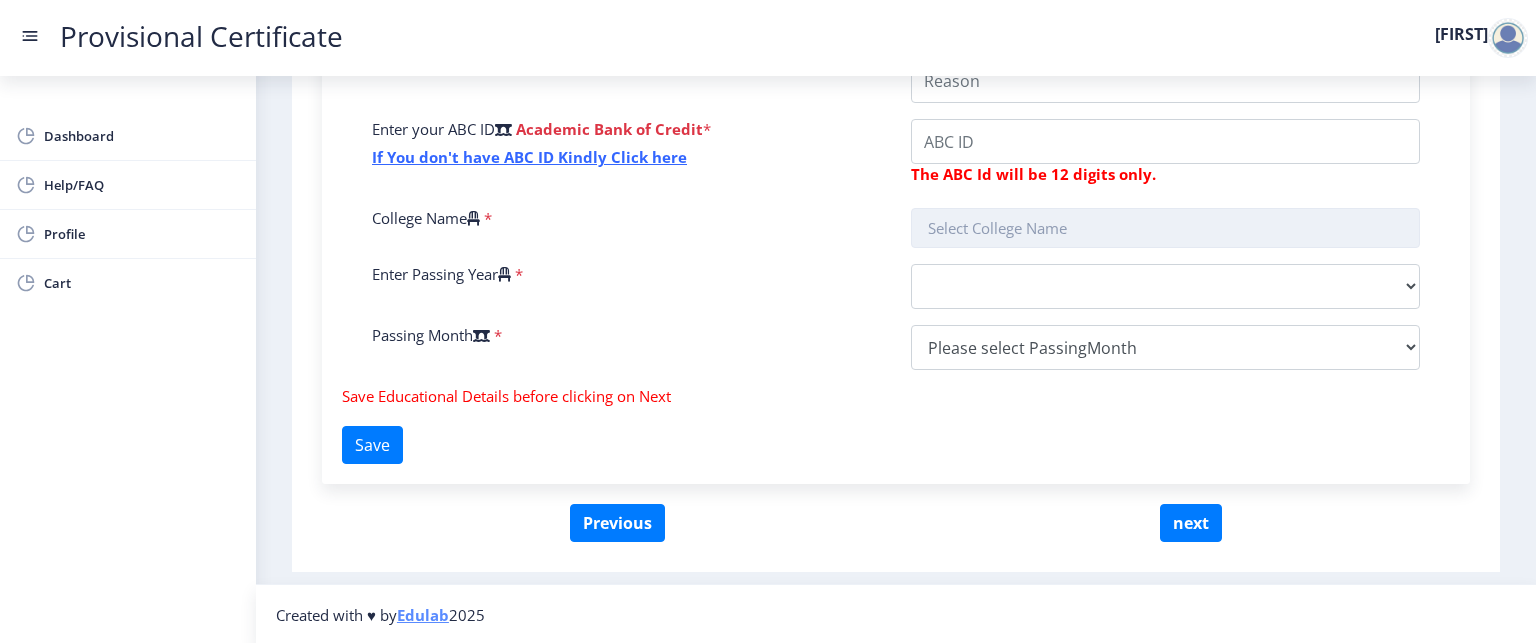 click at bounding box center (1165, 228) 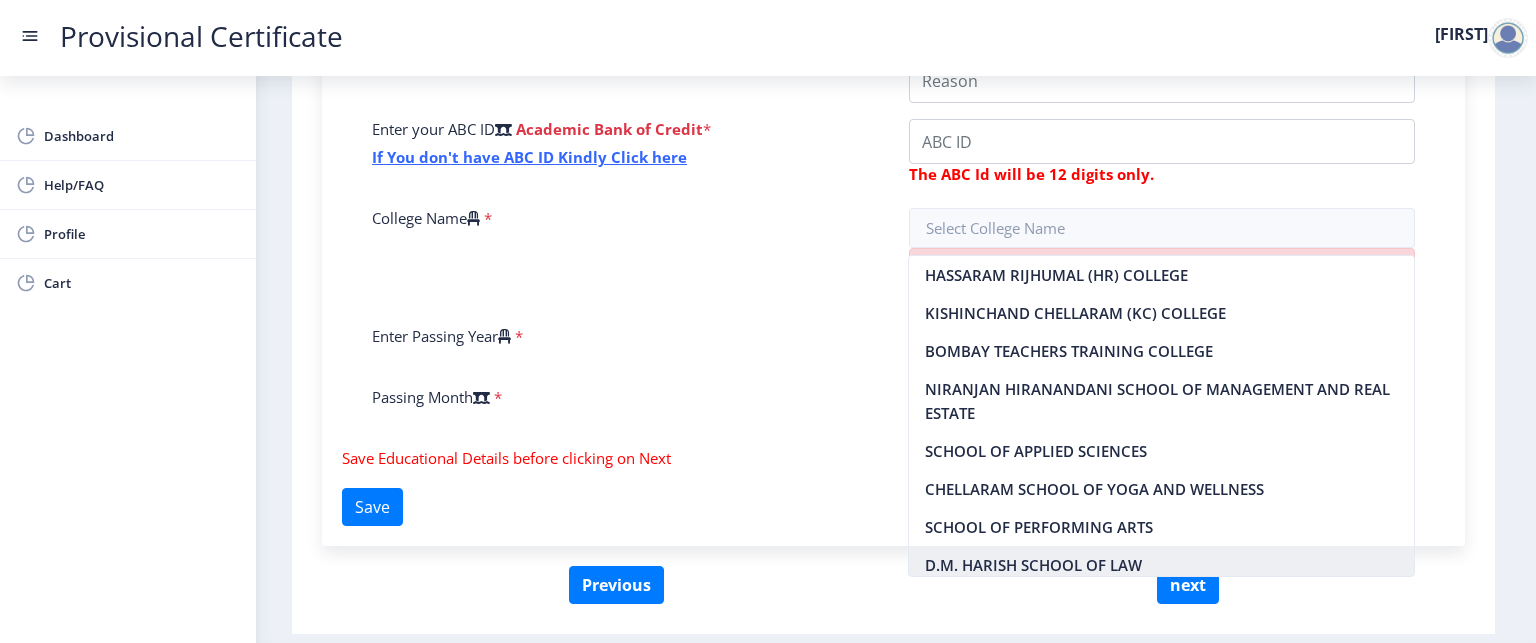 click on "D.M. HARISH SCHOOL OF LAW" at bounding box center (1161, 565) 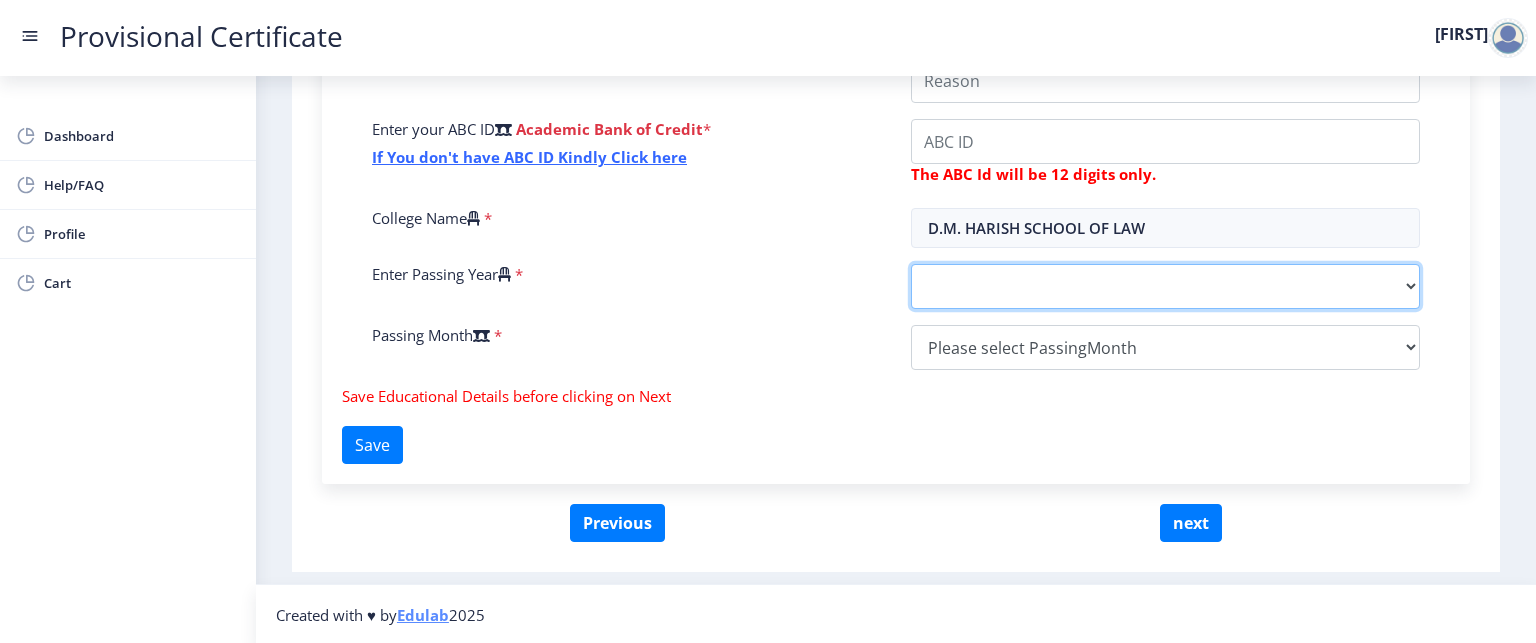 click on "2025   2024   2023   2022   2021   2020   2019   2018   2017   2016   2015   2014   2013   2012   2011   2010   2009   2008   2007   2006   2005   2004   2003   2002   2001   2000   1999   1998   1997   1996   1995   1994   1993   1992   1991   1990   1989   1988   1987   1986   1985   1984   1983   1982   1981   1980   1979   1978   1977   1976   1975   1974   1973   1972   1971   1970   1969   1968   1967" at bounding box center (1165, 19) 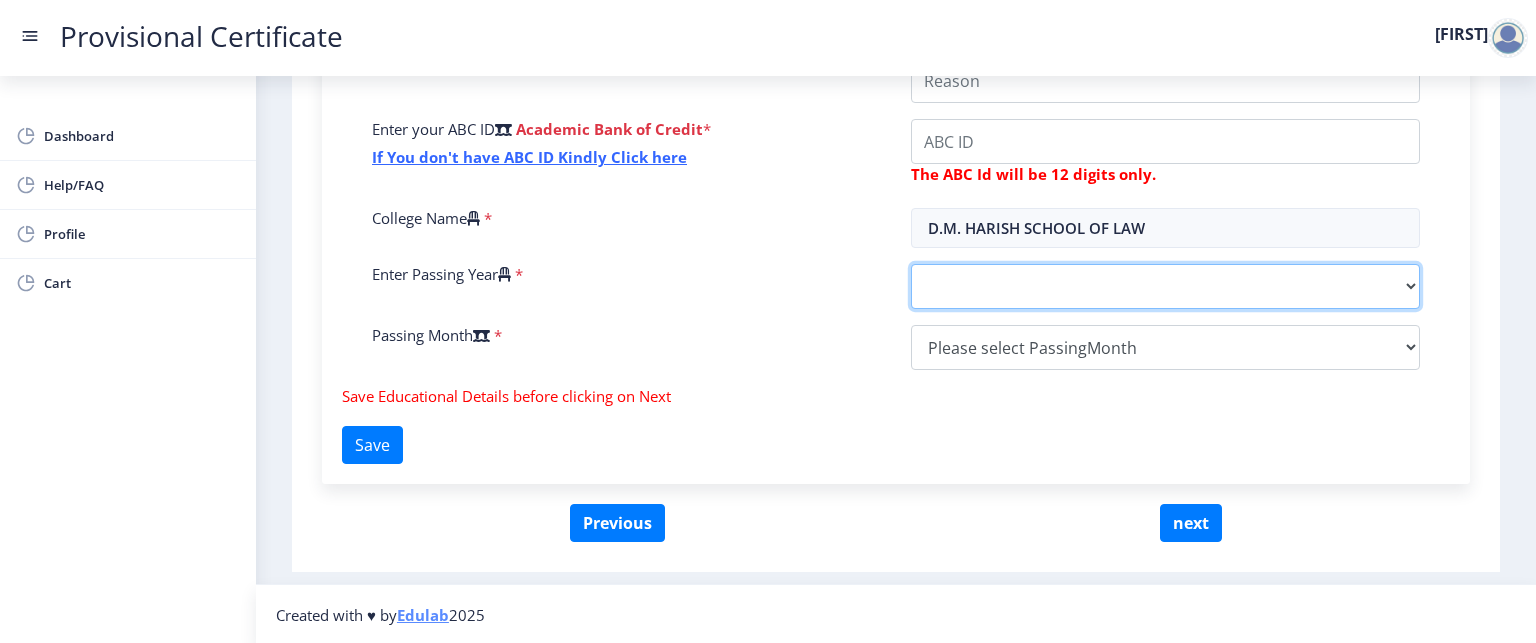 select on "2025" 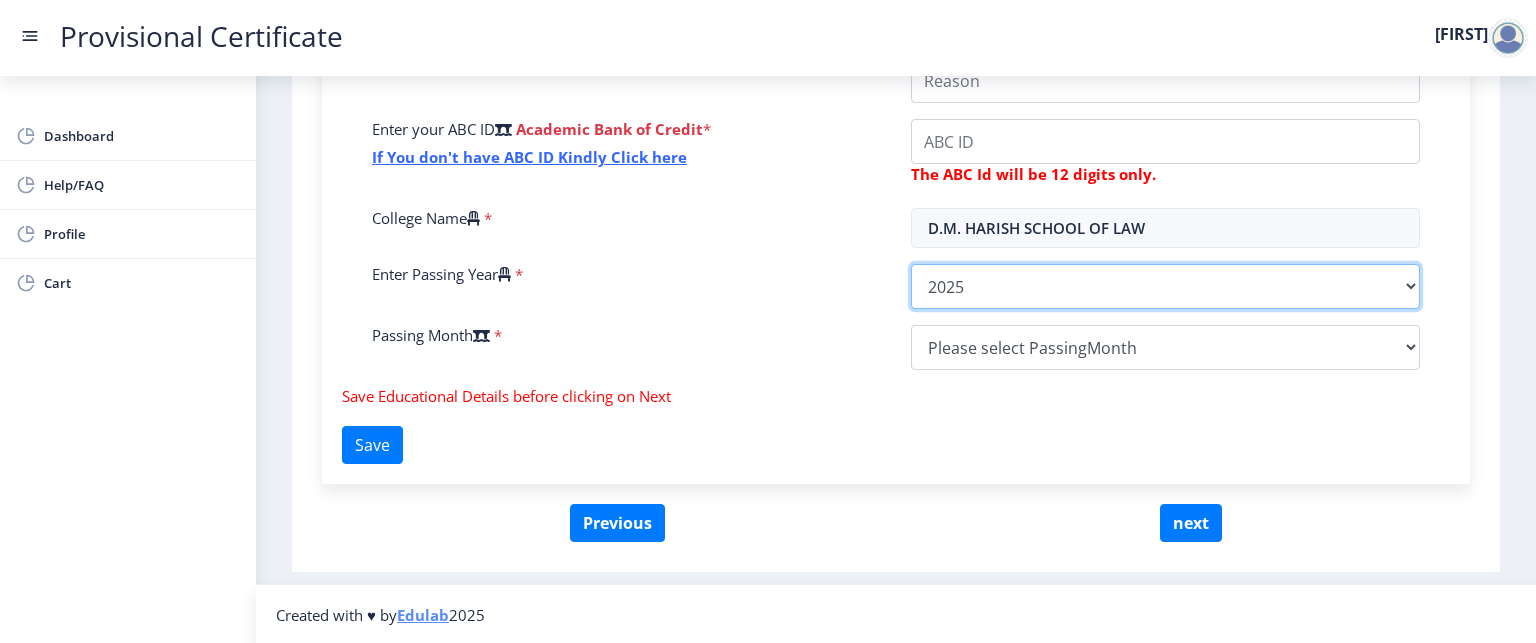 click on "2025   2024   2023   2022   2021   2020   2019   2018   2017   2016   2015   2014   2013   2012   2011   2010   2009   2008   2007   2006   2005   2004   2003   2002   2001   2000   1999   1998   1997   1996   1995   1994   1993   1992   1991   1990   1989   1988   1987   1986   1985   1984   1983   1982   1981   1980   1979   1978   1977   1976   1975   1974   1973   1972   1971   1970   1969   1968   1967" at bounding box center (1165, 19) 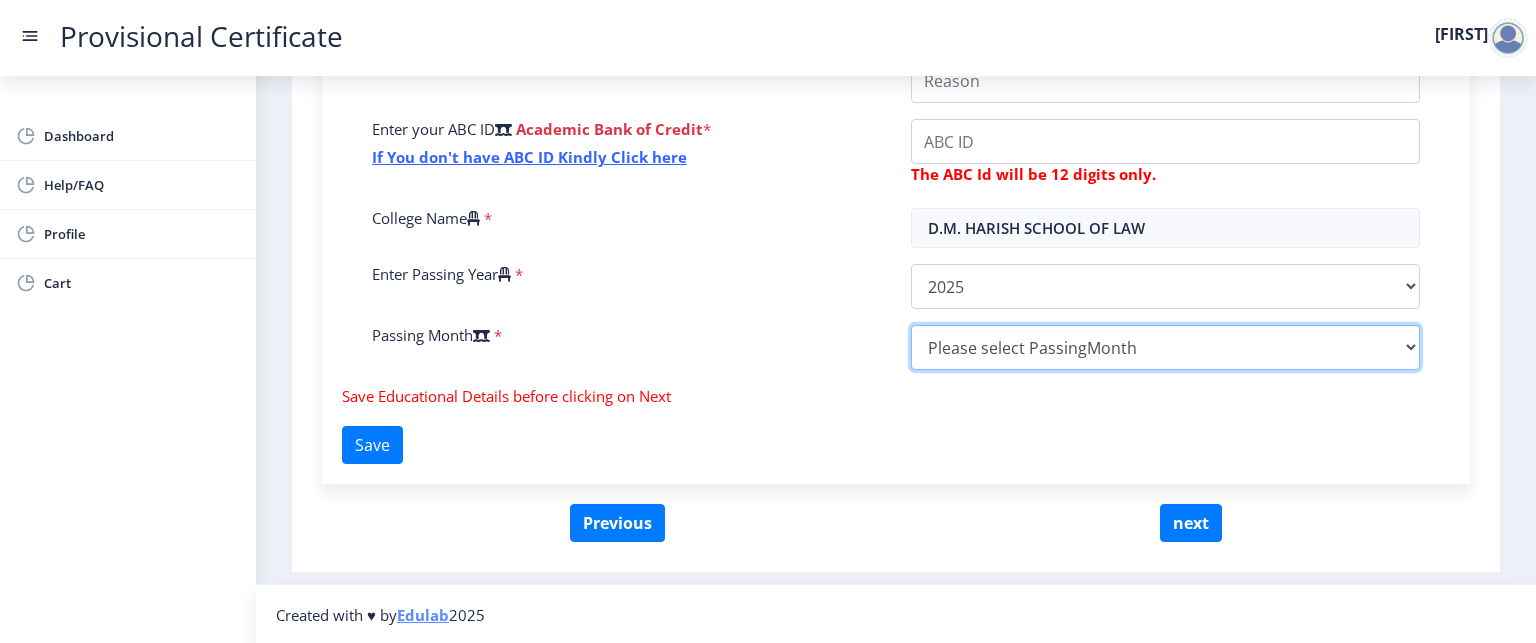 click on "Please select PassingMonth  (01) January (02) February (03) March (04) April (05) May (06) June (07) July (08) August (09) September (10) October (11) November (12) December" at bounding box center (1165, 347) 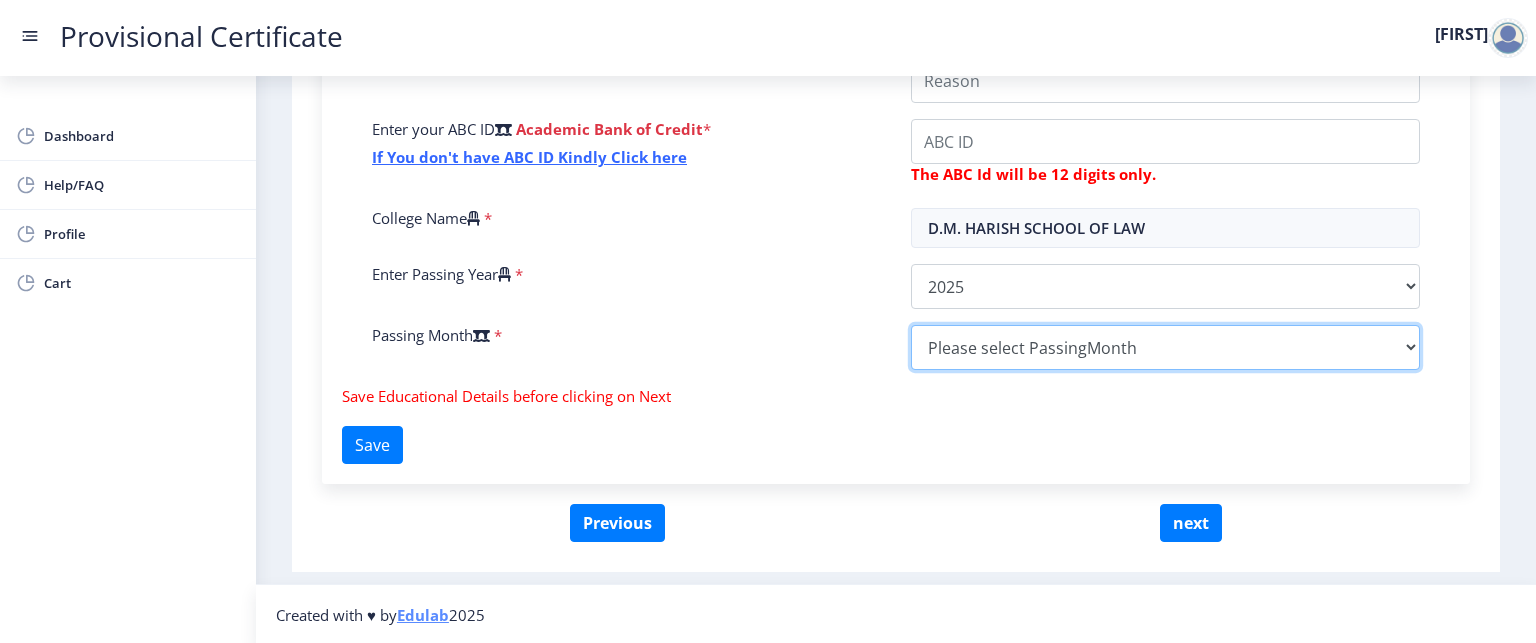 select on "April" 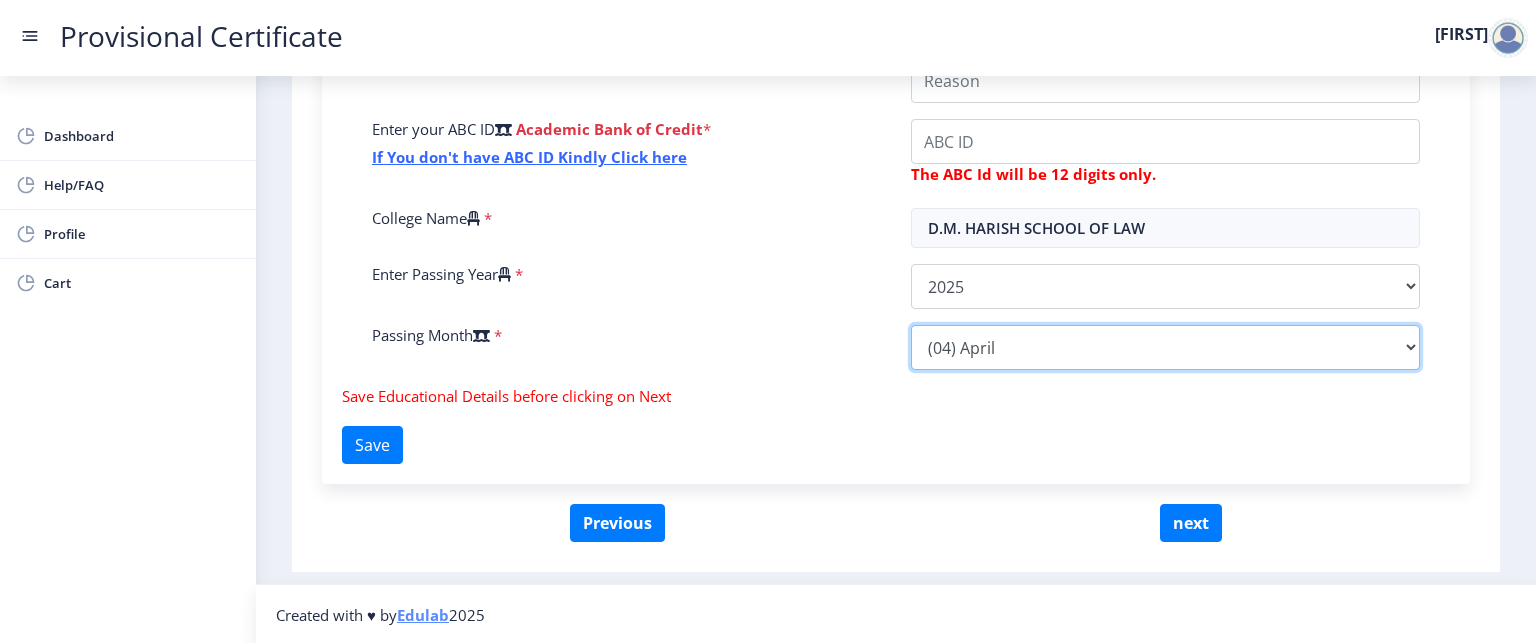 click on "Please select PassingMonth  (01) January (02) February (03) March (04) April (05) May (06) June (07) July (08) August (09) September (10) October (11) November (12) December" at bounding box center (1165, 347) 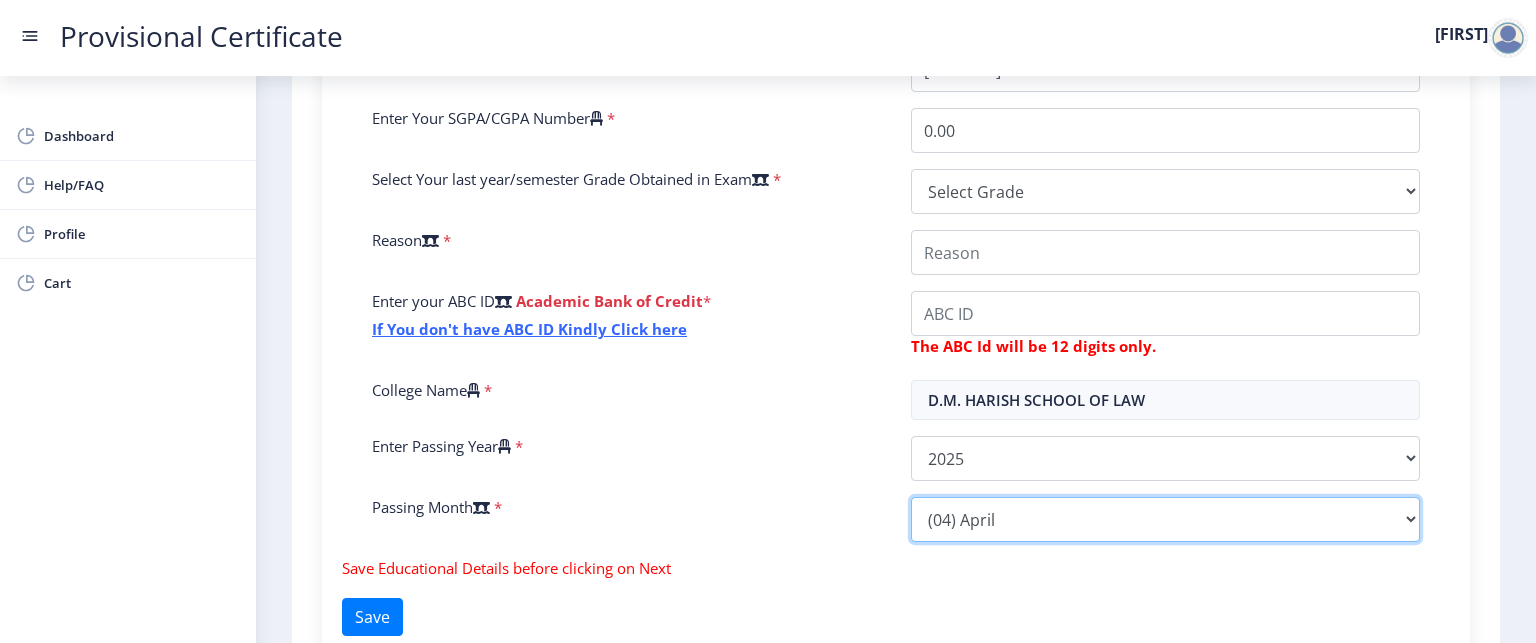 scroll, scrollTop: 552, scrollLeft: 0, axis: vertical 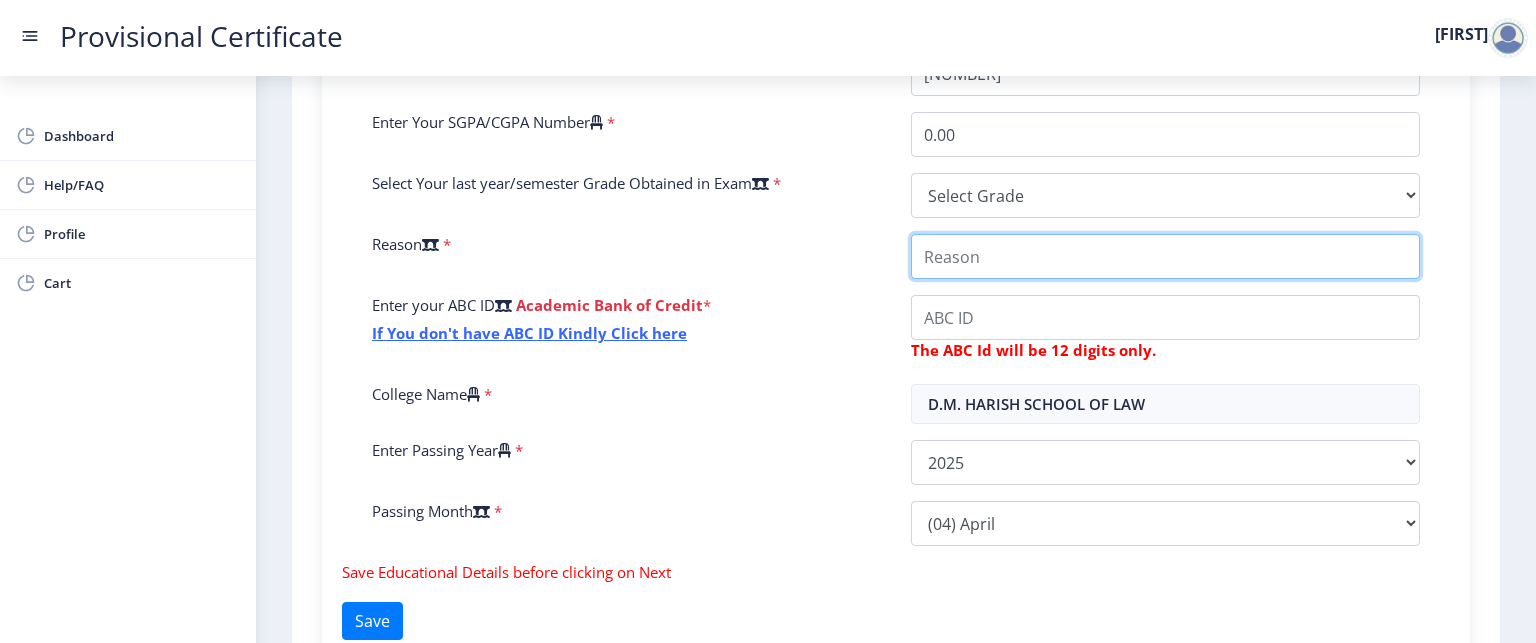 click on "College Name" at bounding box center [1165, 256] 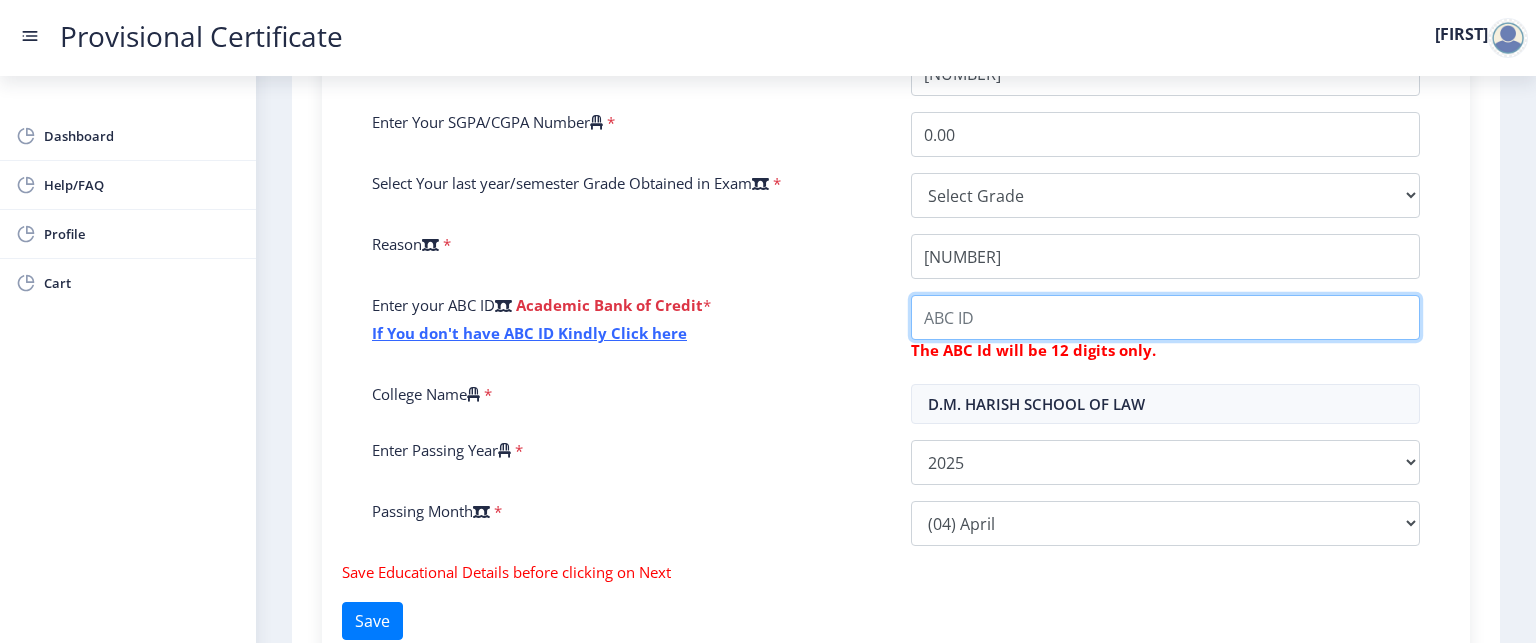 click on "College Name" at bounding box center (1165, 317) 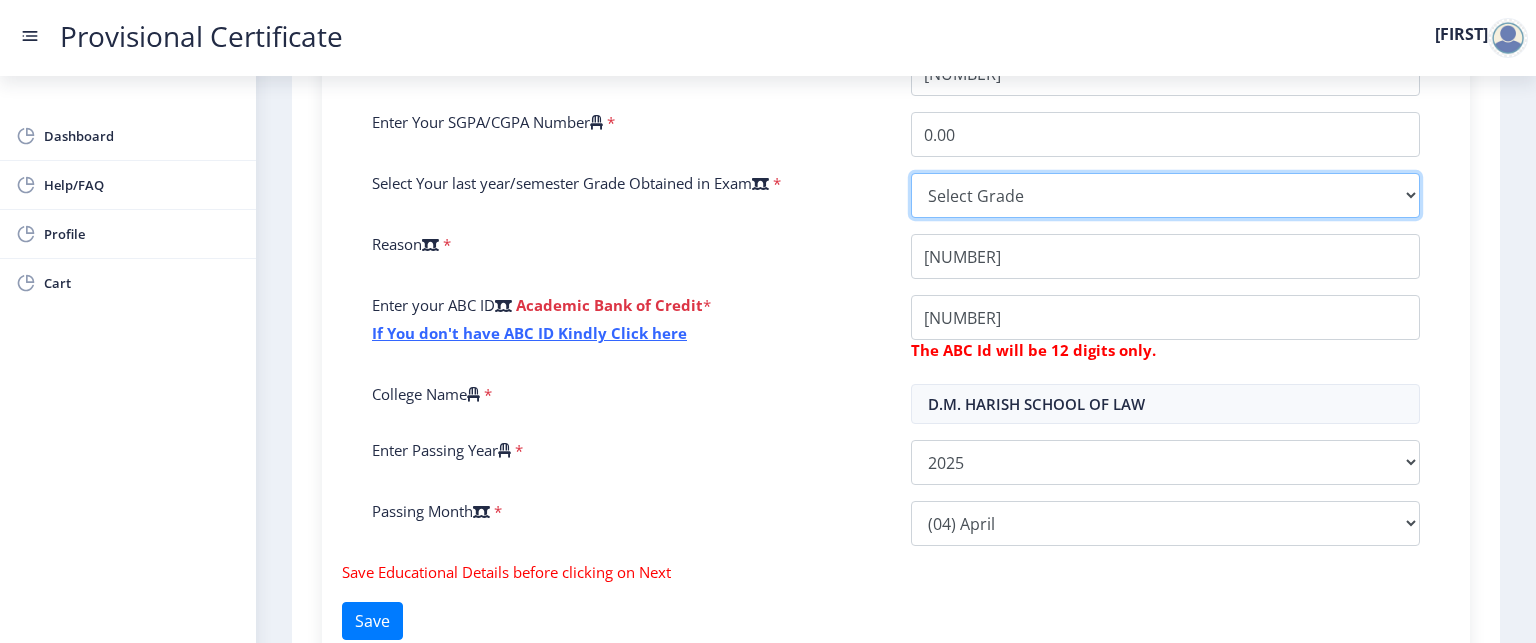 click on "Select Grade  O   A+   A   B+   B   C   D   F(Fail)" at bounding box center (1165, 195) 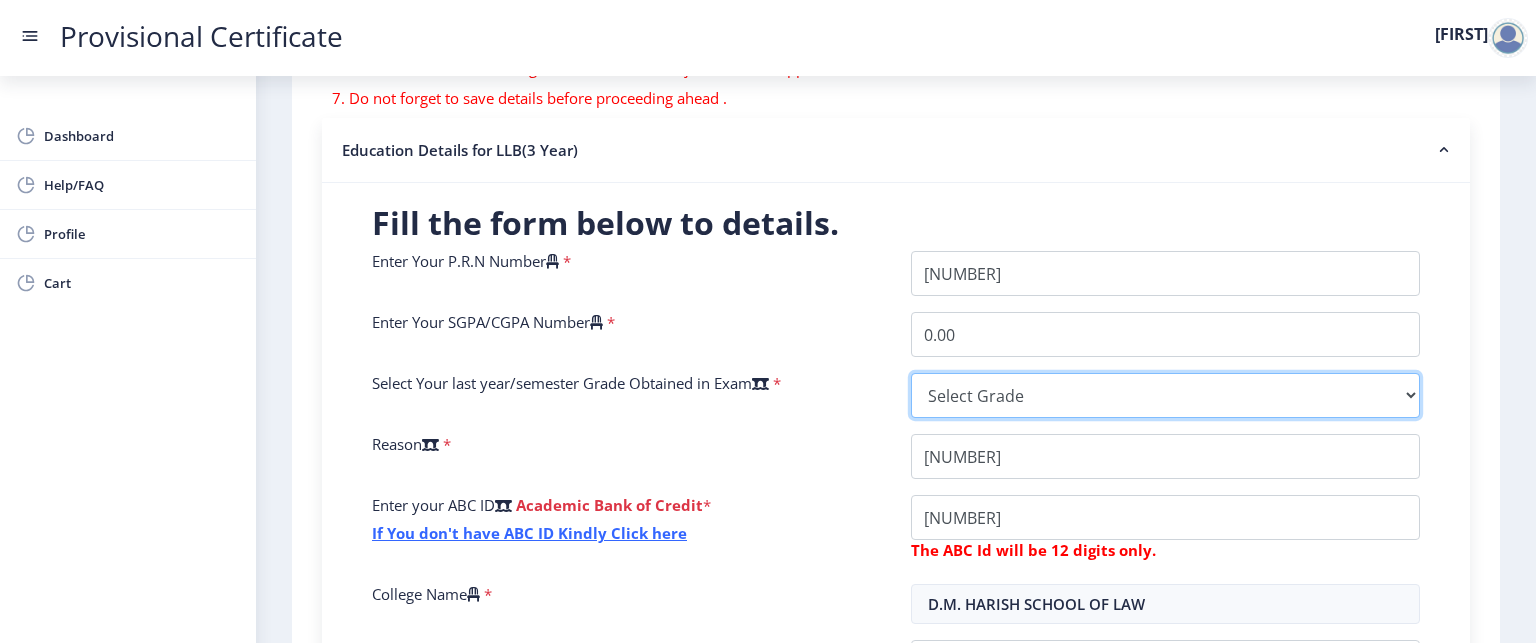 scroll, scrollTop: 324, scrollLeft: 0, axis: vertical 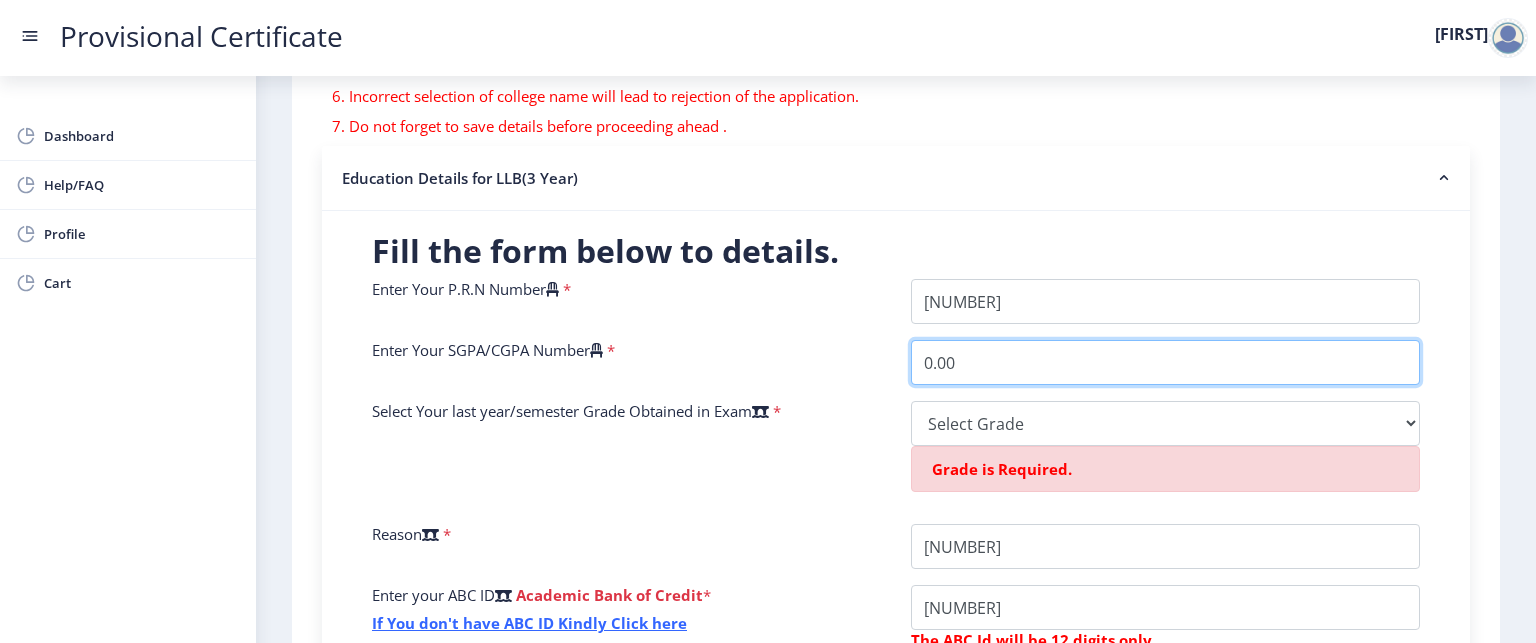 click on "0.00" at bounding box center [1165, 362] 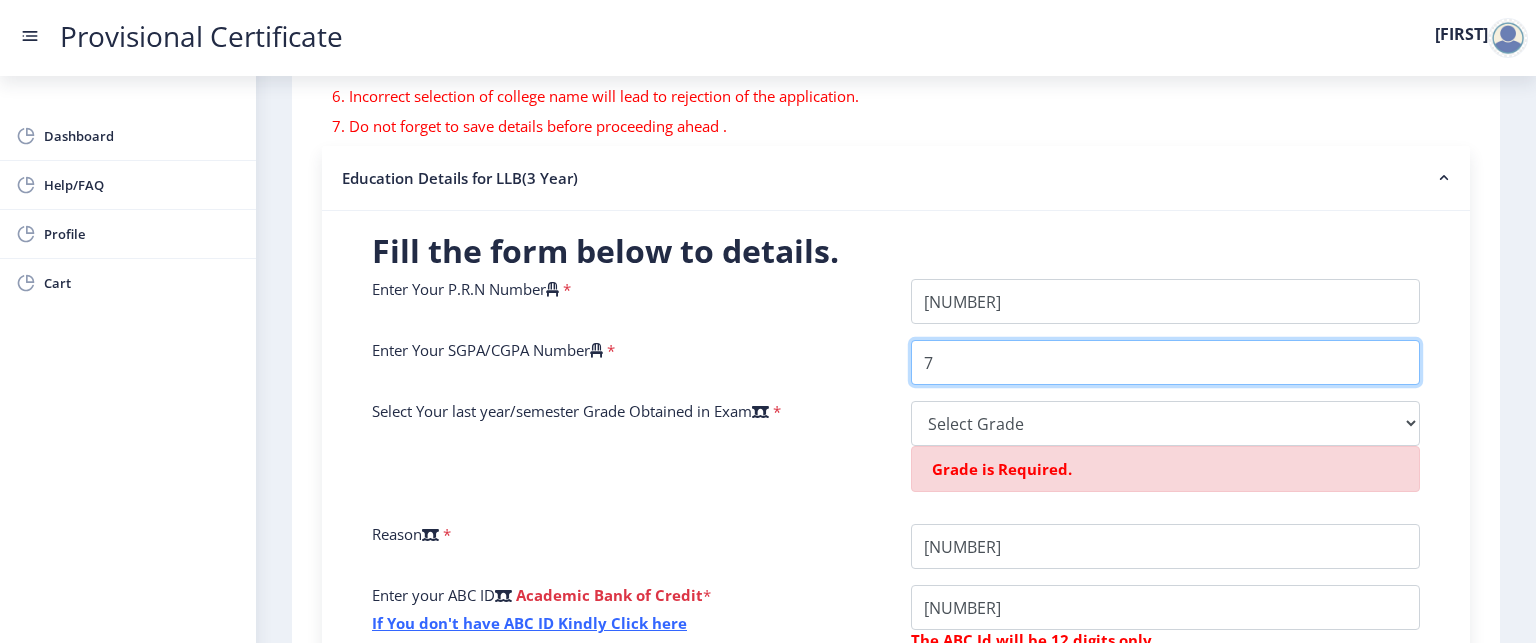 type on "[NUMBER]" 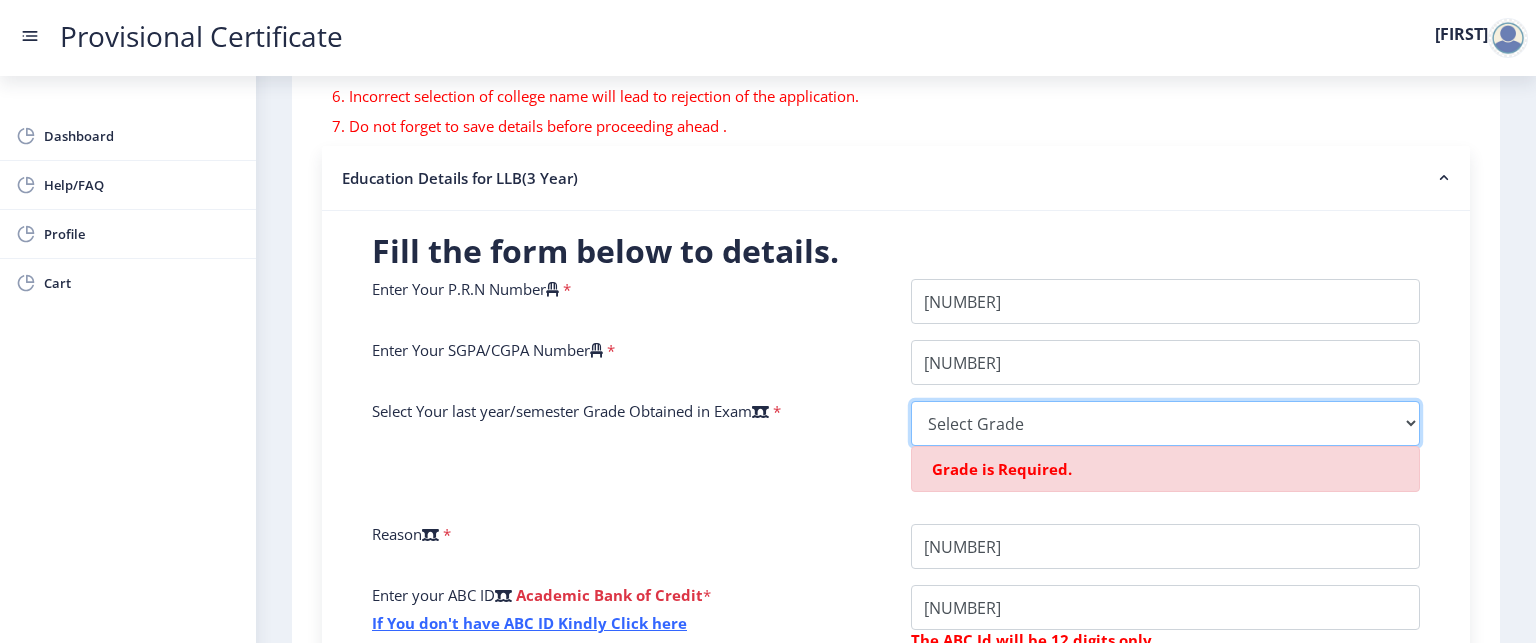 click on "Select Grade  O   A+   A   B+   B   C   D   F(Fail)" at bounding box center [1165, 423] 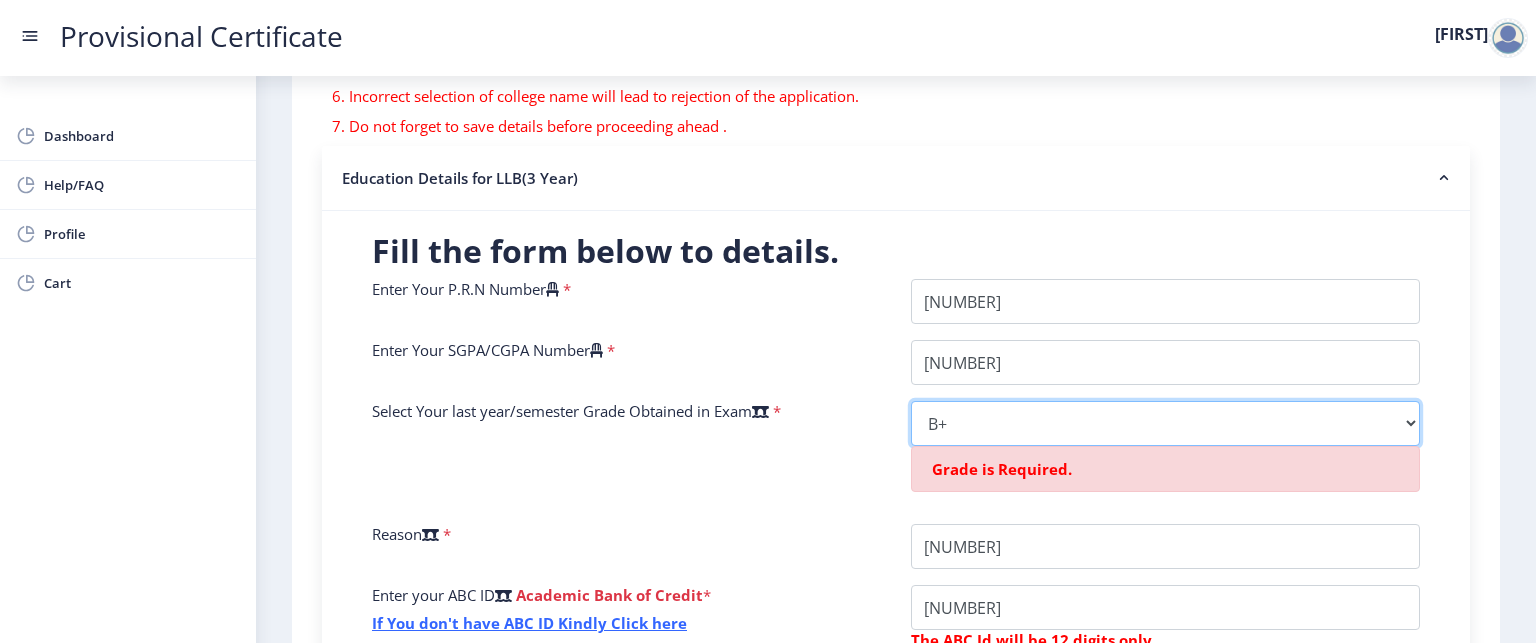 click on "Select Grade  O   A+   A   B+   B   C   D   F(Fail)" at bounding box center [1165, 423] 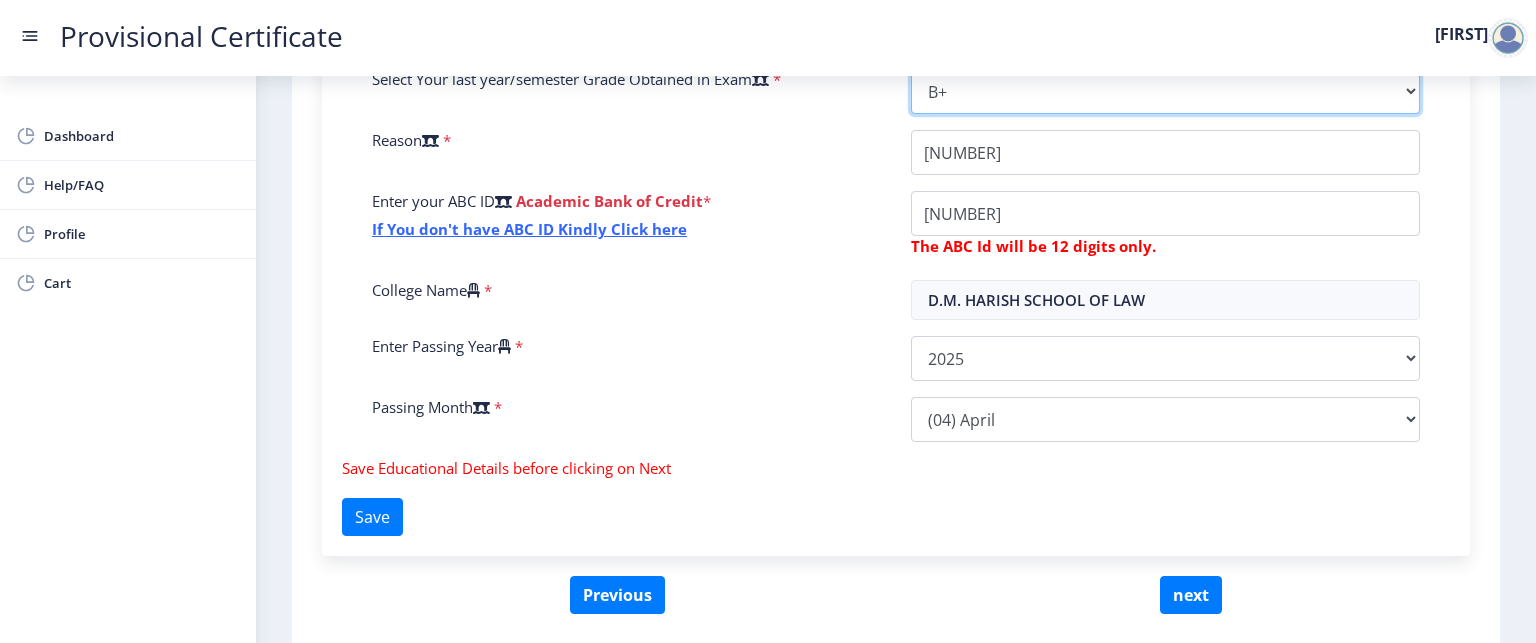 scroll, scrollTop: 707, scrollLeft: 0, axis: vertical 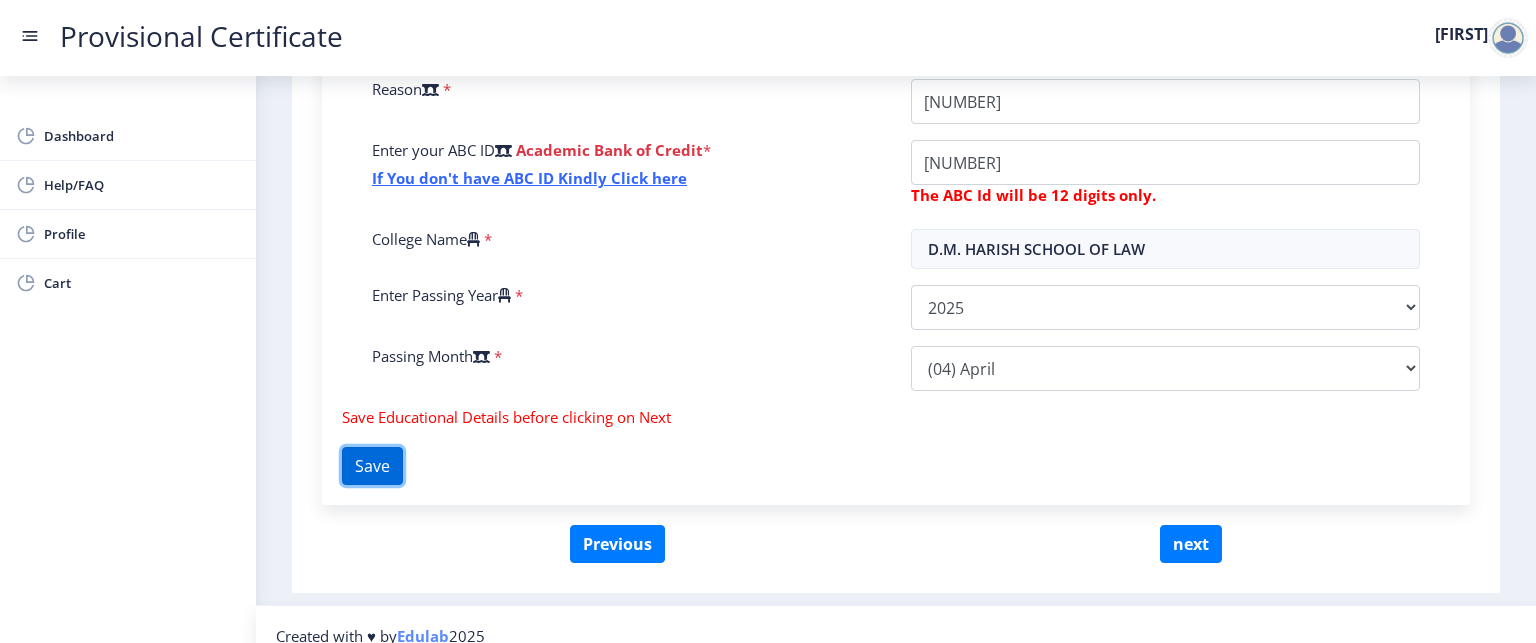 click on "Save" at bounding box center (372, 466) 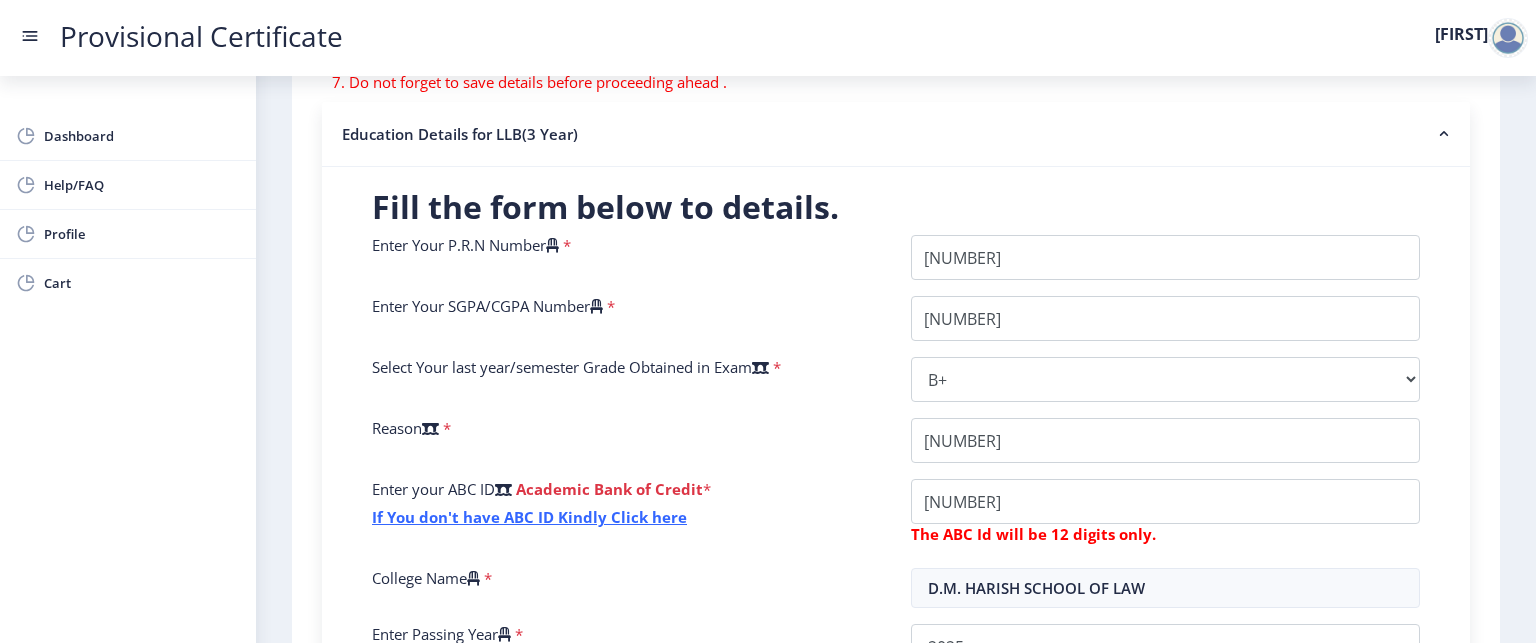 scroll, scrollTop: 728, scrollLeft: 0, axis: vertical 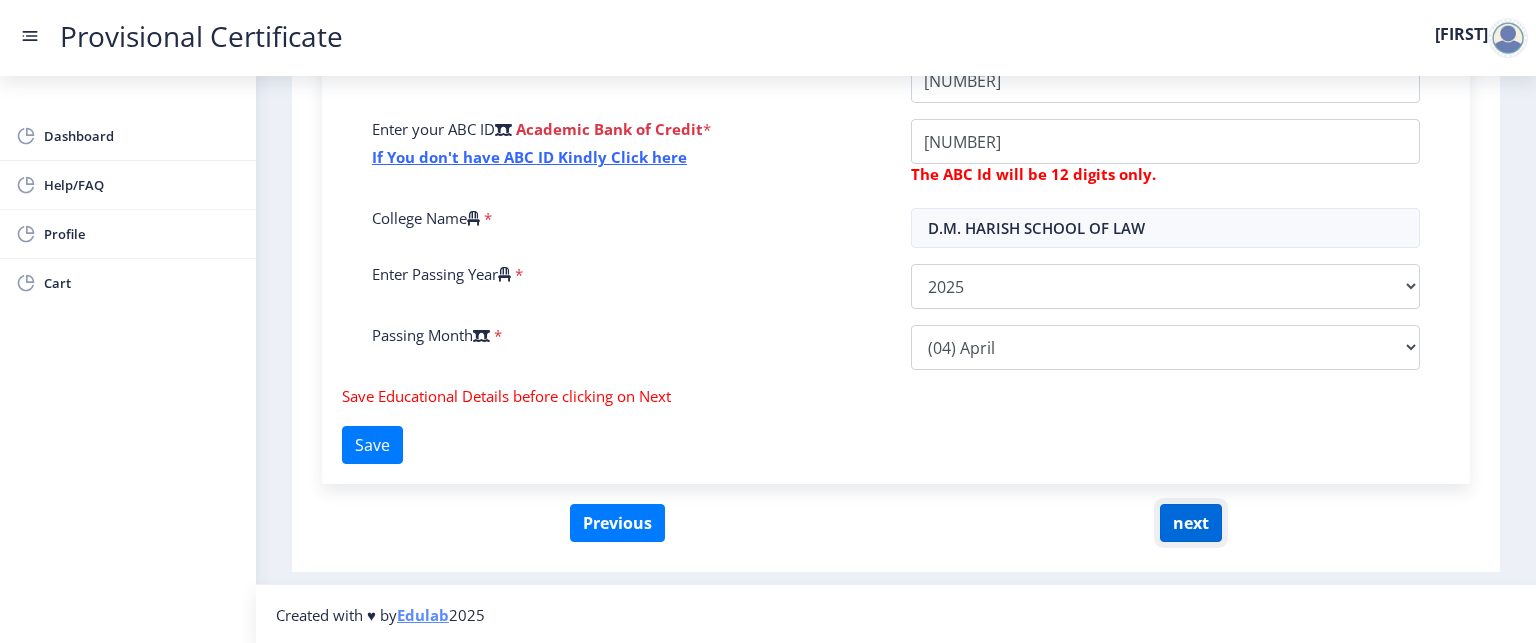 click on "next" at bounding box center (1191, 523) 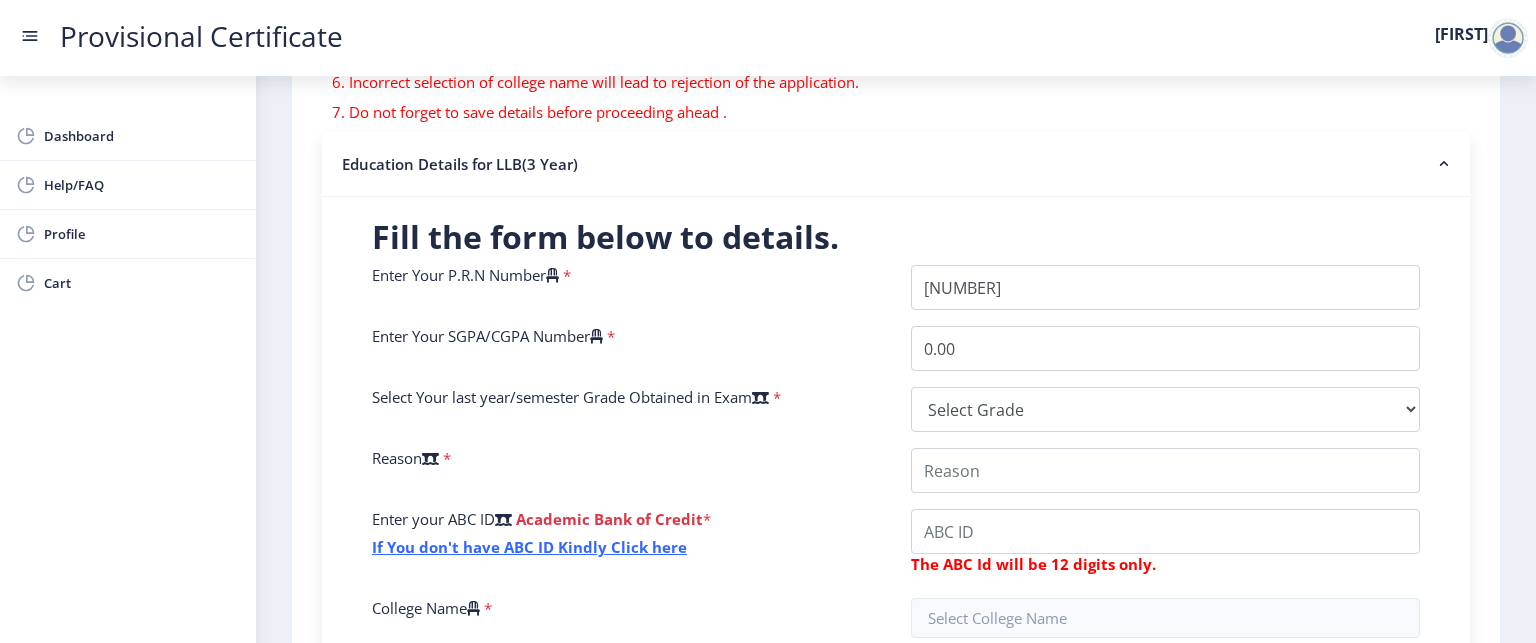 scroll, scrollTop: 340, scrollLeft: 0, axis: vertical 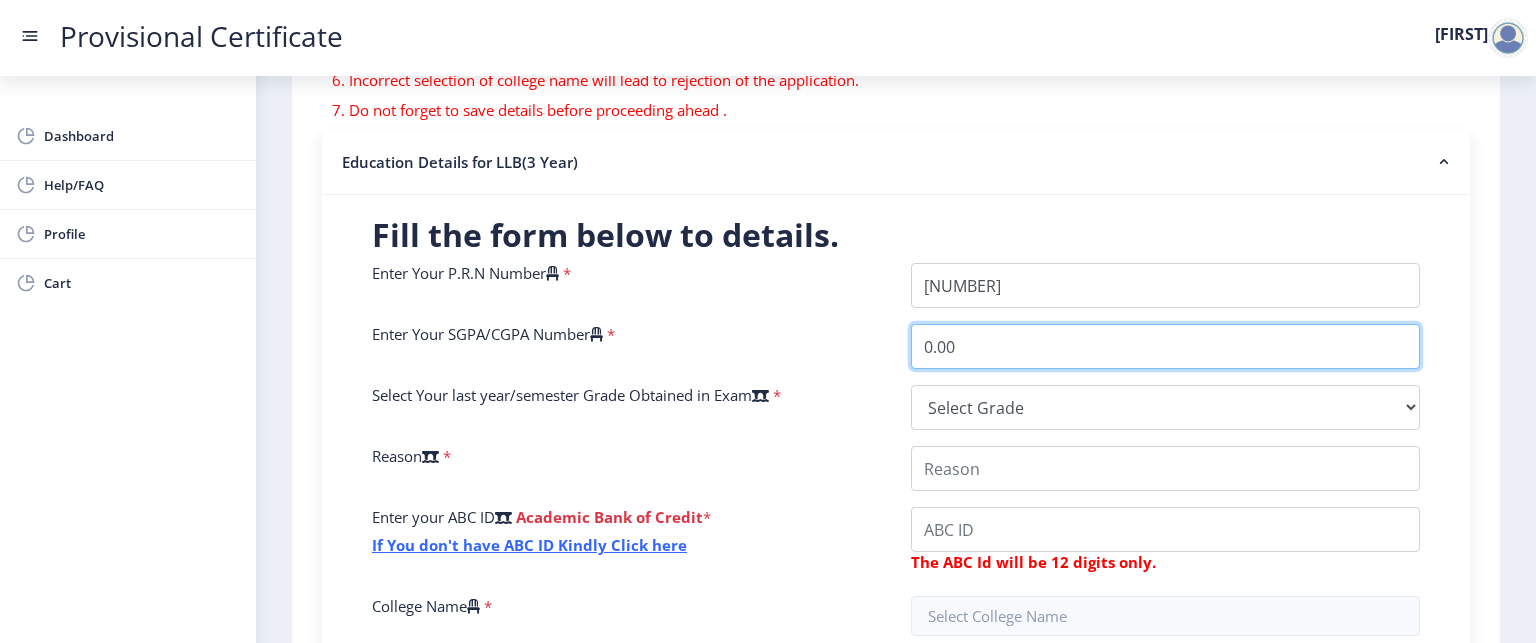 click on "0.00" at bounding box center (1165, 346) 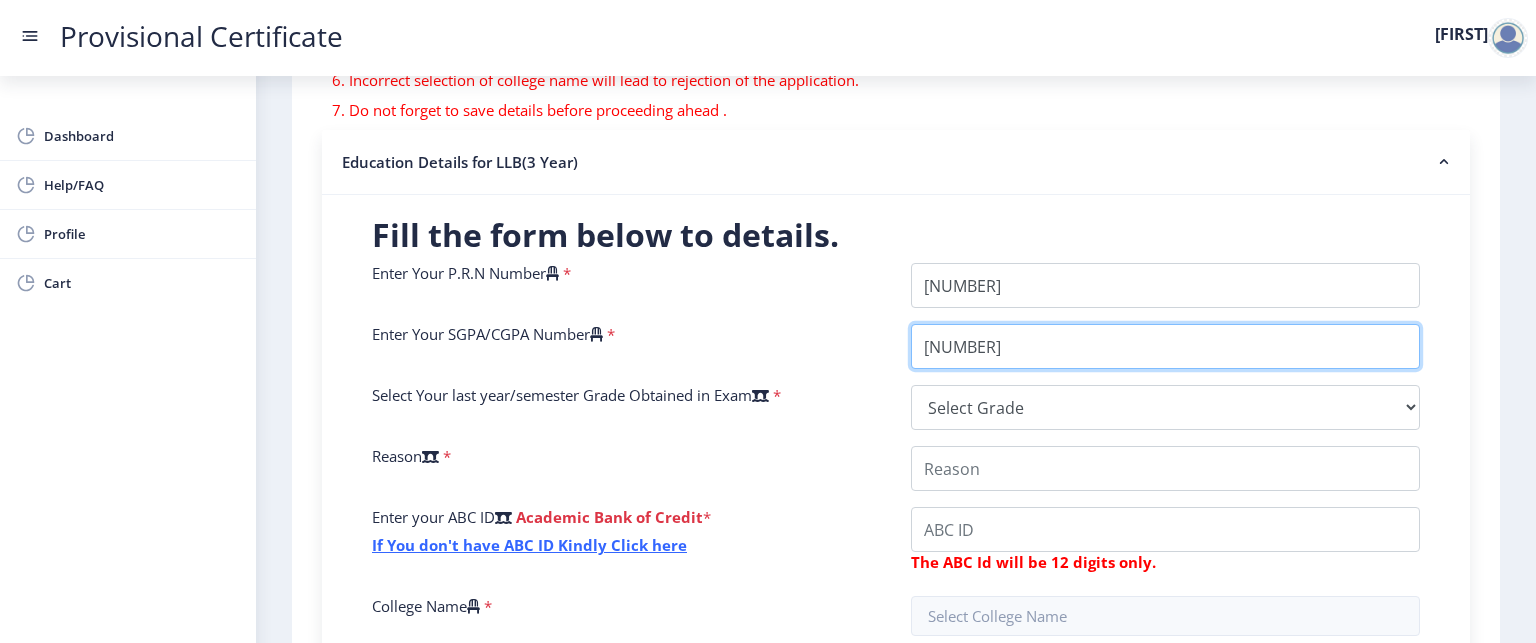 type on "[NUMBER]" 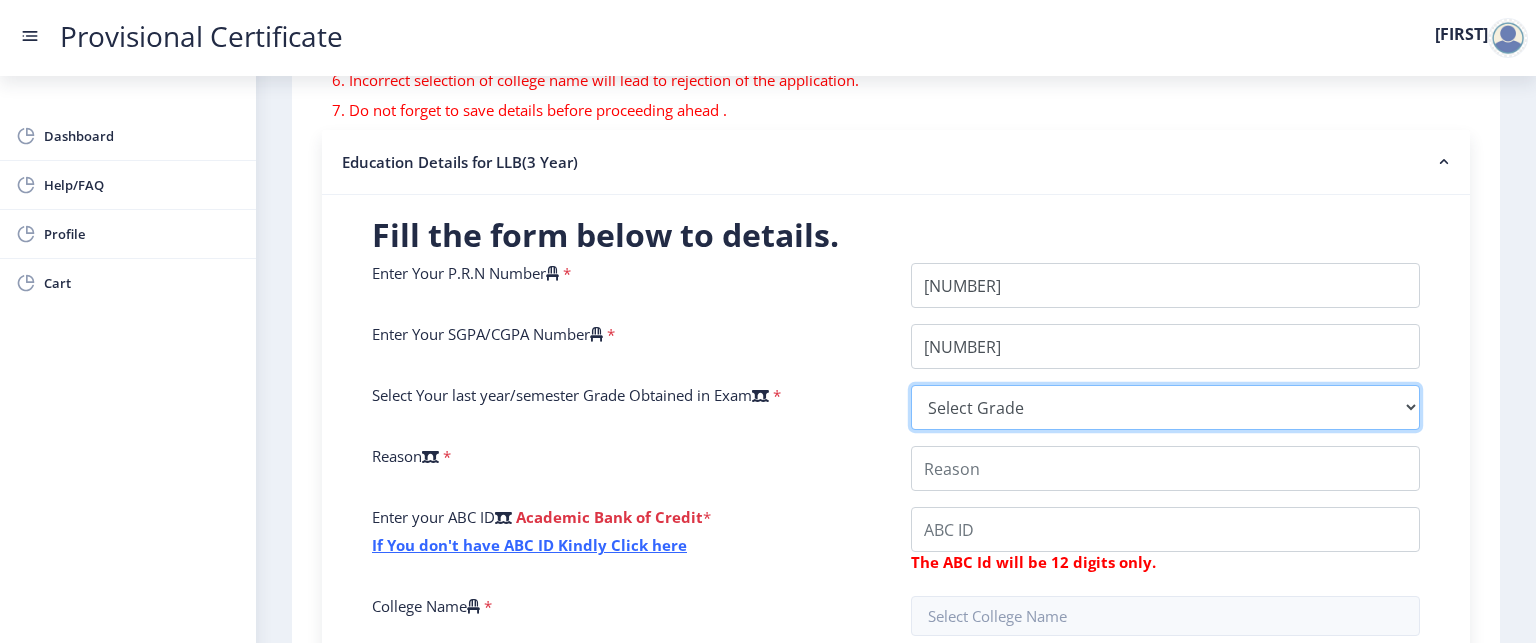 click on "Select Grade  O   A+   A   B+   B   C   D   F(Fail)" at bounding box center [1165, 407] 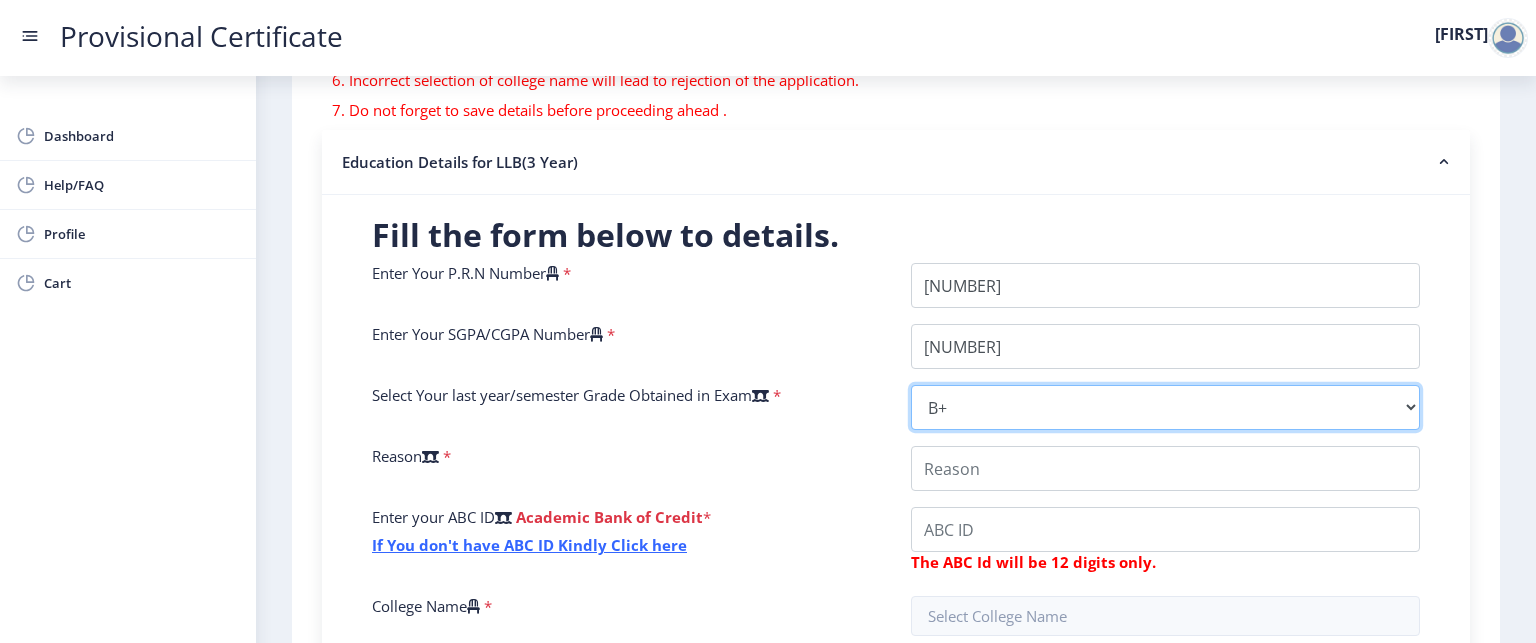 click on "Select Grade  O   A+   A   B+   B   C   D   F(Fail)" at bounding box center (1165, 407) 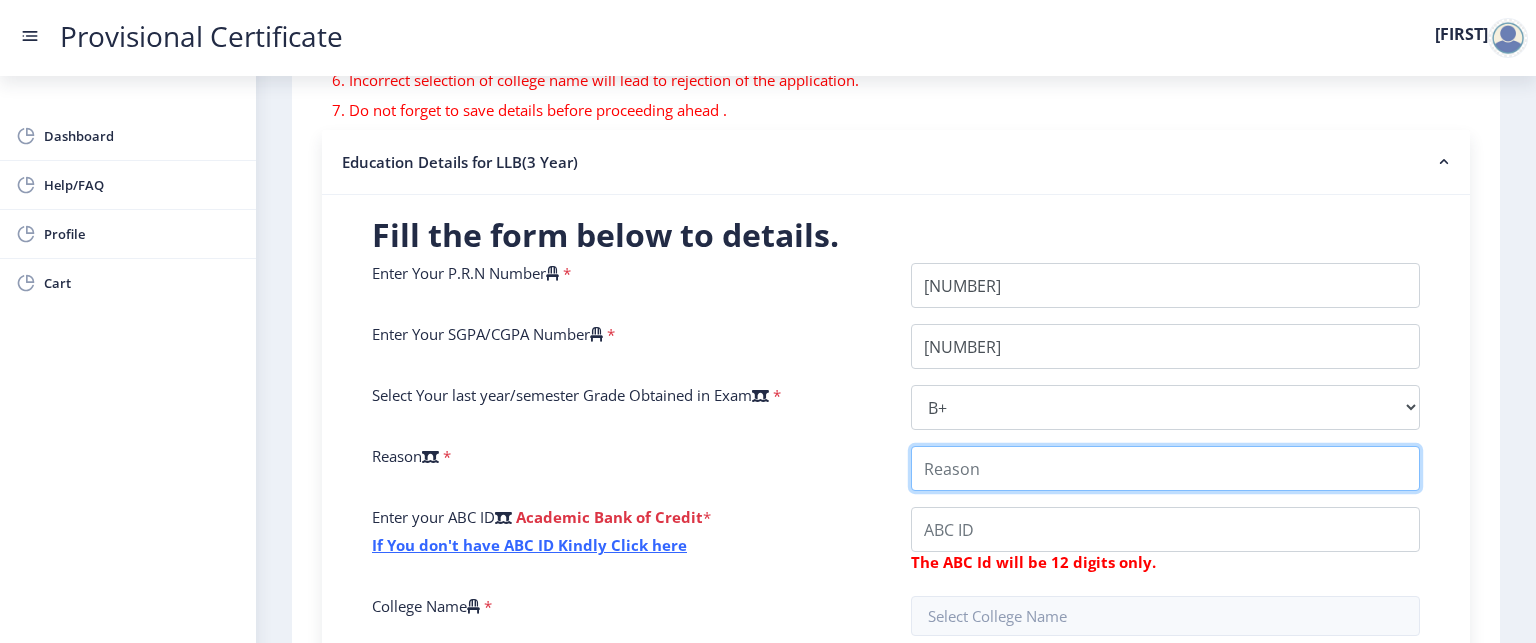 click on "College Name" at bounding box center [1165, 468] 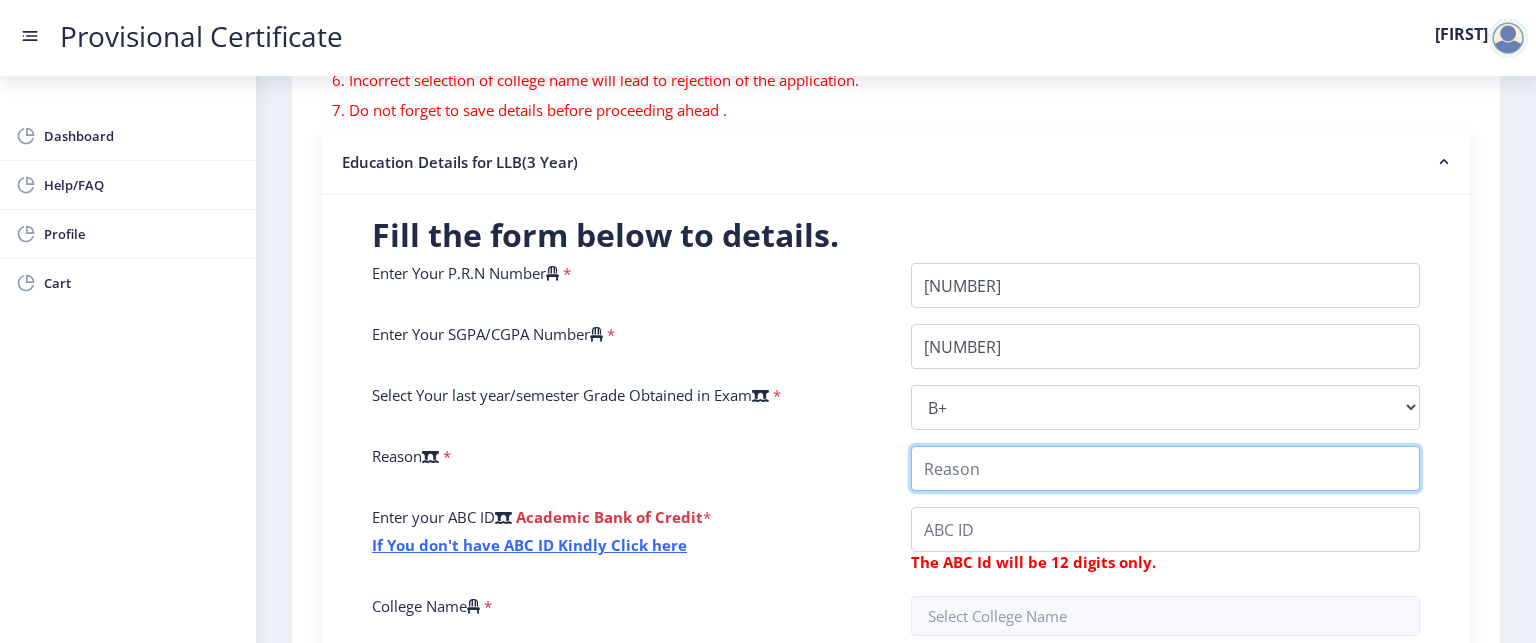 type on "[NUMBER]" 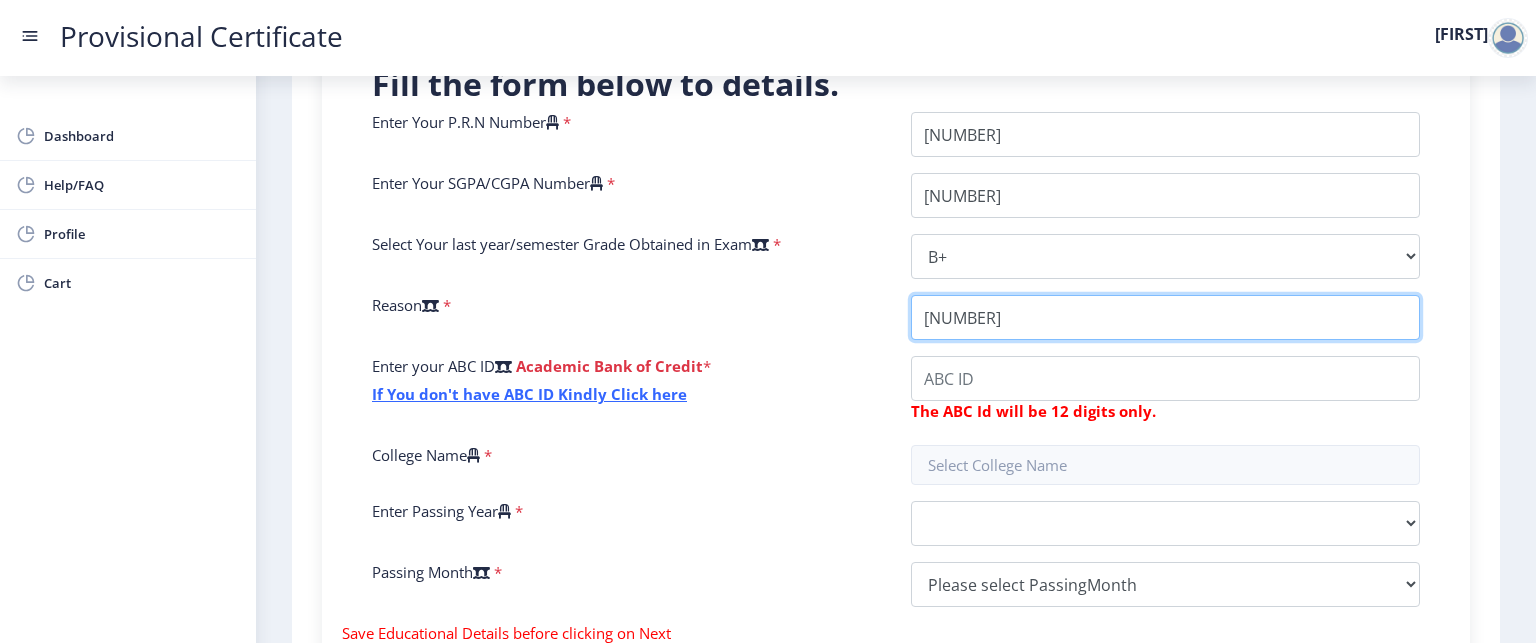 scroll, scrollTop: 492, scrollLeft: 0, axis: vertical 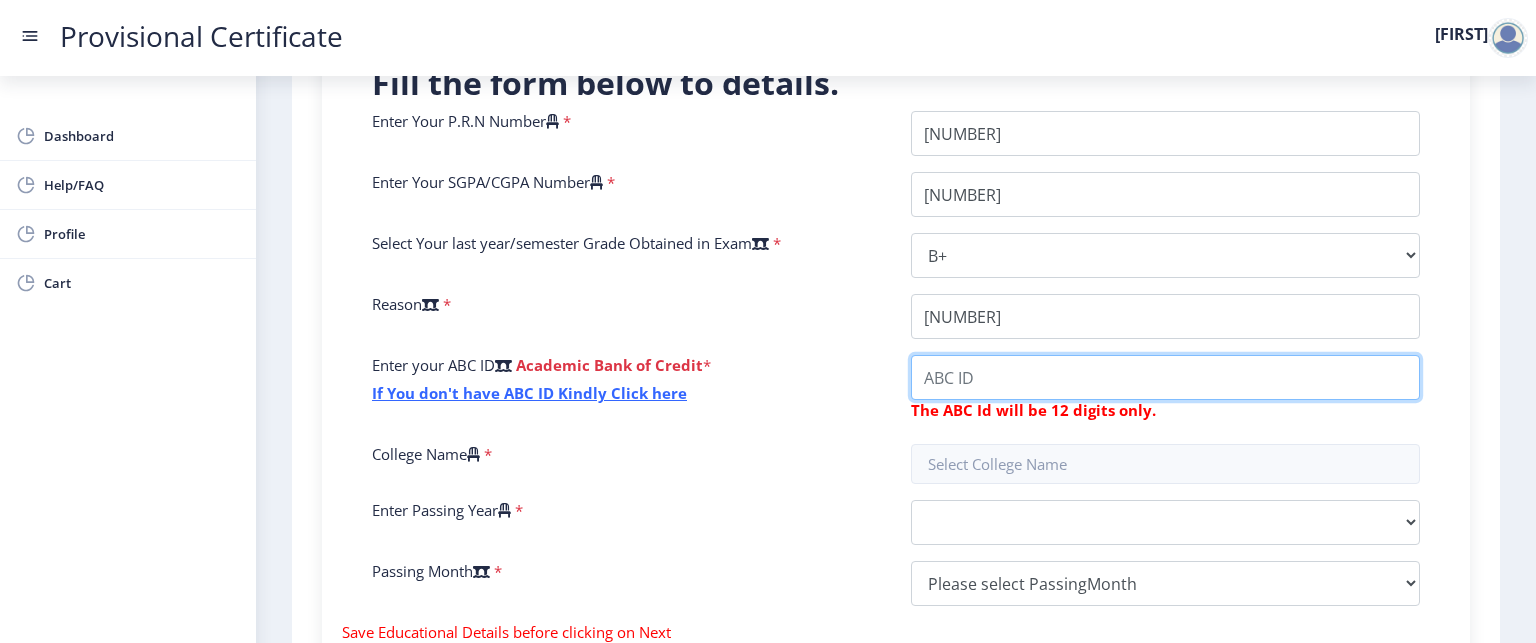 click on "College Name" at bounding box center [1165, 377] 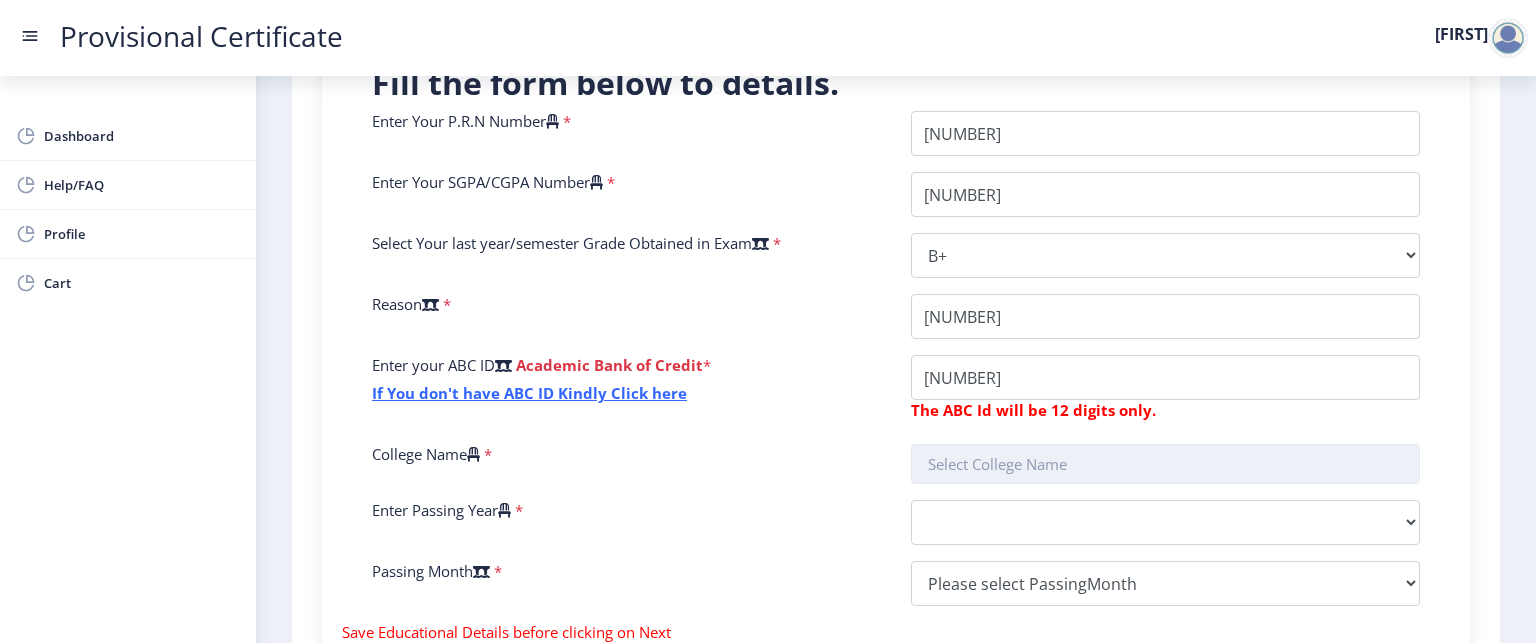 click at bounding box center (1165, 464) 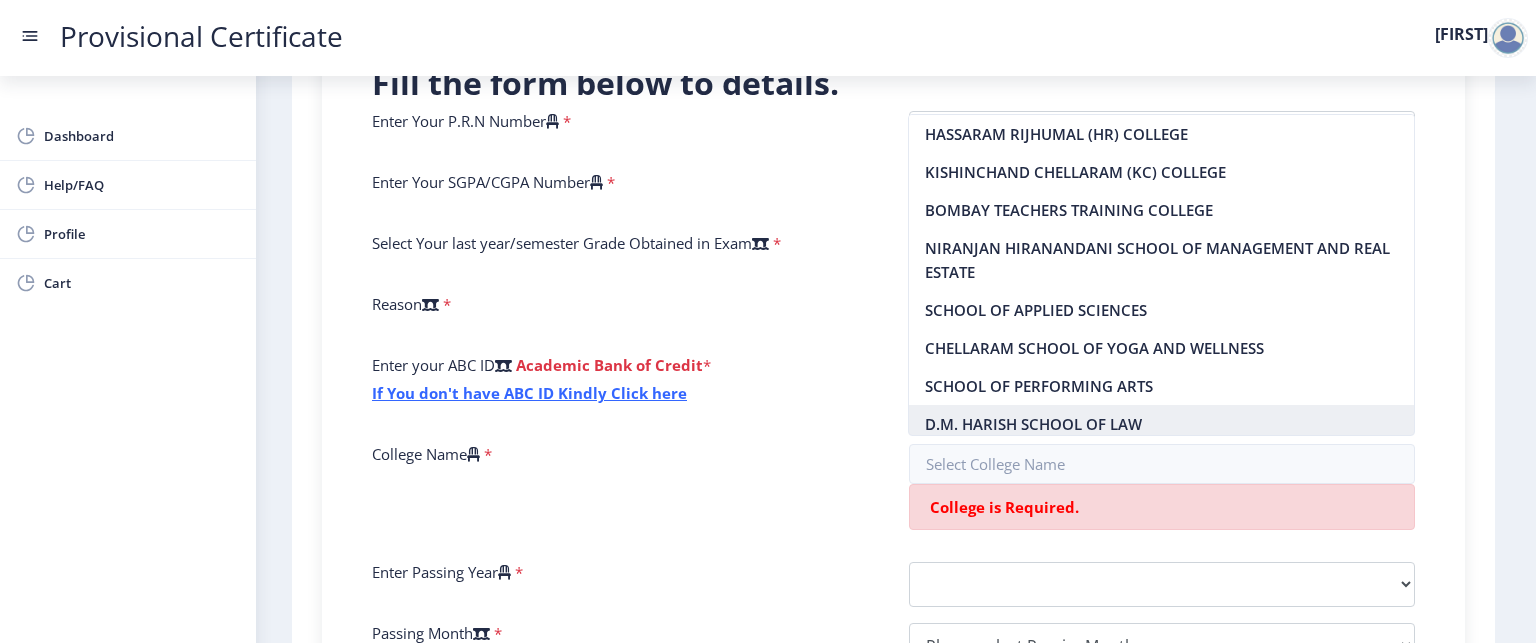 click on "D.M. HARISH SCHOOL OF LAW" at bounding box center (1161, 424) 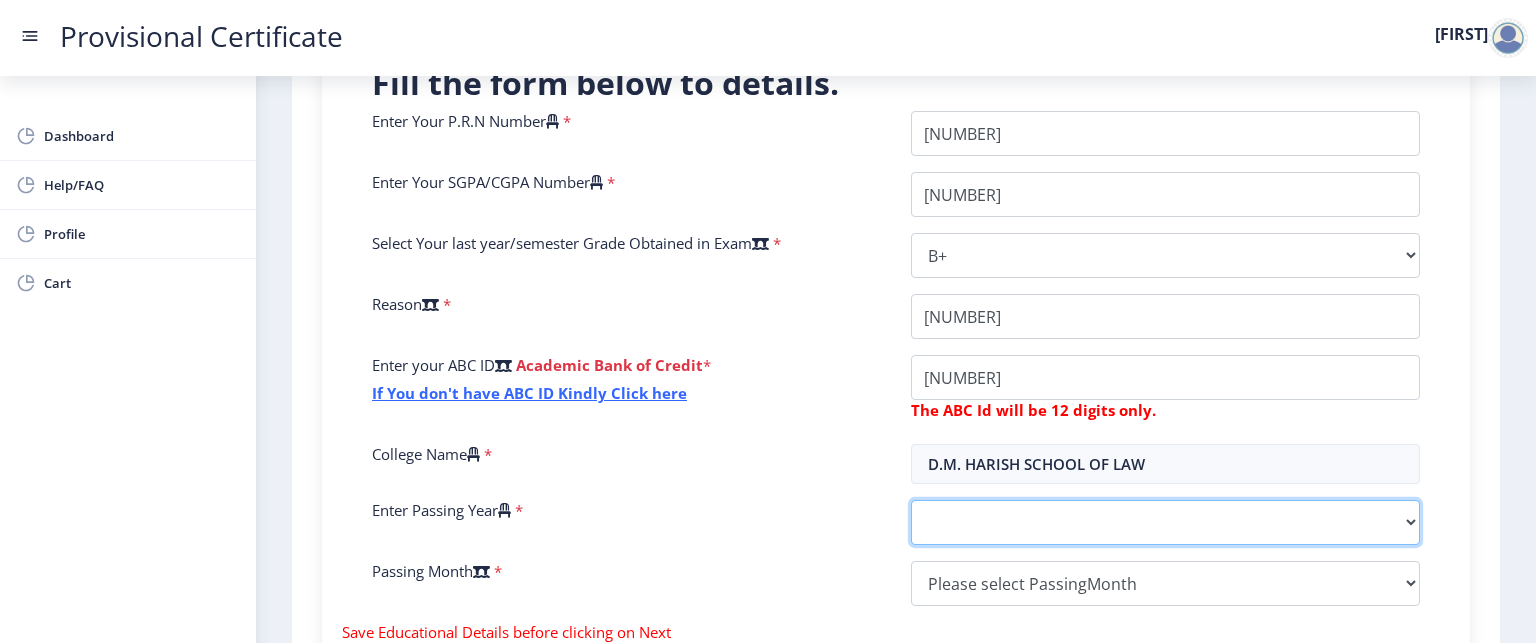 click on "2025   2024   2023   2022   2021   2020   2019   2018   2017   2016   2015   2014   2013   2012   2011   2010   2009   2008   2007   2006   2005   2004   2003   2002   2001   2000   1999   1998   1997   1996   1995   1994   1993   1992   1991   1990   1989   1988   1987   1986   1985   1984   1983   1982   1981   1980   1979   1978   1977   1976   1975   1974   1973   1972   1971   1970   1969   1968   1967" at bounding box center (1165, 522) 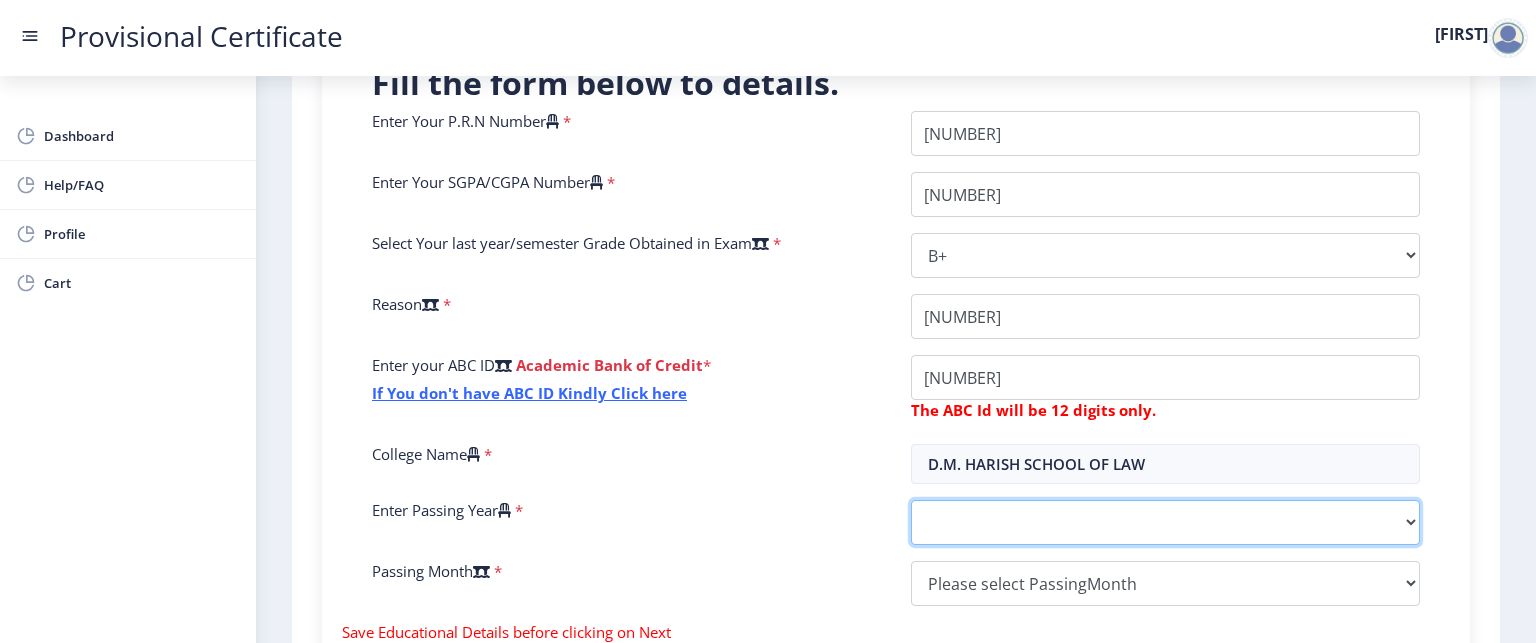 select on "2025" 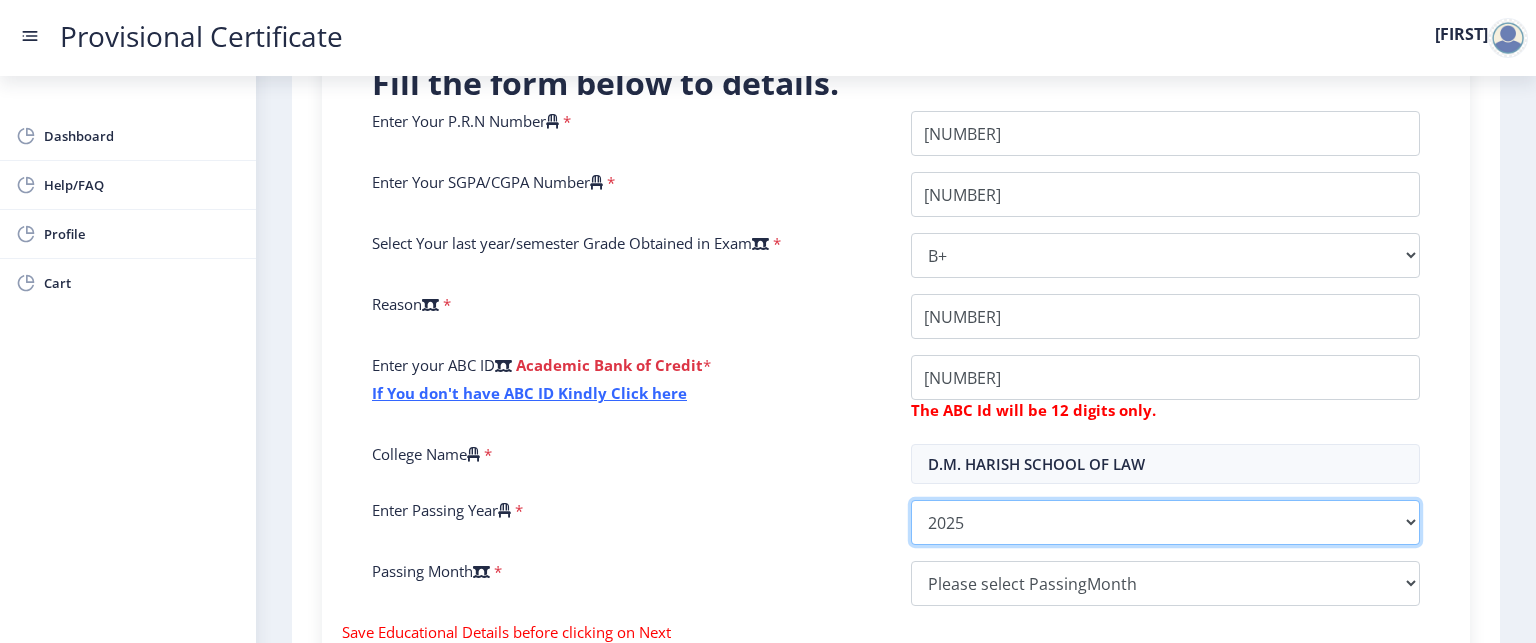 click on "2025   2024   2023   2022   2021   2020   2019   2018   2017   2016   2015   2014   2013   2012   2011   2010   2009   2008   2007   2006   2005   2004   2003   2002   2001   2000   1999   1998   1997   1996   1995   1994   1993   1992   1991   1990   1989   1988   1987   1986   1985   1984   1983   1982   1981   1980   1979   1978   1977   1976   1975   1974   1973   1972   1971   1970   1969   1968   1967" at bounding box center [1165, 522] 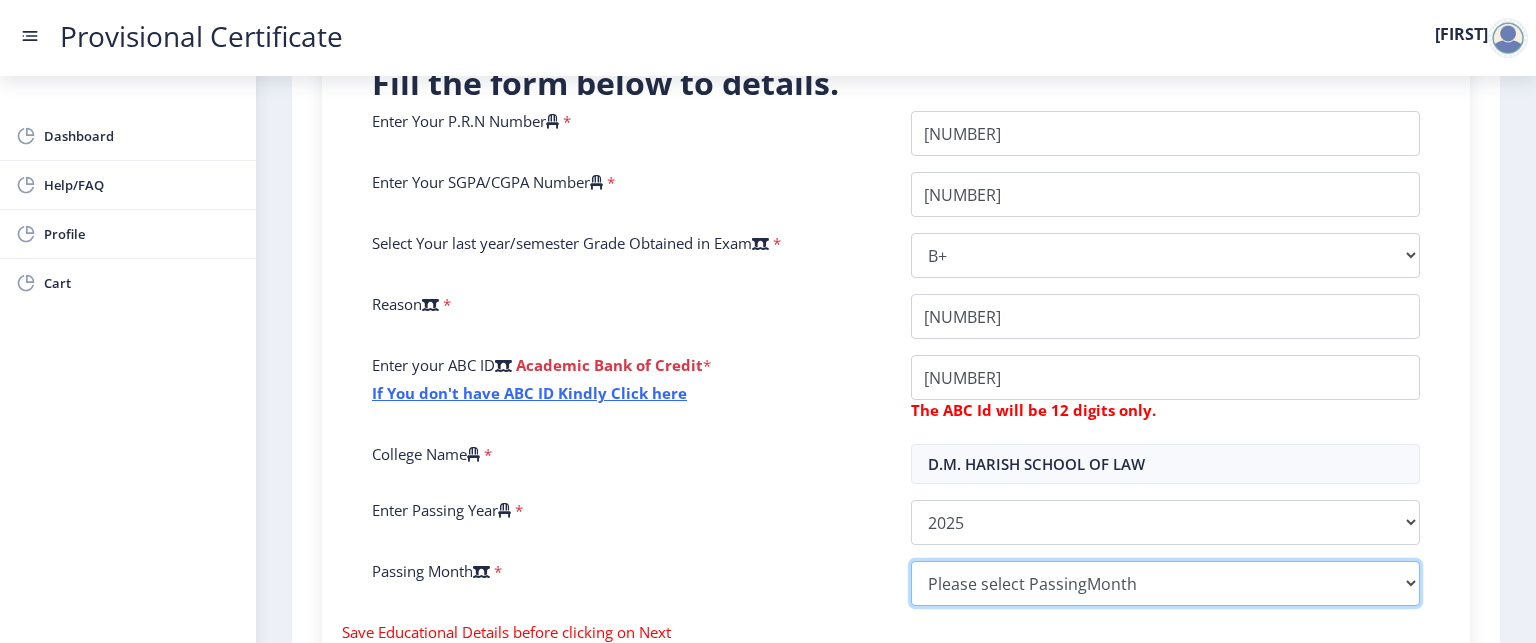 click on "Please select PassingMonth  (01) January (02) February (03) March (04) April (05) May (06) June (07) July (08) August (09) September (10) October (11) November (12) December" at bounding box center [1165, 583] 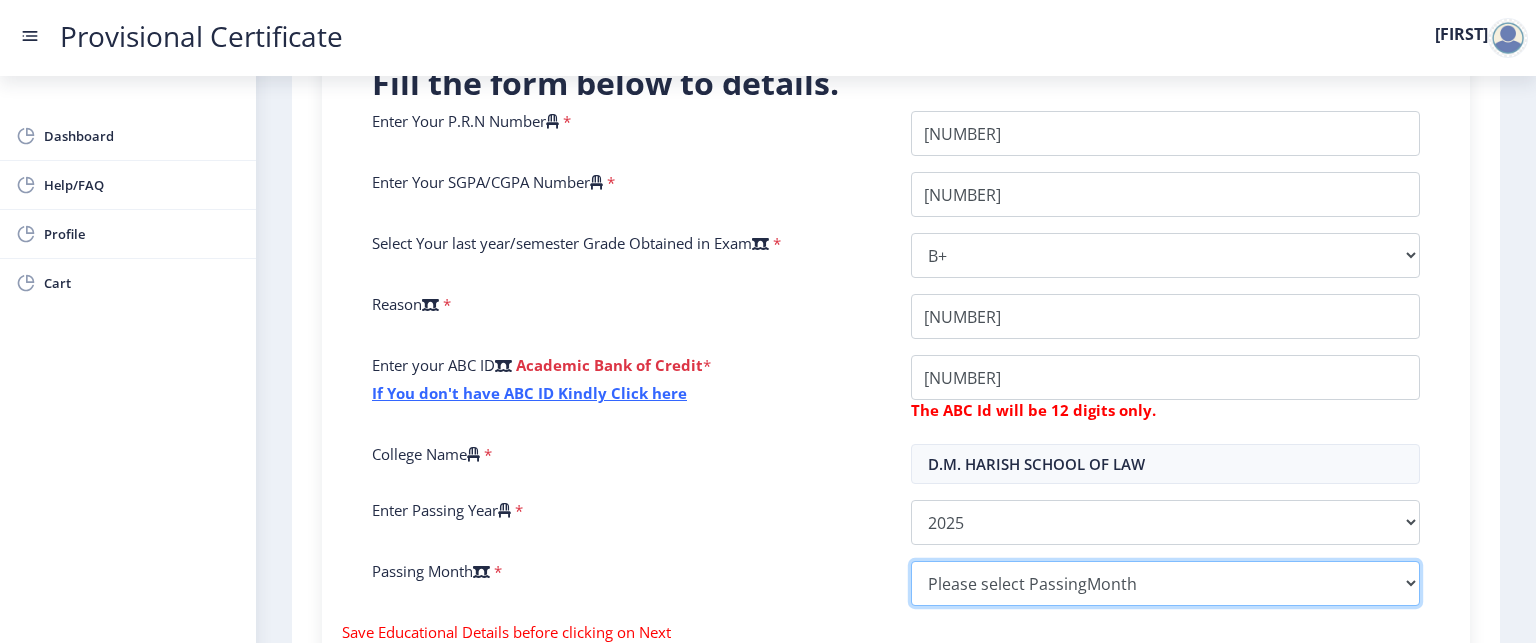 select on "March" 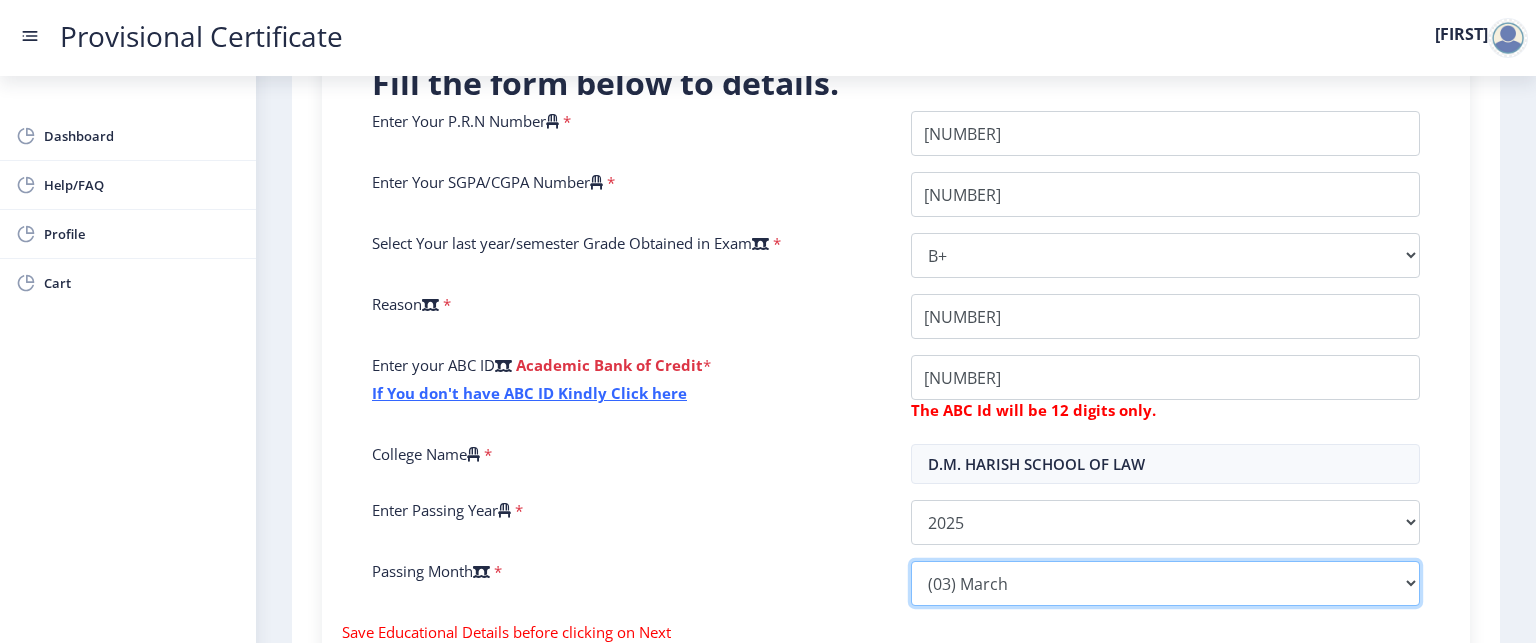click on "Please select PassingMonth  (01) January (02) February (03) March (04) April (05) May (06) June (07) July (08) August (09) September (10) October (11) November (12) December" at bounding box center [1165, 583] 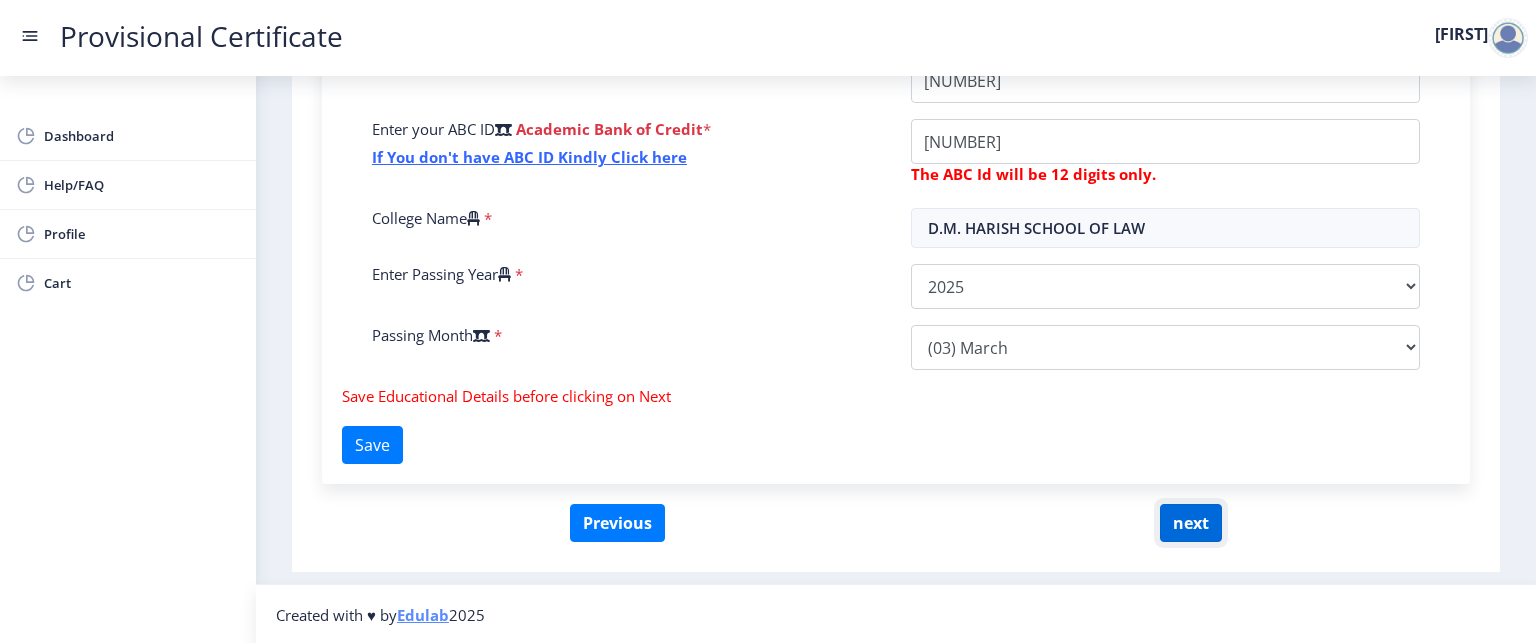 click on "next" at bounding box center (1191, 523) 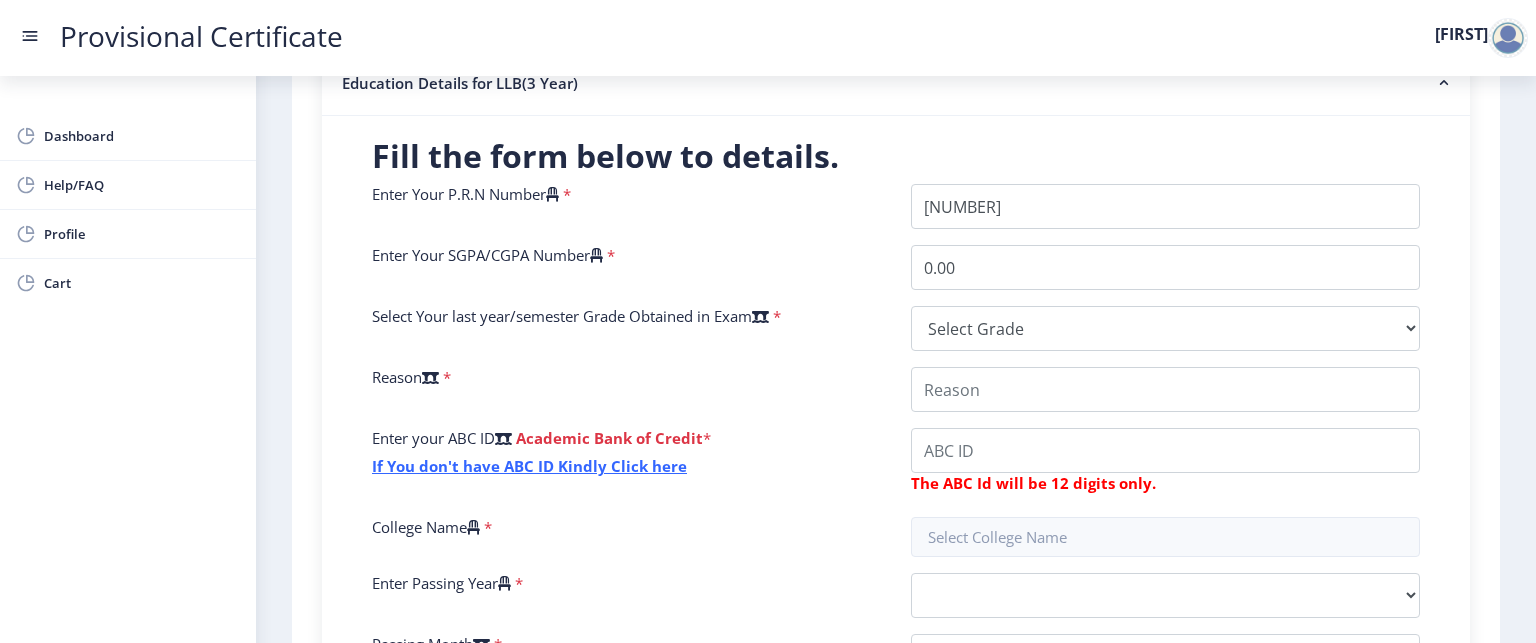 scroll, scrollTop: 410, scrollLeft: 0, axis: vertical 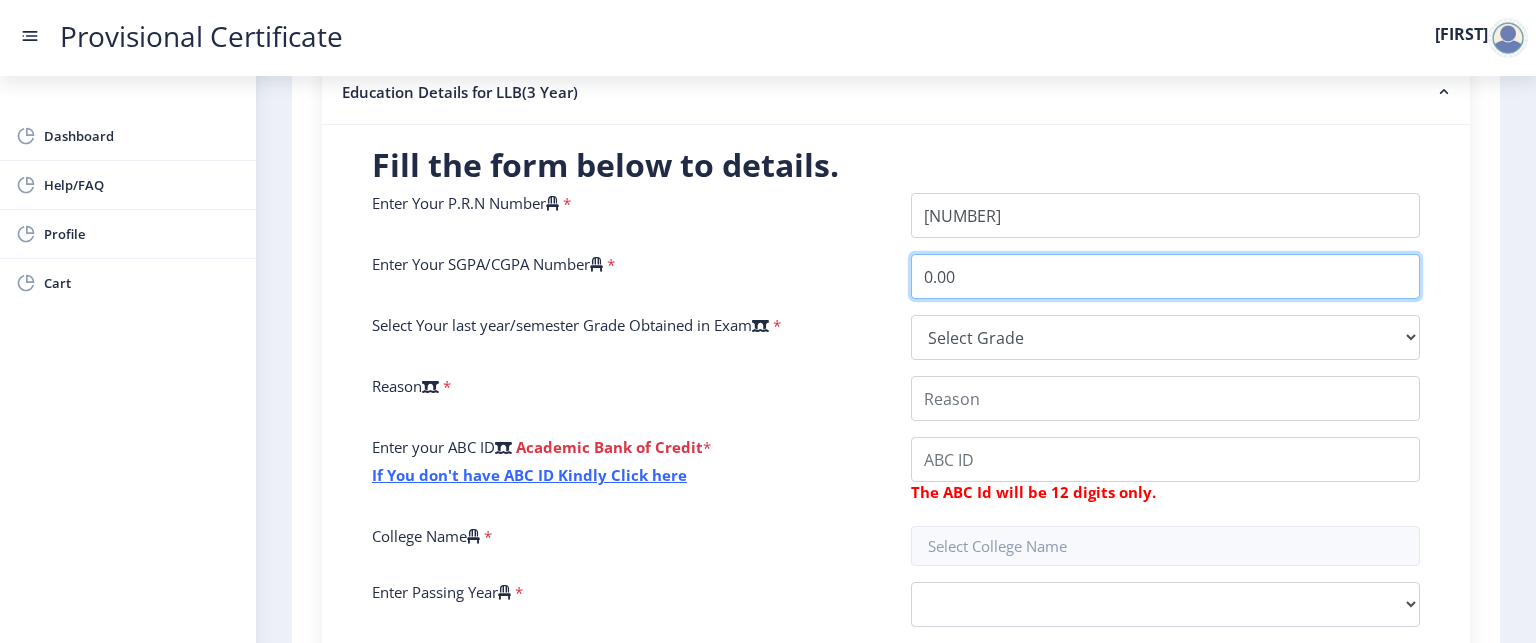 click on "0.00" at bounding box center [1165, 276] 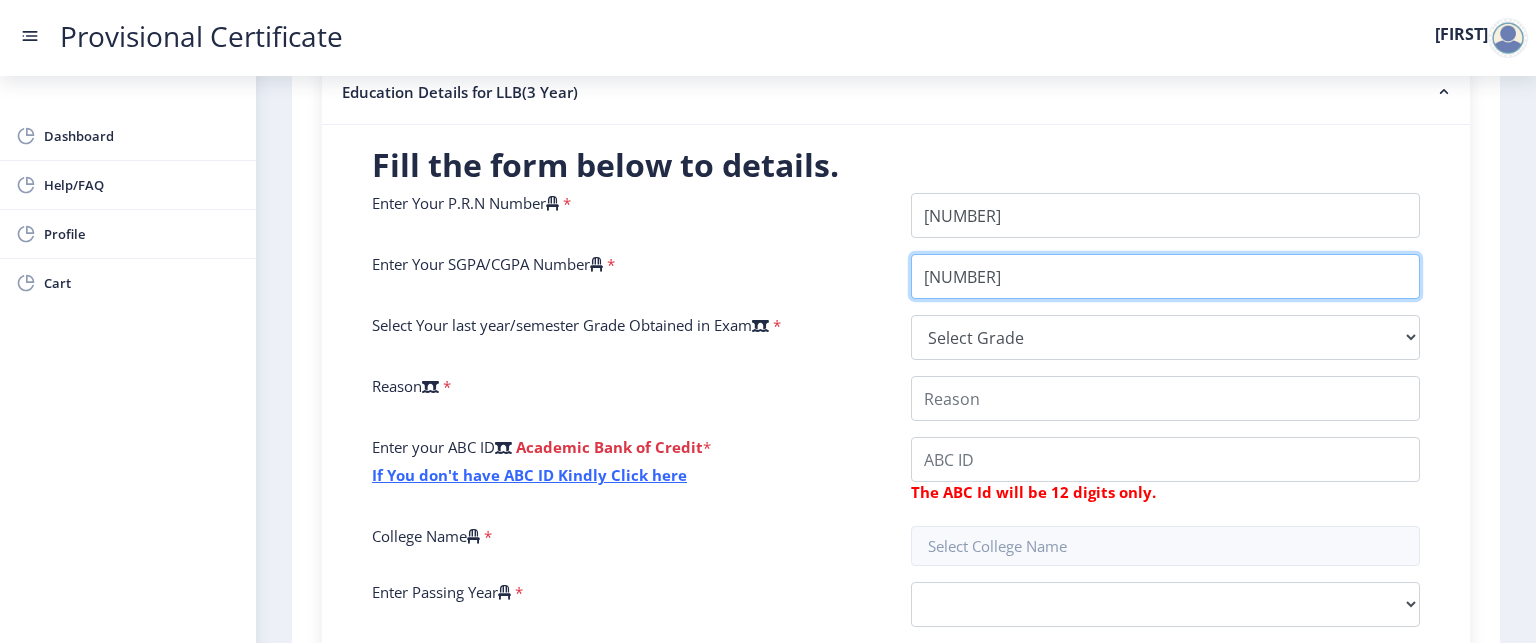 type on "[NUMBER]" 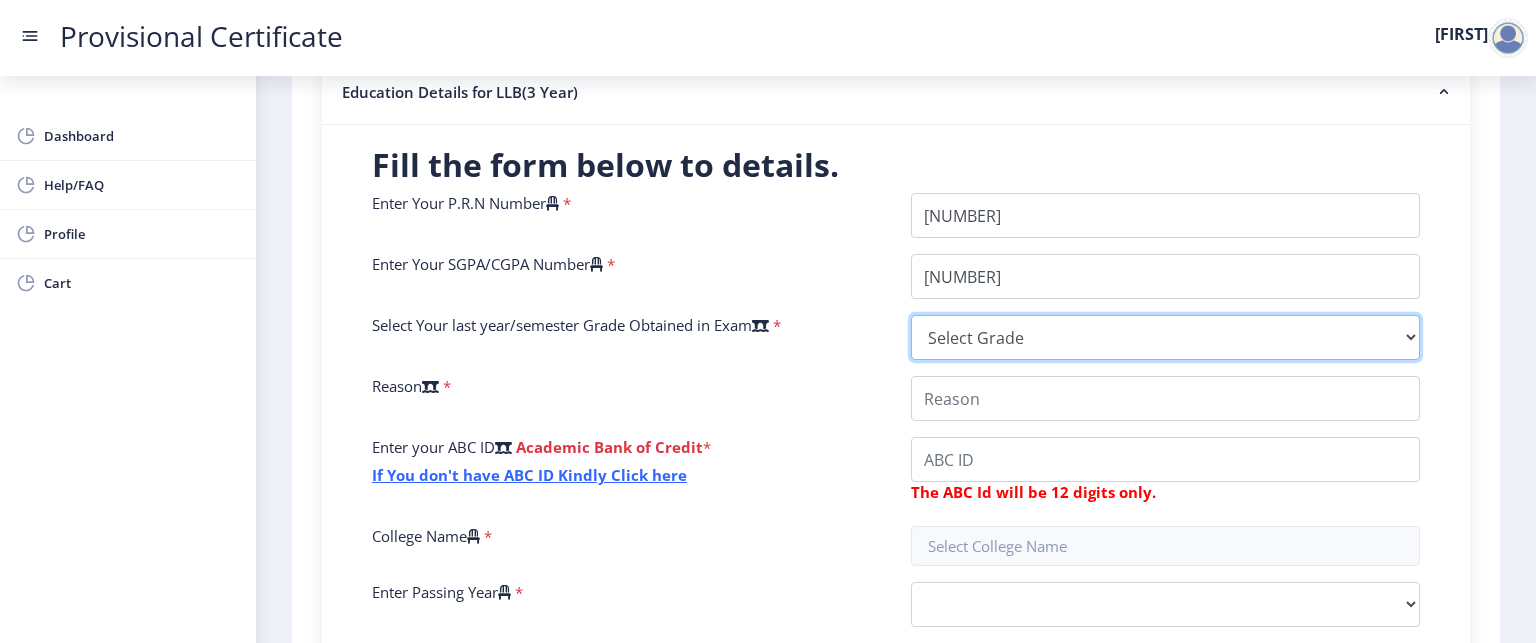 click on "Select Grade  O   A+   A   B+   B   C   D   F(Fail)" at bounding box center (1165, 337) 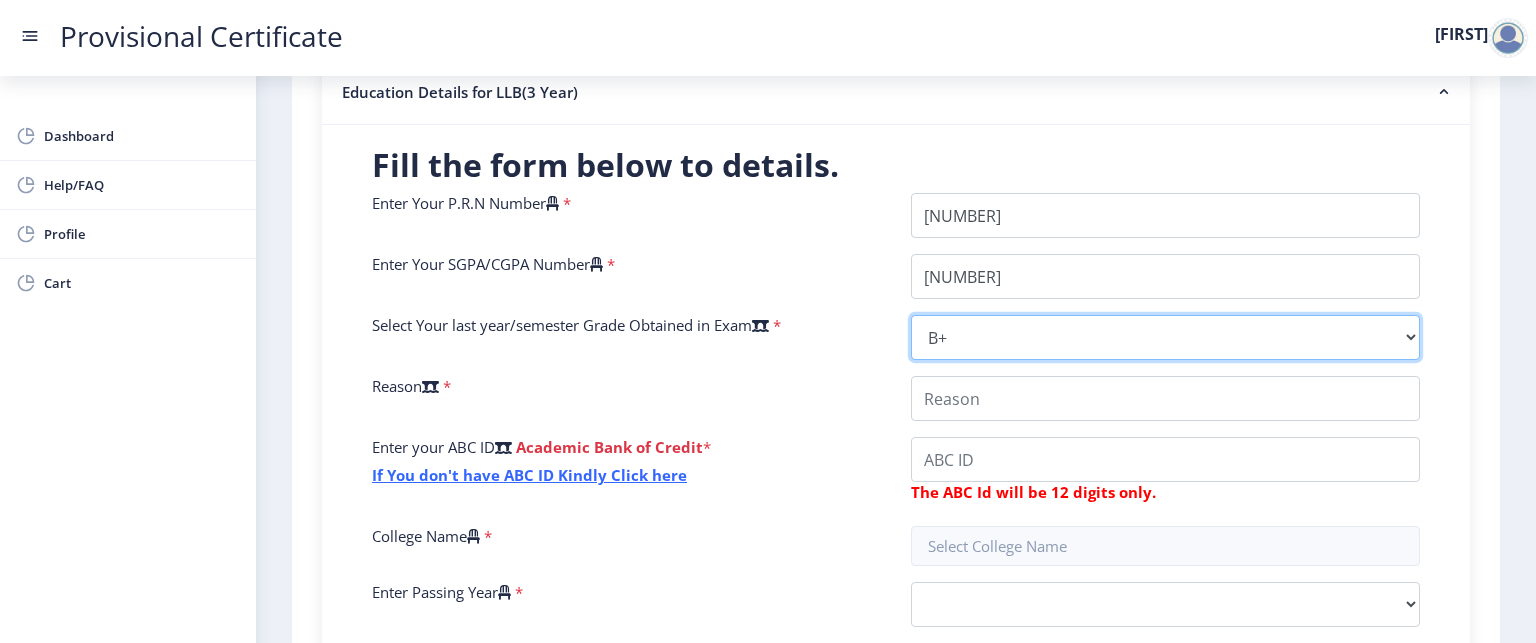 click on "Select Grade  O   A+   A   B+   B   C   D   F(Fail)" at bounding box center (1165, 337) 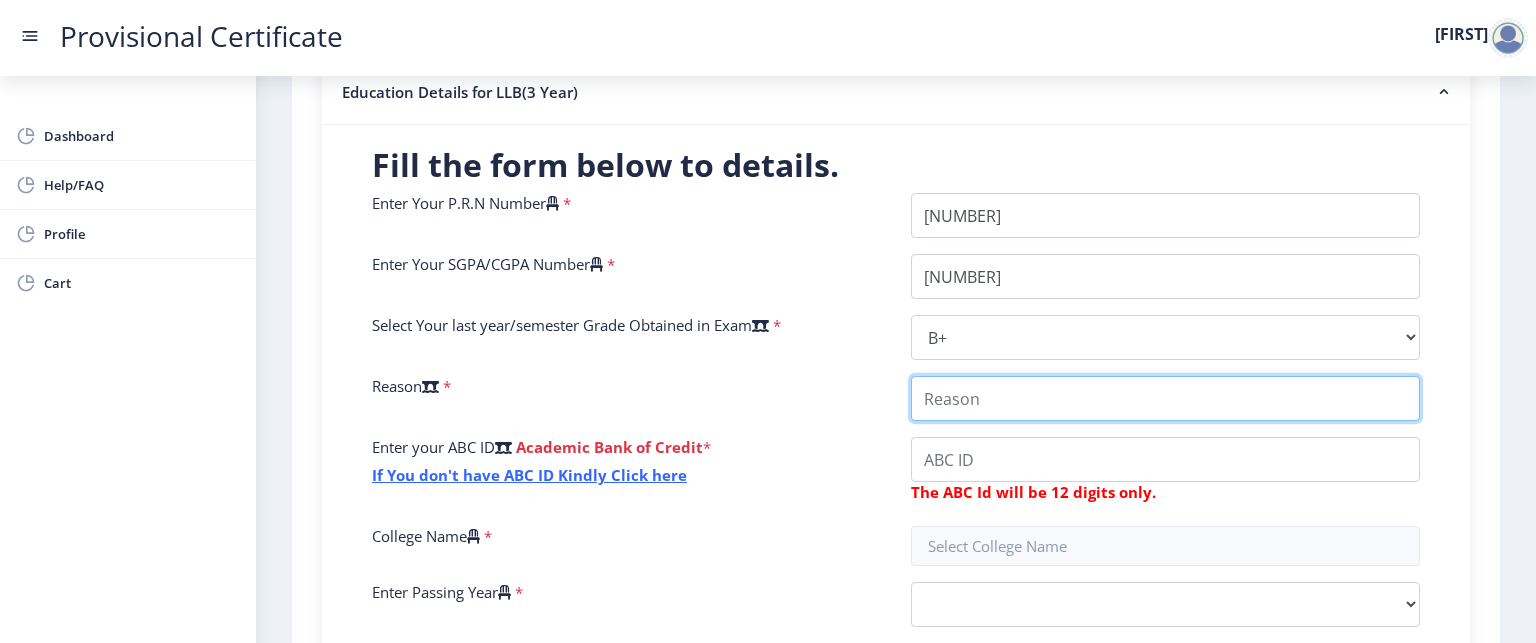 click on "College Name" at bounding box center [1165, 398] 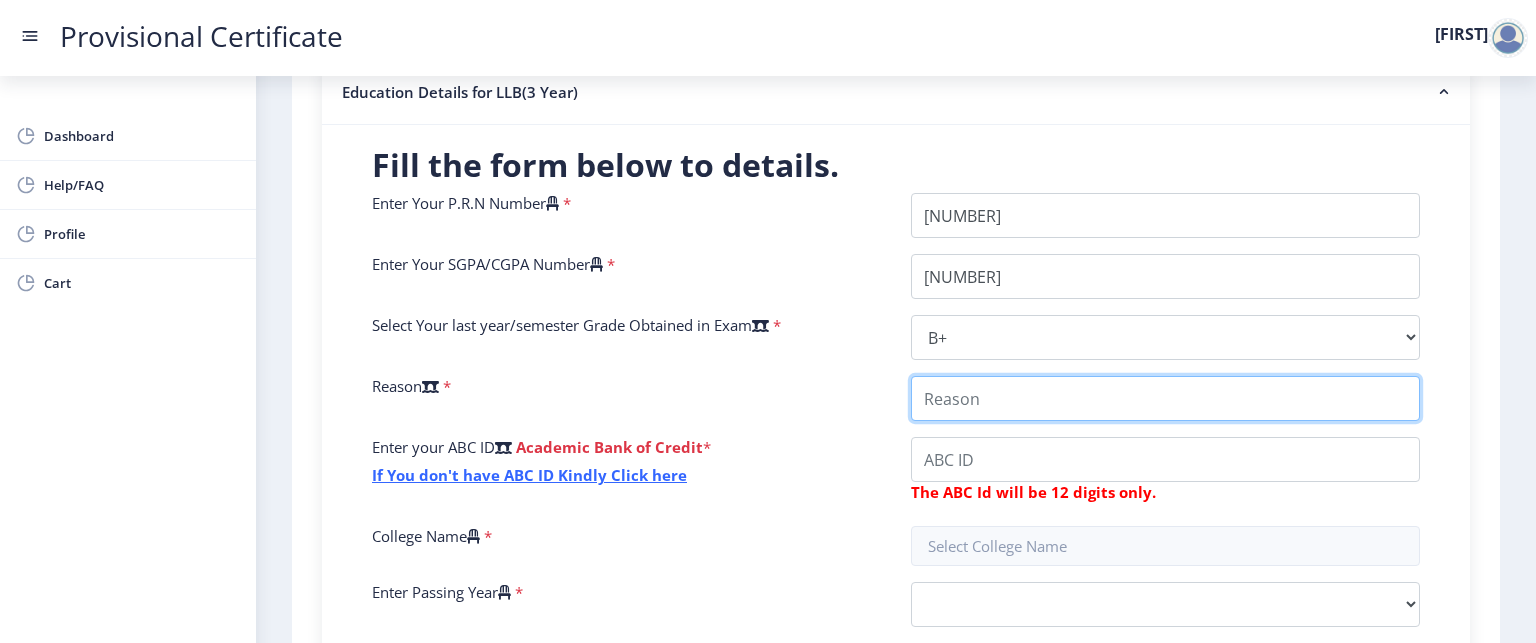type on "[NUMBER]" 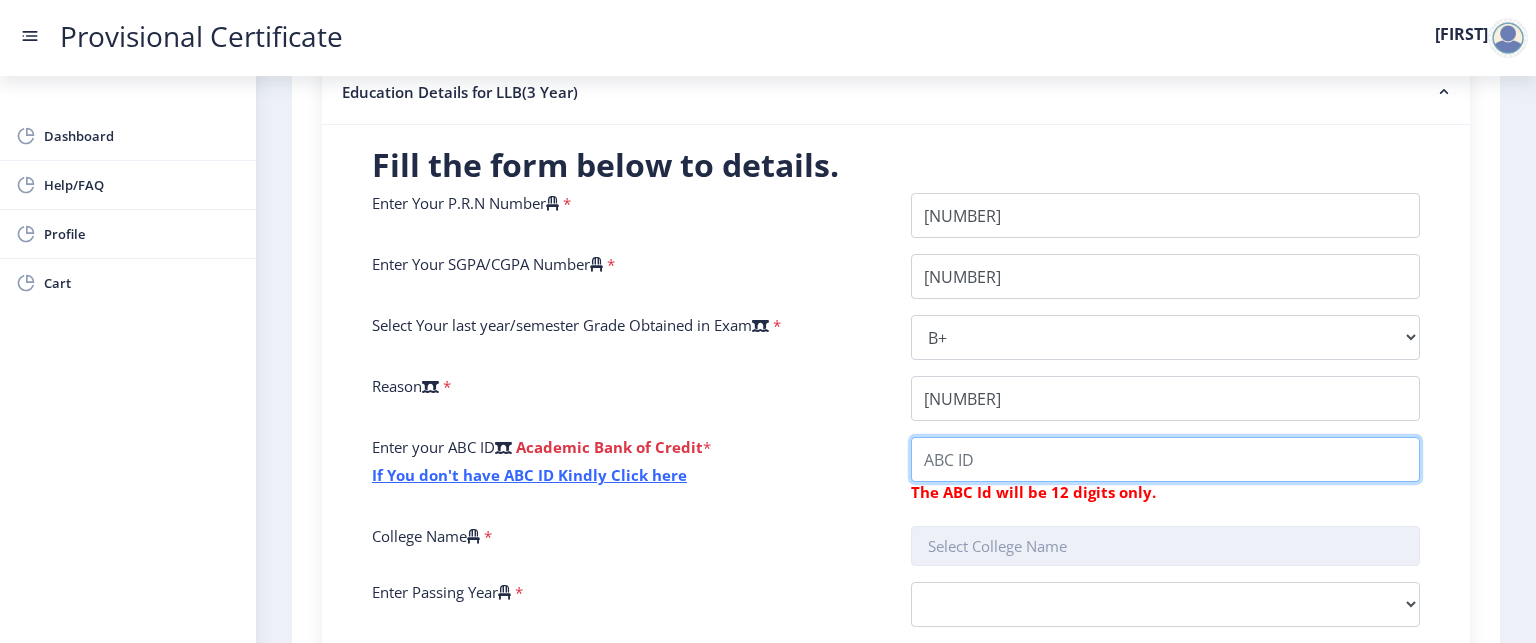 drag, startPoint x: 997, startPoint y: 463, endPoint x: 1047, endPoint y: 552, distance: 102.0833 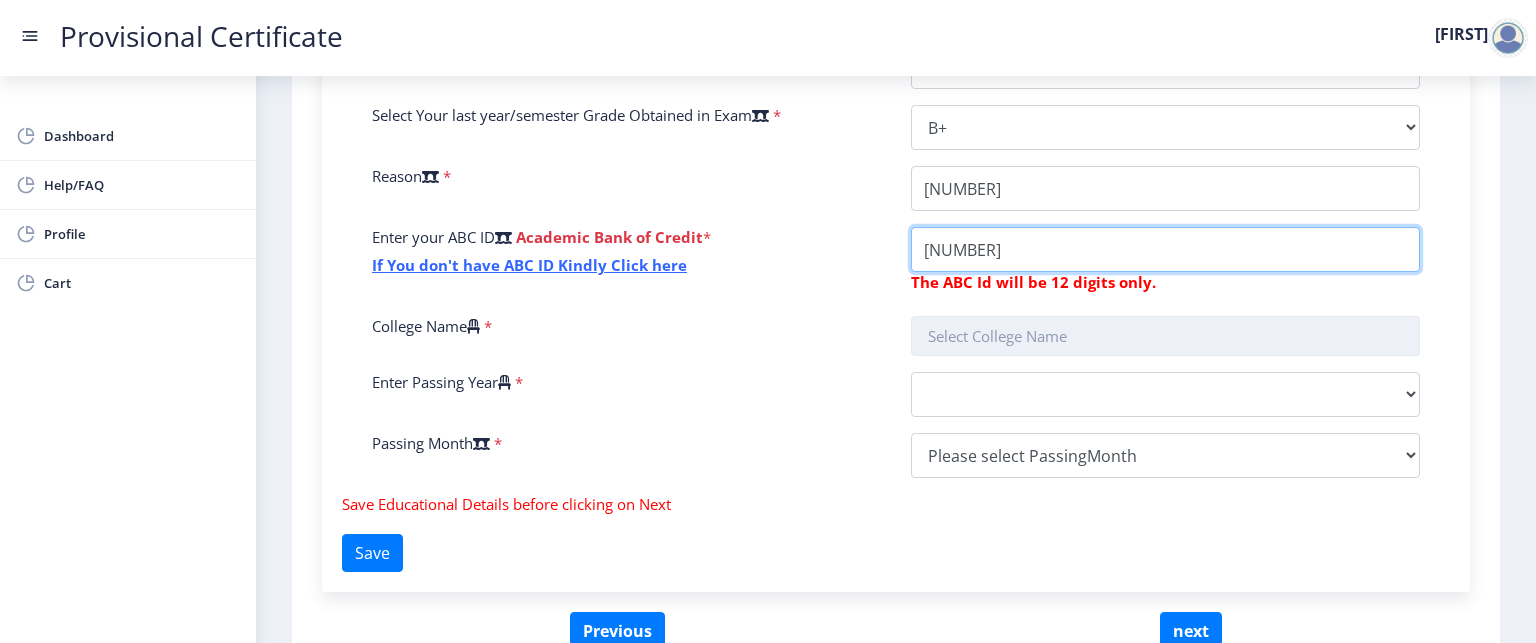 scroll, scrollTop: 622, scrollLeft: 0, axis: vertical 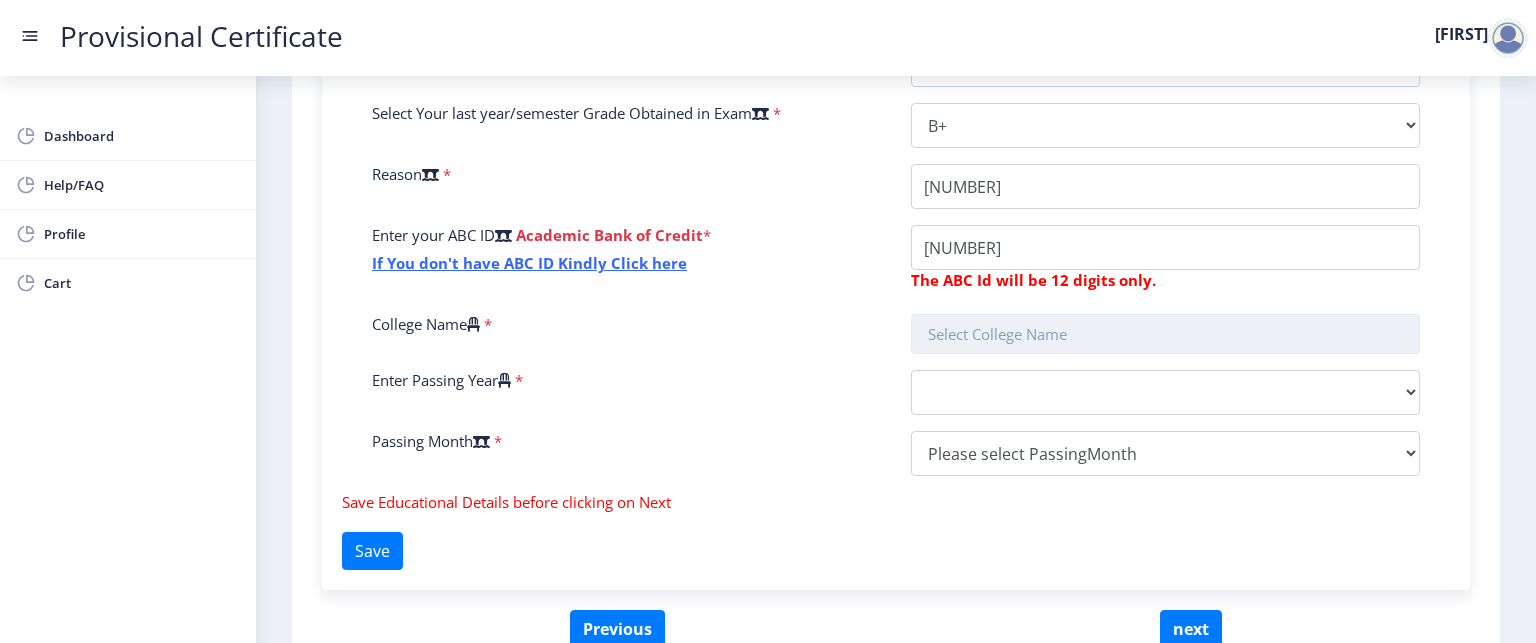 click at bounding box center [1165, 334] 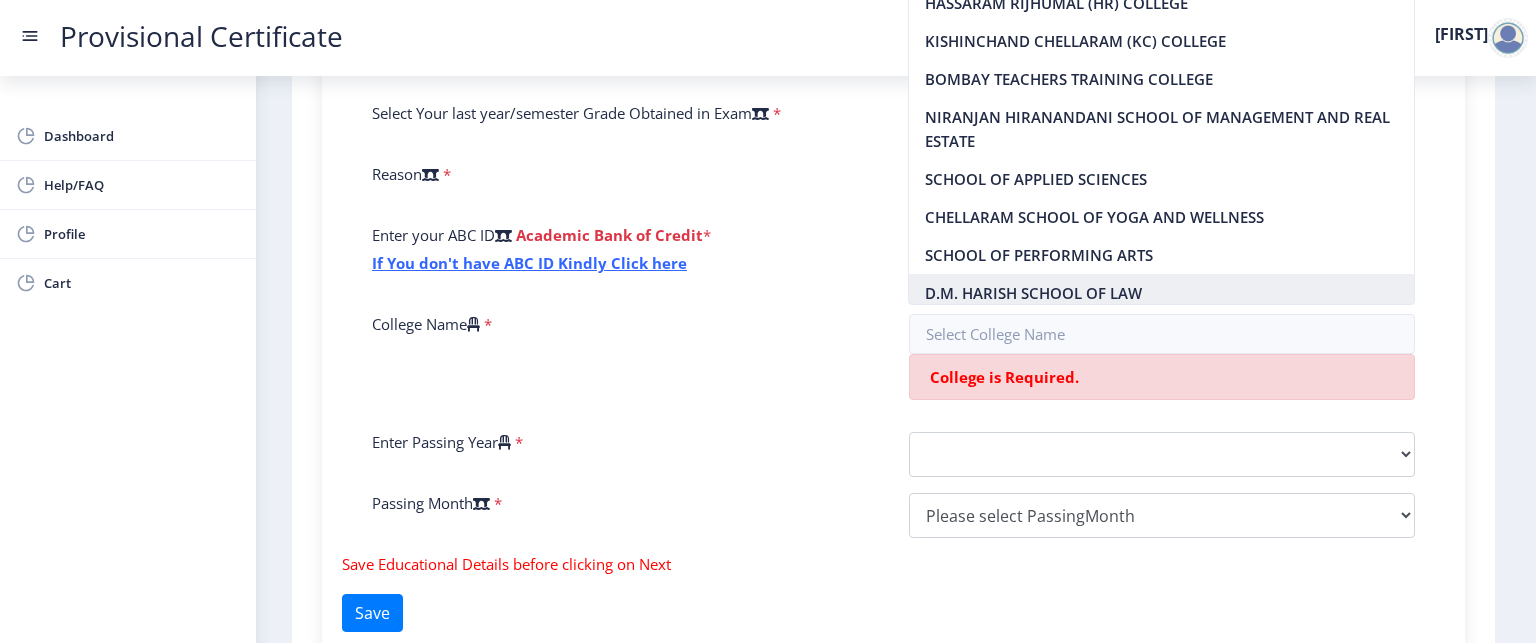 click on "D.M. HARISH SCHOOL OF LAW" at bounding box center [1161, 293] 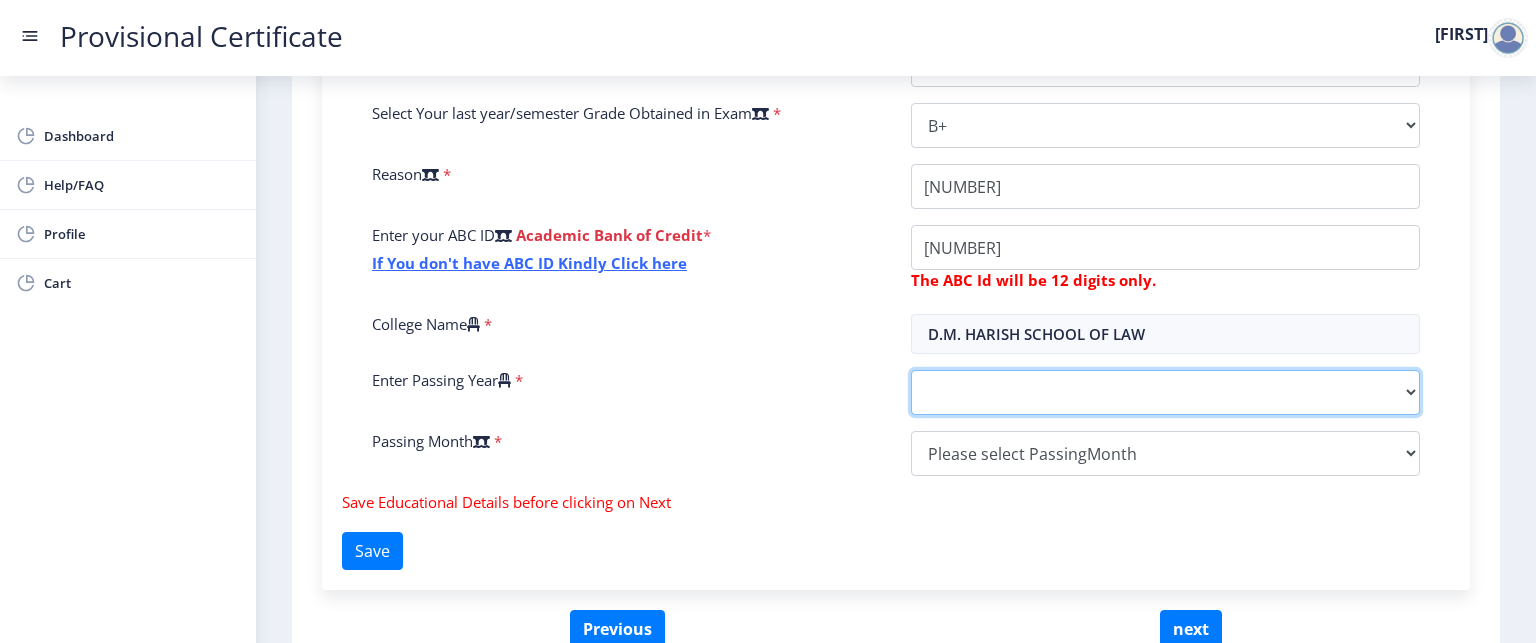 click on "2025   2024   2023   2022   2021   2020   2019   2018   2017   2016   2015   2014   2013   2012   2011   2010   2009   2008   2007   2006   2005   2004   2003   2002   2001   2000   1999   1998   1997   1996   1995   1994   1993   1992   1991   1990   1989   1988   1987   1986   1985   1984   1983   1982   1981   1980   1979   1978   1977   1976   1975   1974   1973   1972   1971   1970   1969   1968   1967" at bounding box center [1165, 392] 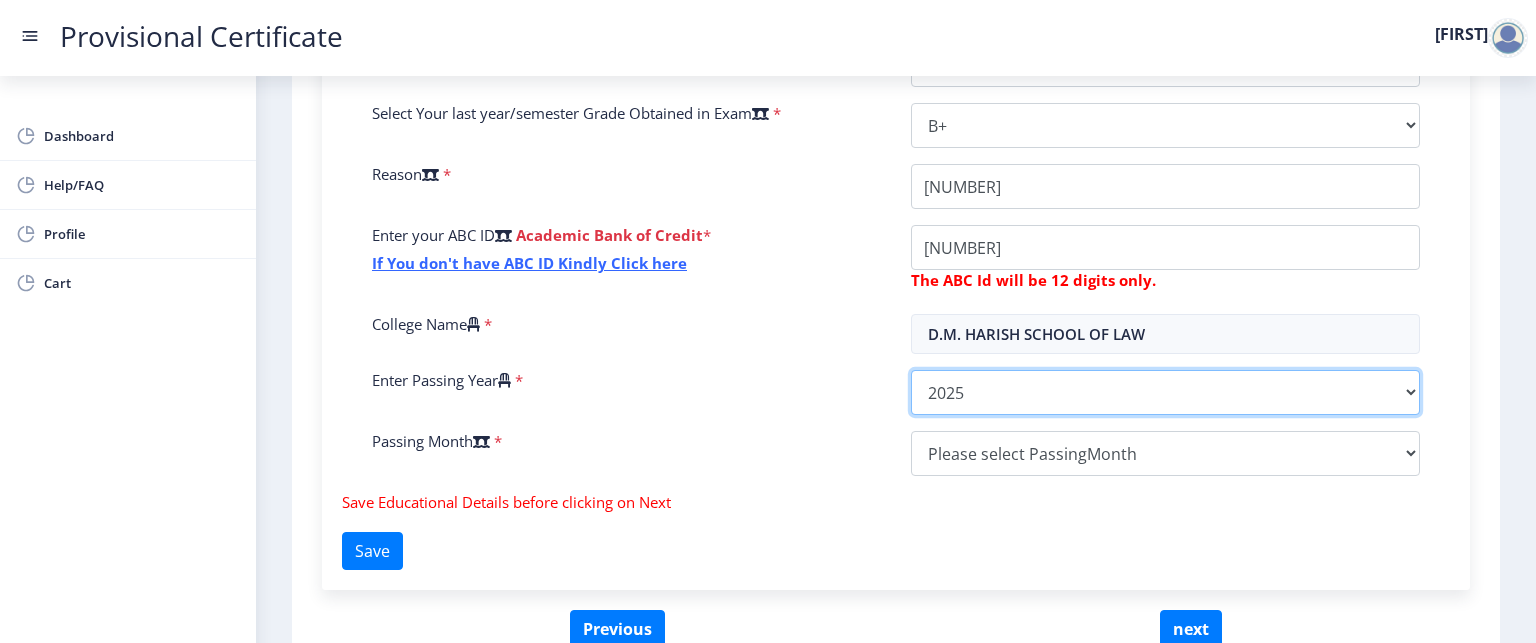 click on "2025   2024   2023   2022   2021   2020   2019   2018   2017   2016   2015   2014   2013   2012   2011   2010   2009   2008   2007   2006   2005   2004   2003   2002   2001   2000   1999   1998   1997   1996   1995   1994   1993   1992   1991   1990   1989   1988   1987   1986   1985   1984   1983   1982   1981   1980   1979   1978   1977   1976   1975   1974   1973   1972   1971   1970   1969   1968   1967" at bounding box center [1165, 392] 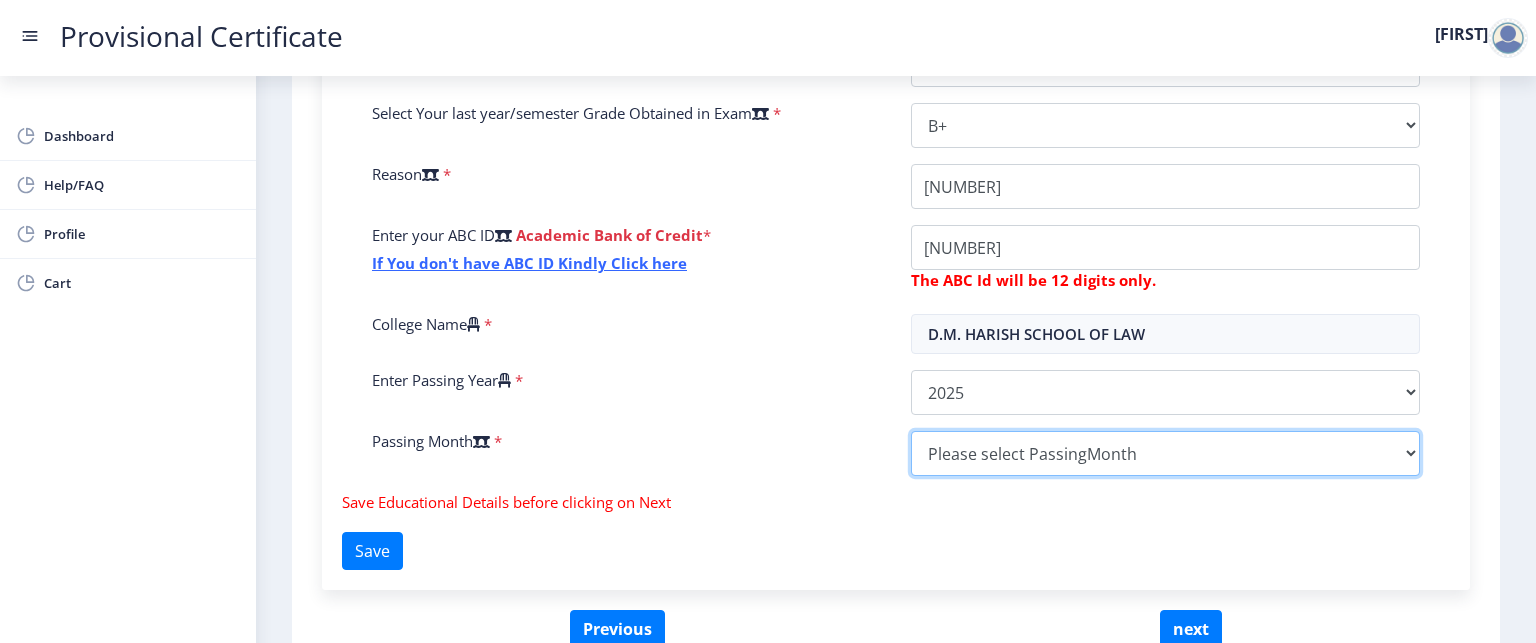 click on "Please select PassingMonth  (01) January (02) February (03) March (04) April (05) May (06) June (07) July (08) August (09) September (10) October (11) November (12) December" at bounding box center [1165, 453] 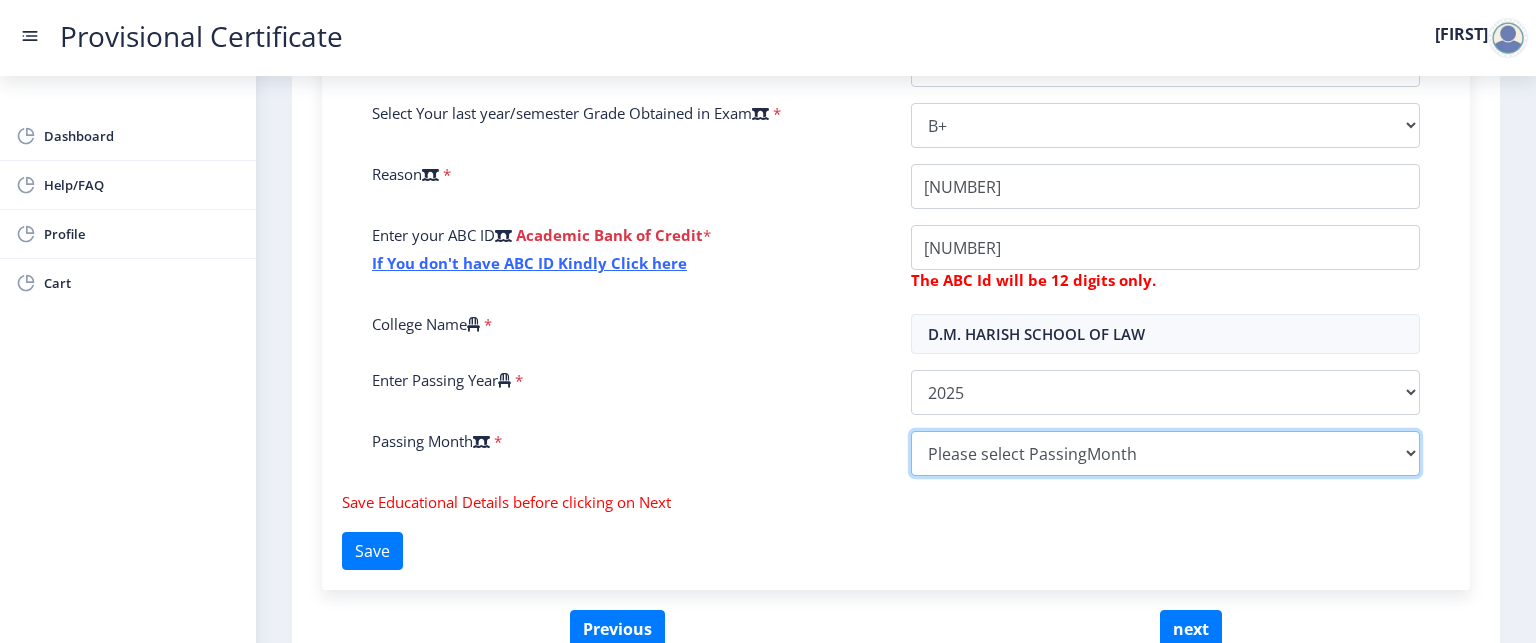 select on "March" 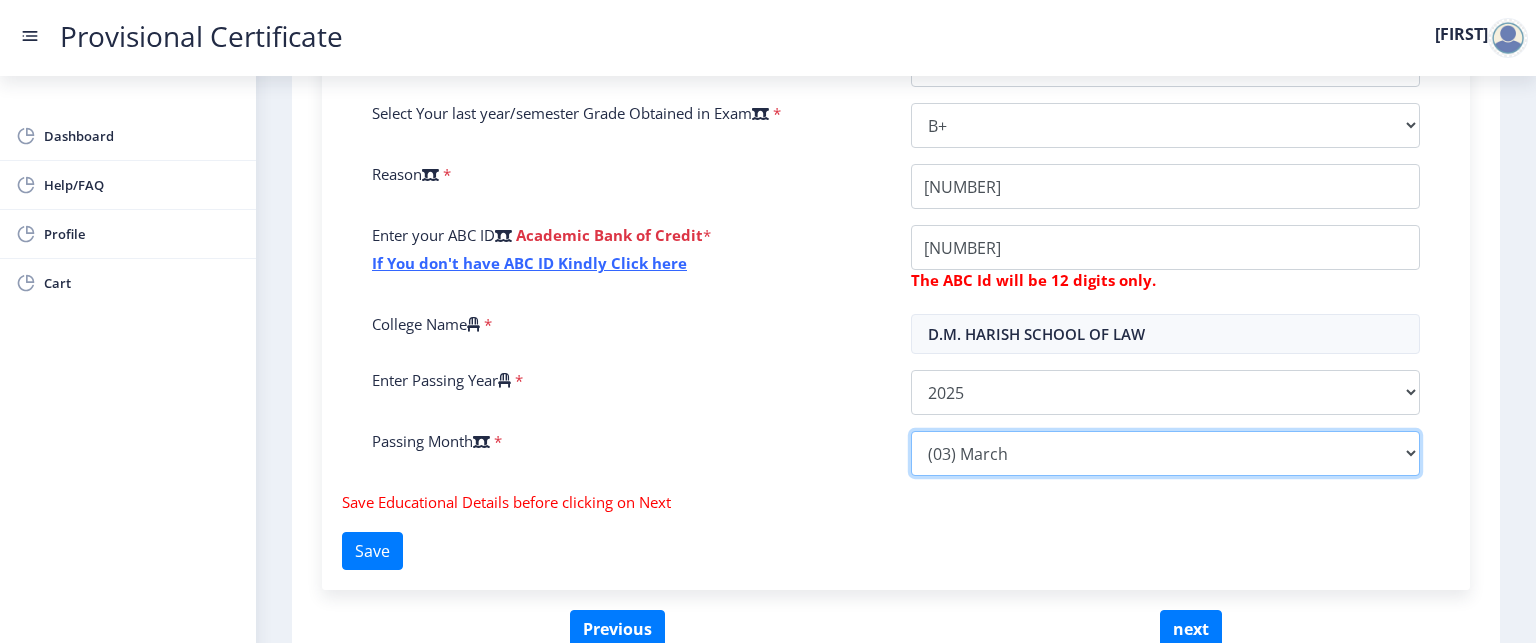 click on "Please select PassingMonth  (01) January (02) February (03) March (04) April (05) May (06) June (07) July (08) August (09) September (10) October (11) November (12) December" at bounding box center (1165, 453) 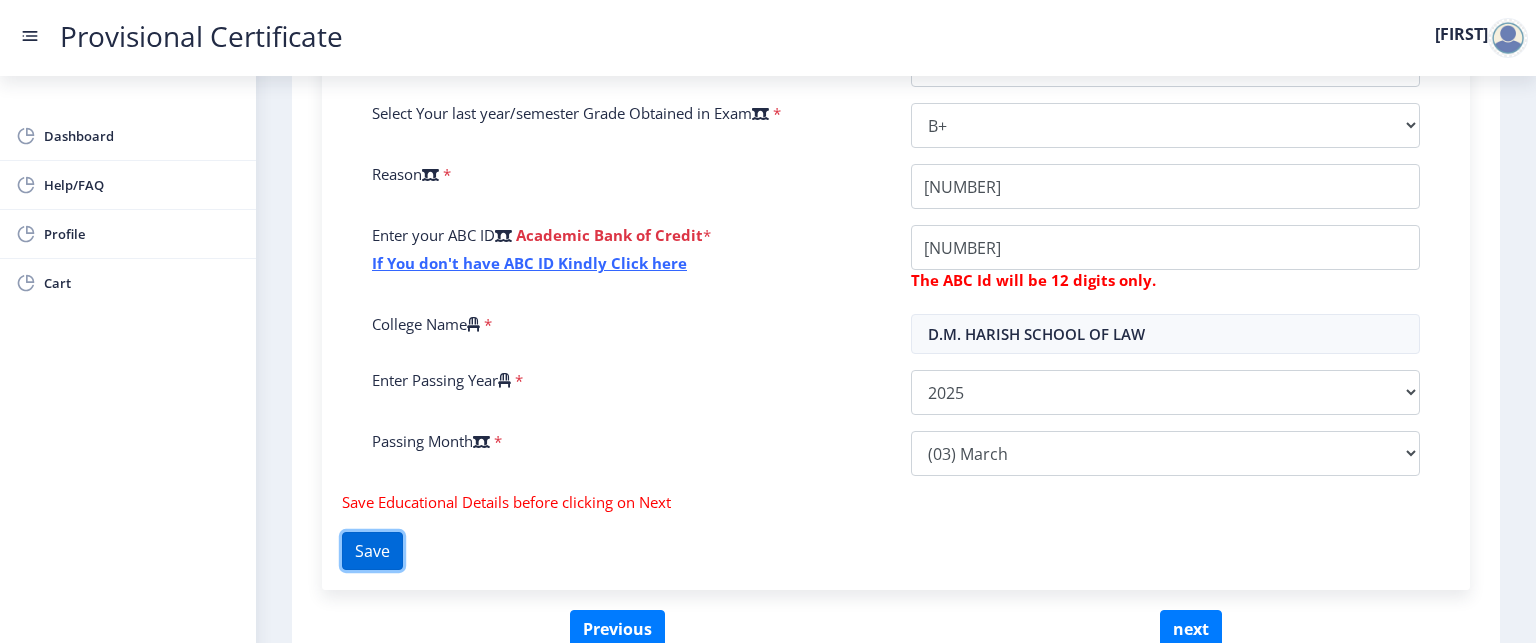 click on "Save" at bounding box center [372, 551] 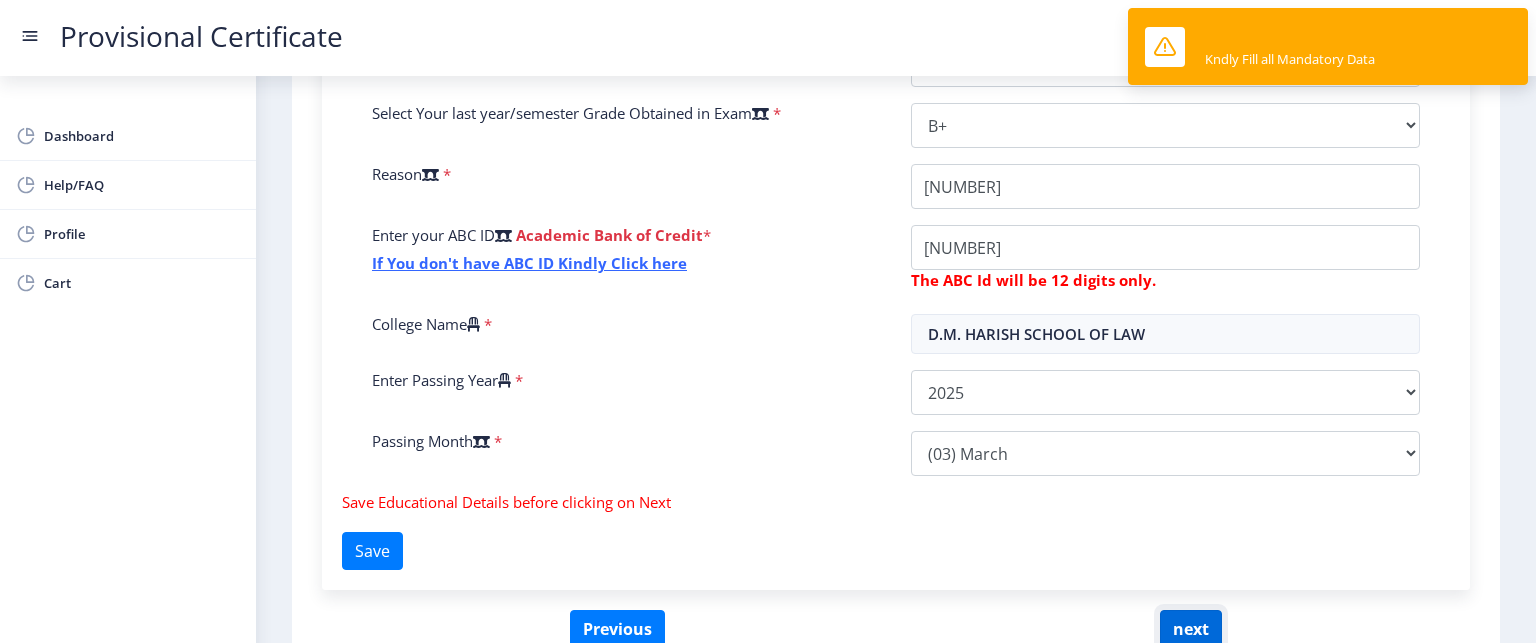 click on "next" at bounding box center (1191, 629) 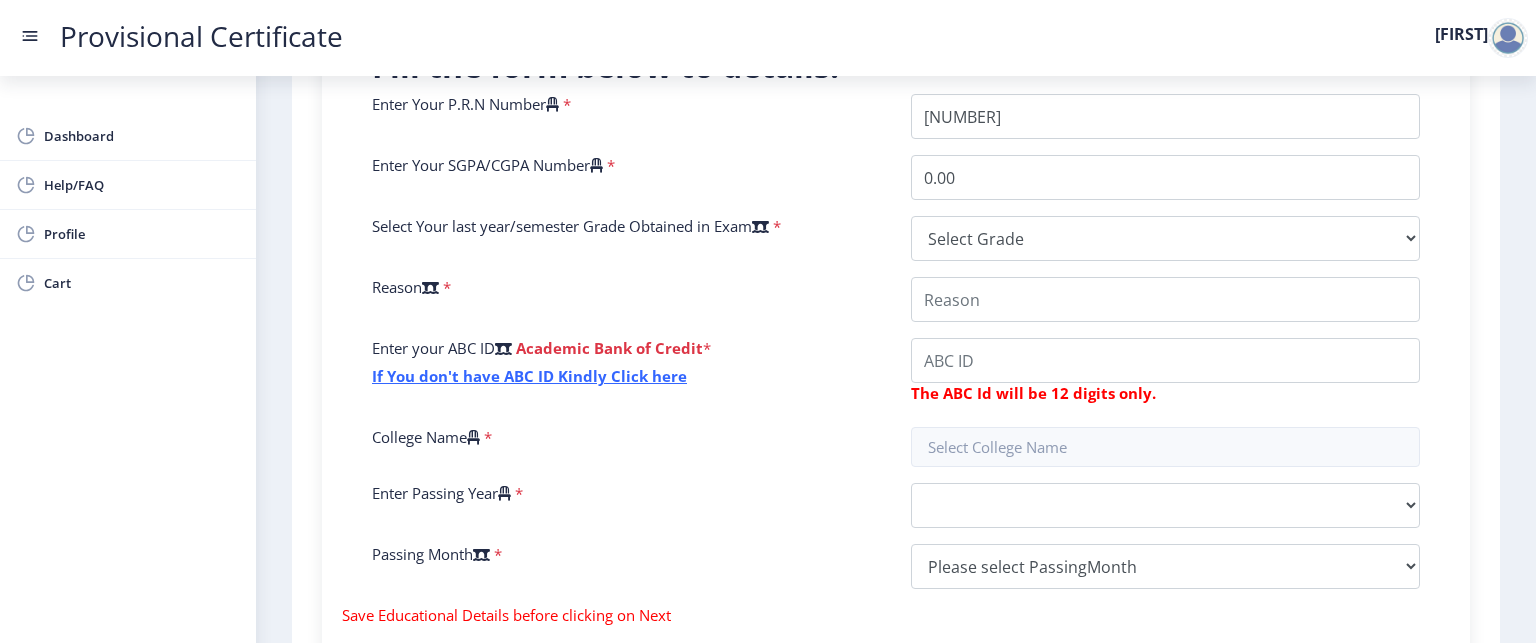 scroll, scrollTop: 510, scrollLeft: 0, axis: vertical 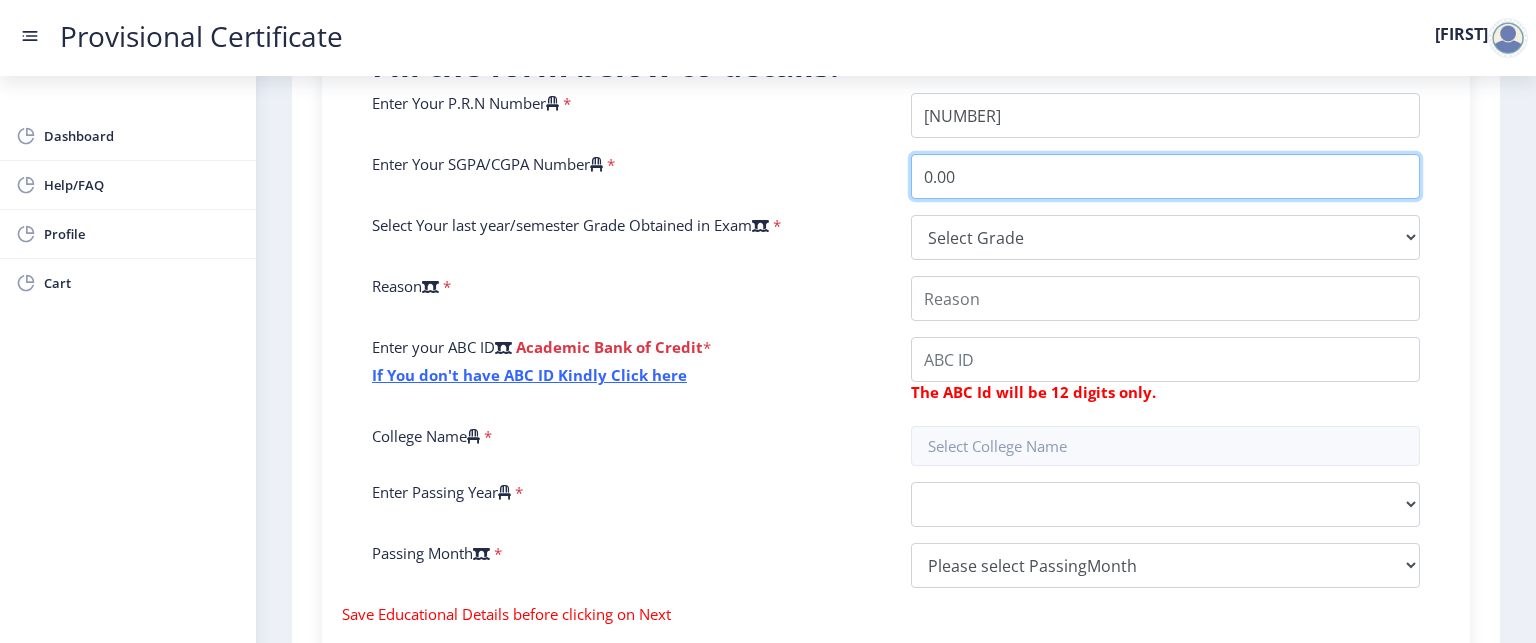 click on "0.00" at bounding box center [1165, 176] 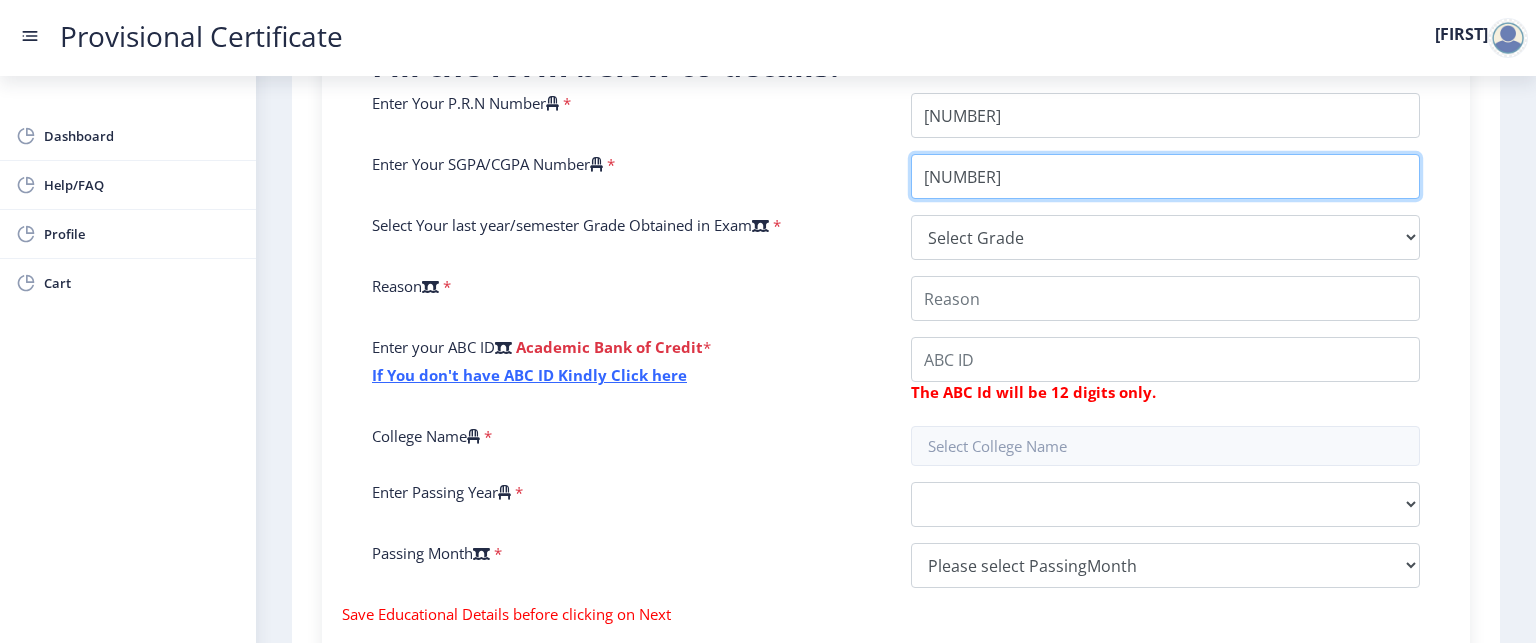 type on "[NUMBER]" 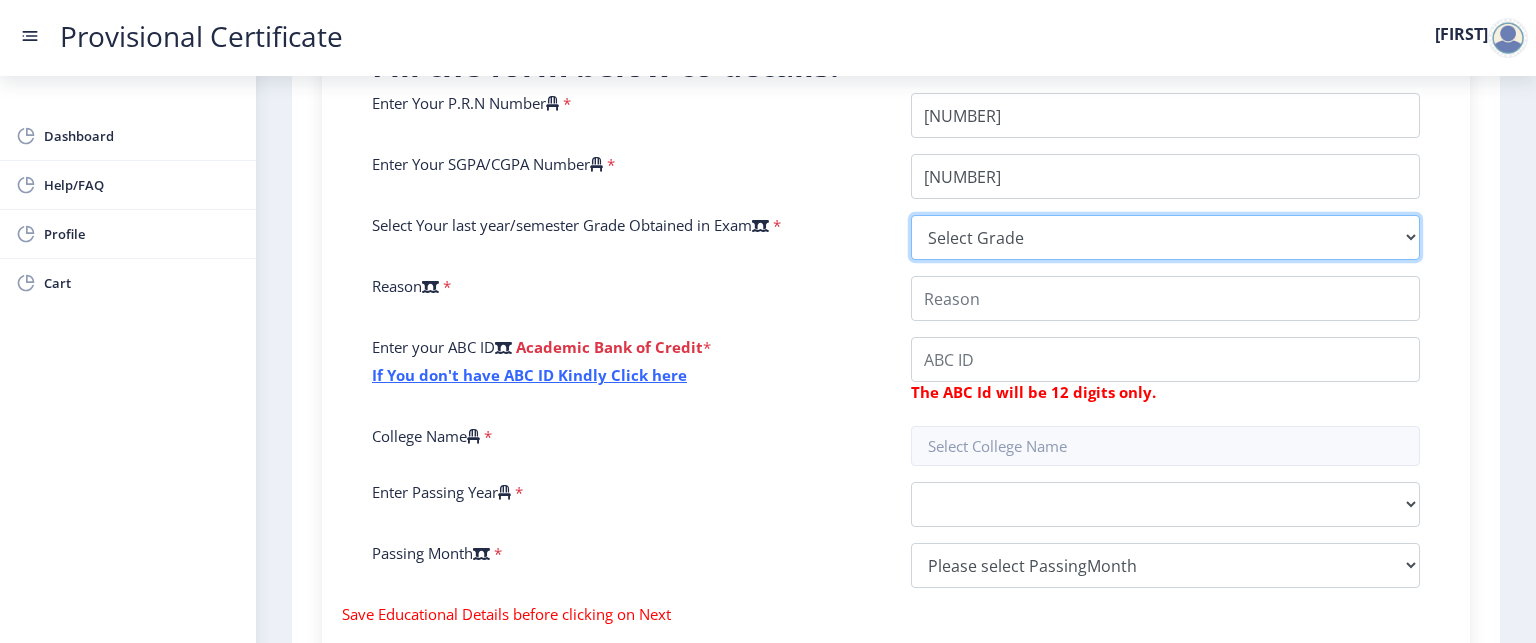 click on "Select Grade  O   A+   A   B+   B   C   D   F(Fail)" at bounding box center [1165, 237] 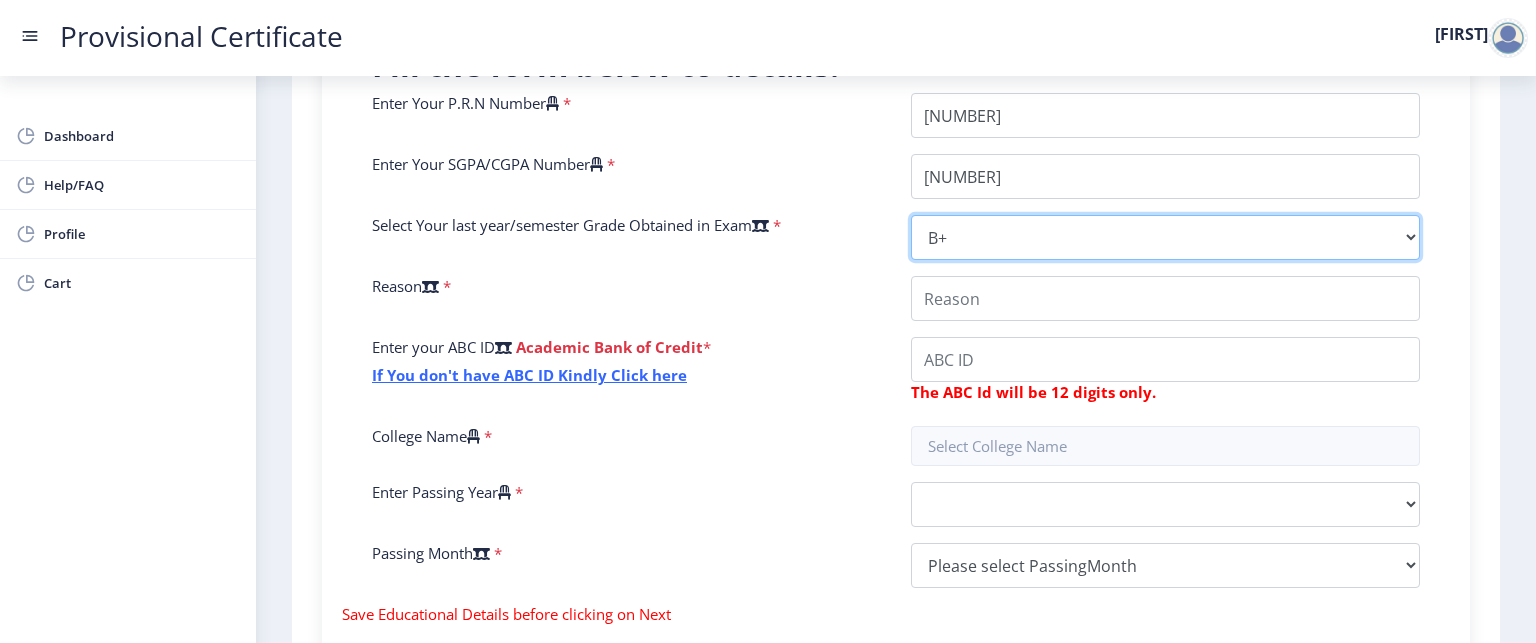 click on "Select Grade  O   A+   A   B+   B   C   D   F(Fail)" at bounding box center (1165, 237) 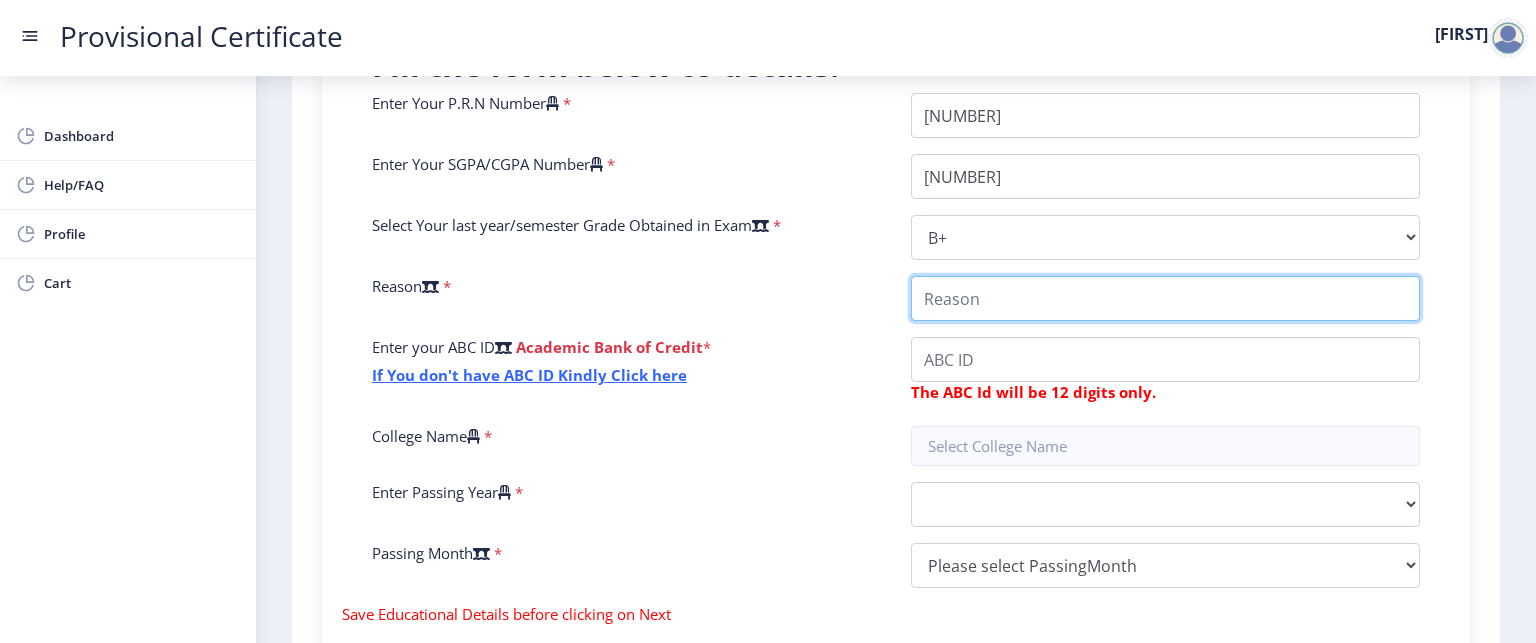 click on "College Name" at bounding box center (1165, 298) 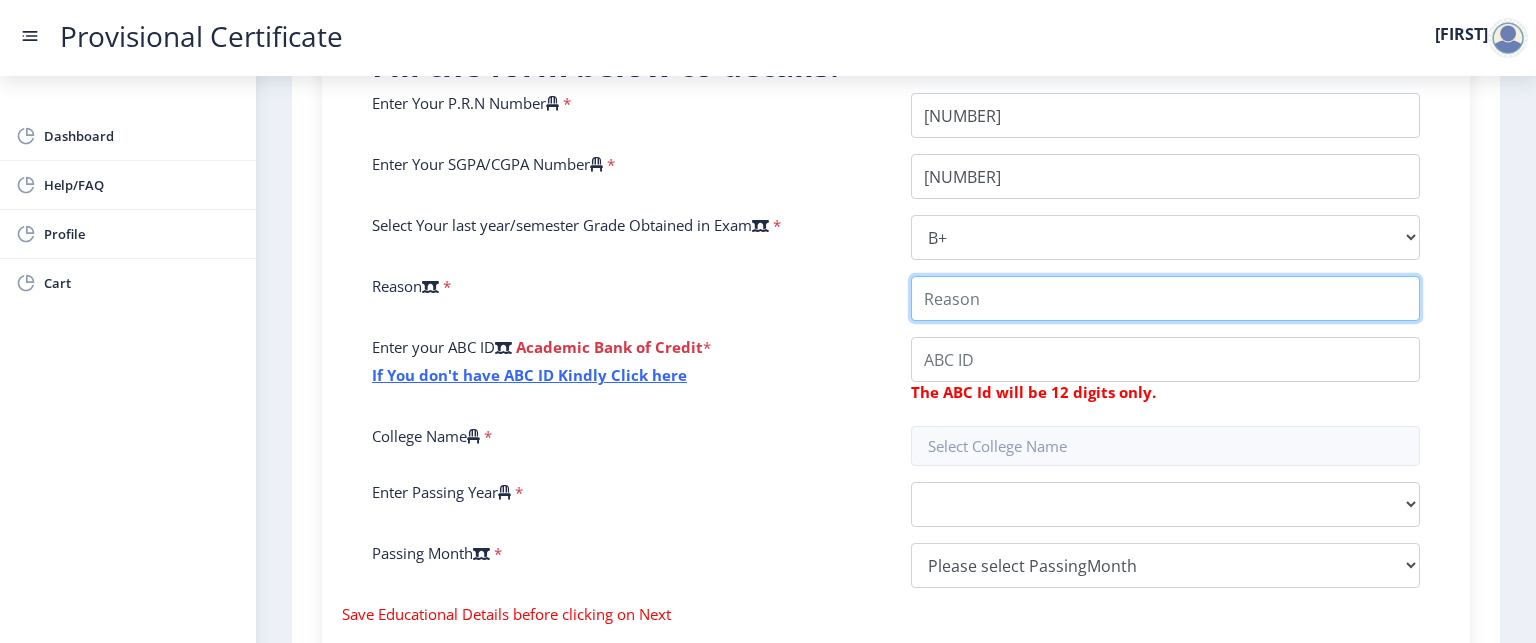 type on "[NUMBER]" 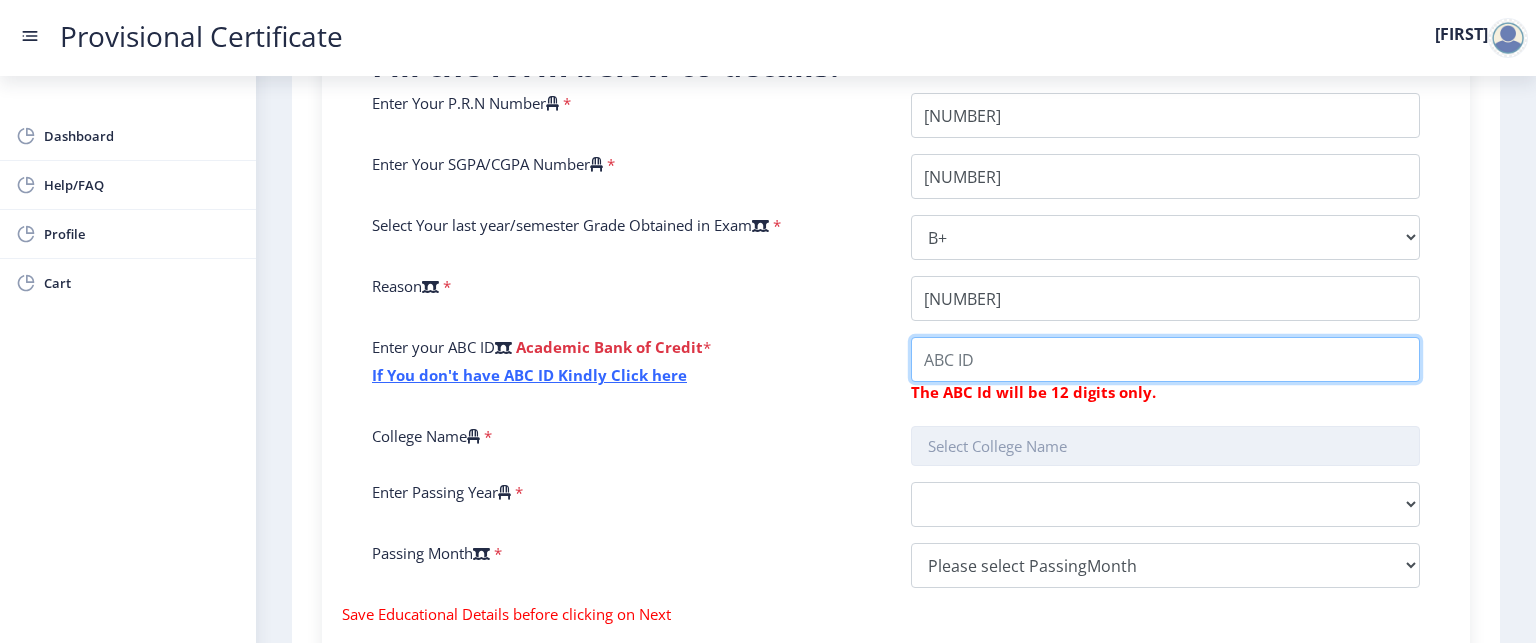 drag, startPoint x: 982, startPoint y: 365, endPoint x: 1032, endPoint y: 459, distance: 106.47065 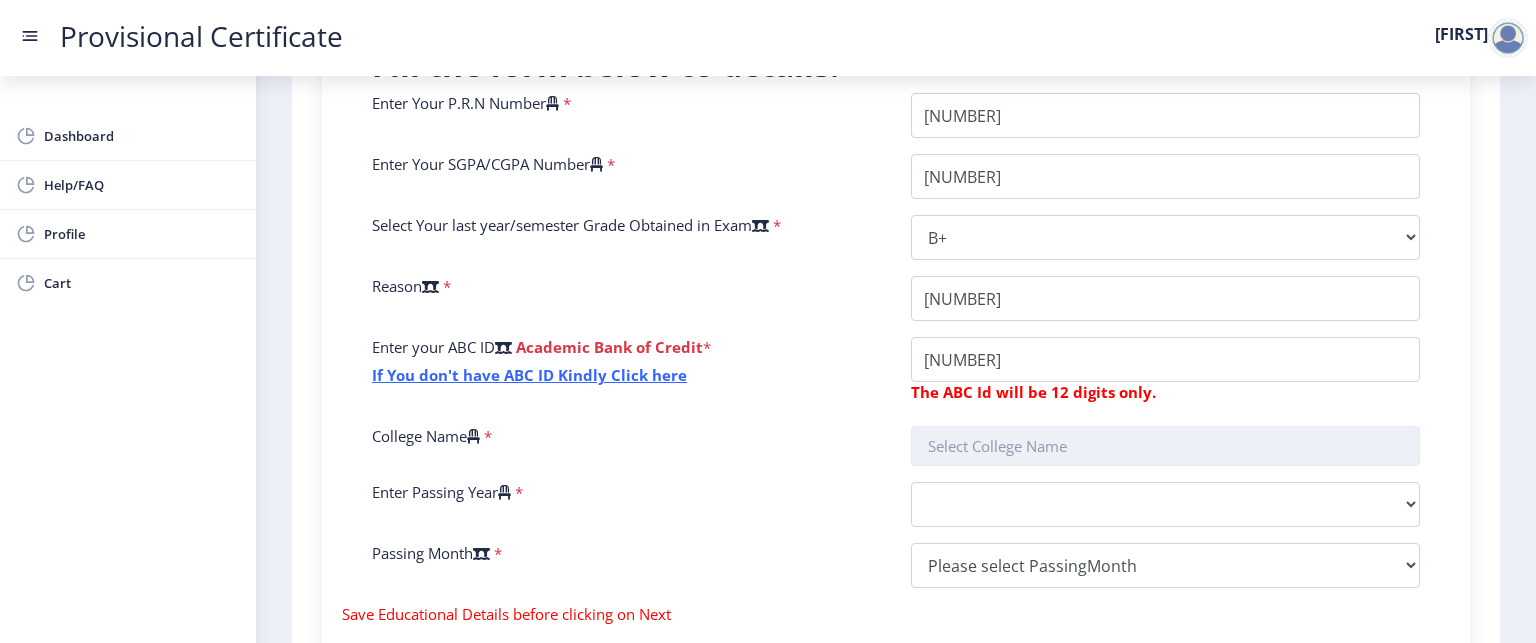 click at bounding box center [1165, 446] 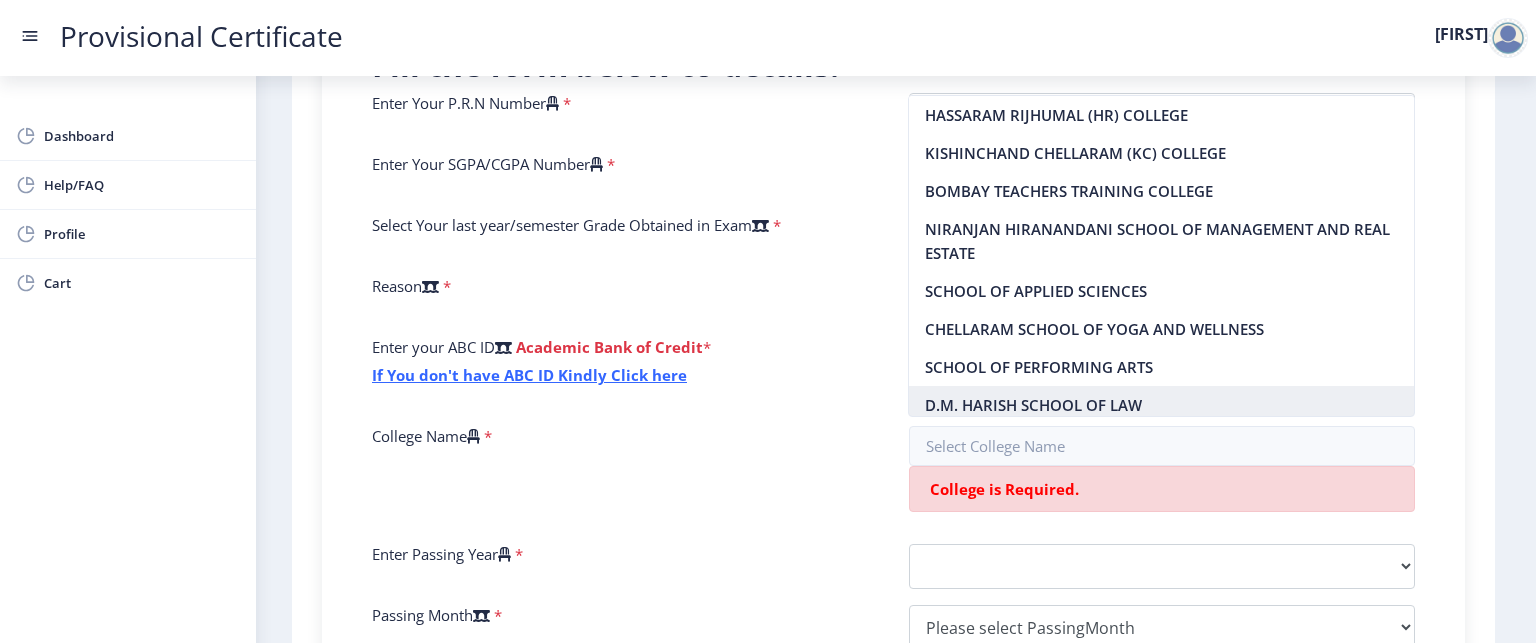 click on "D.M. HARISH SCHOOL OF LAW" at bounding box center (1161, 405) 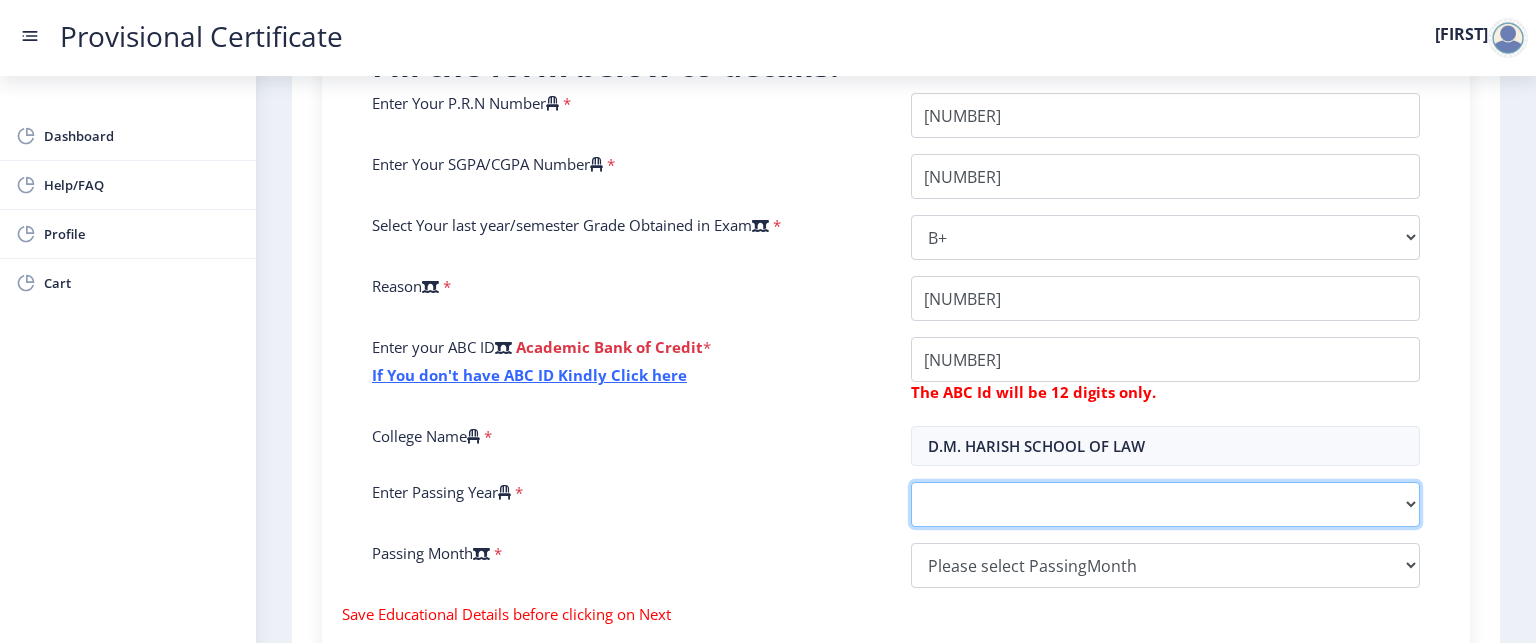 click on "2025   2024   2023   2022   2021   2020   2019   2018   2017   2016   2015   2014   2013   2012   2011   2010   2009   2008   2007   2006   2005   2004   2003   2002   2001   2000   1999   1998   1997   1996   1995   1994   1993   1992   1991   1990   1989   1988   1987   1986   1985   1984   1983   1982   1981   1980   1979   1978   1977   1976   1975   1974   1973   1972   1971   1970   1969   1968   1967" at bounding box center [1165, 504] 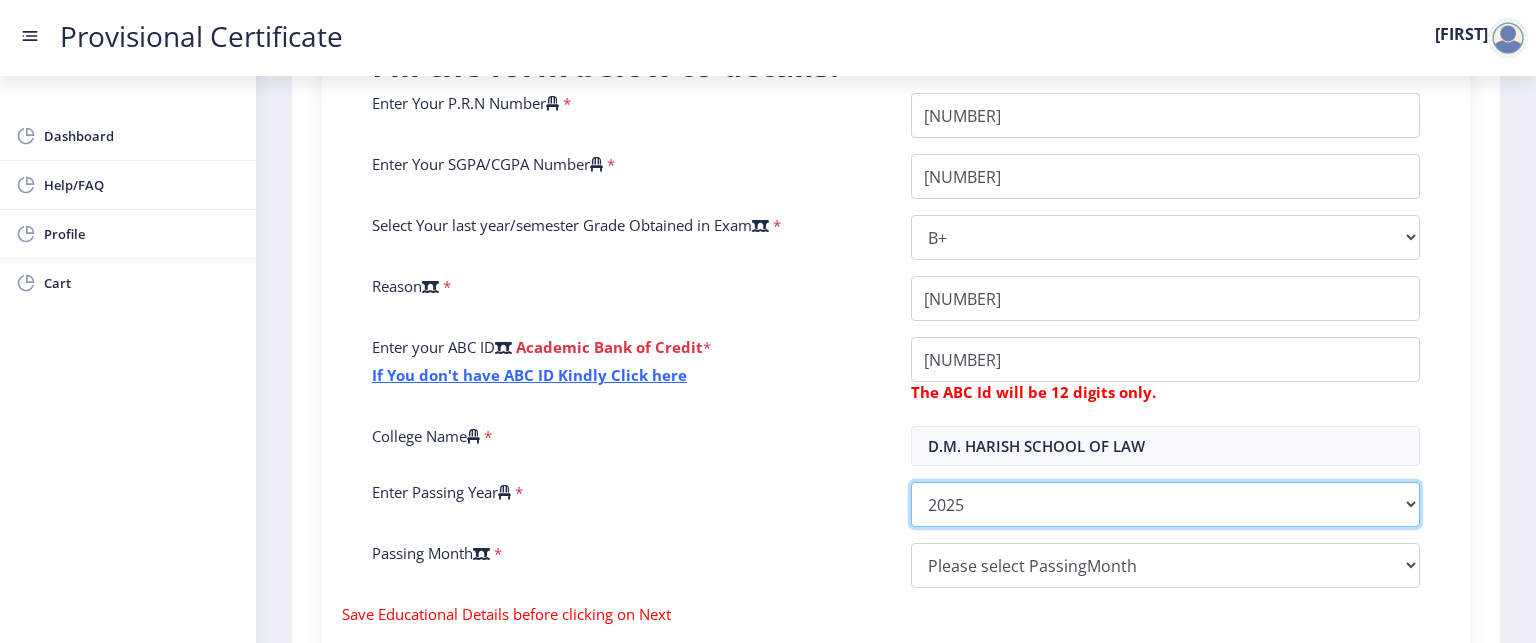 click on "2025   2024   2023   2022   2021   2020   2019   2018   2017   2016   2015   2014   2013   2012   2011   2010   2009   2008   2007   2006   2005   2004   2003   2002   2001   2000   1999   1998   1997   1996   1995   1994   1993   1992   1991   1990   1989   1988   1987   1986   1985   1984   1983   1982   1981   1980   1979   1978   1977   1976   1975   1974   1973   1972   1971   1970   1969   1968   1967" at bounding box center [1165, 504] 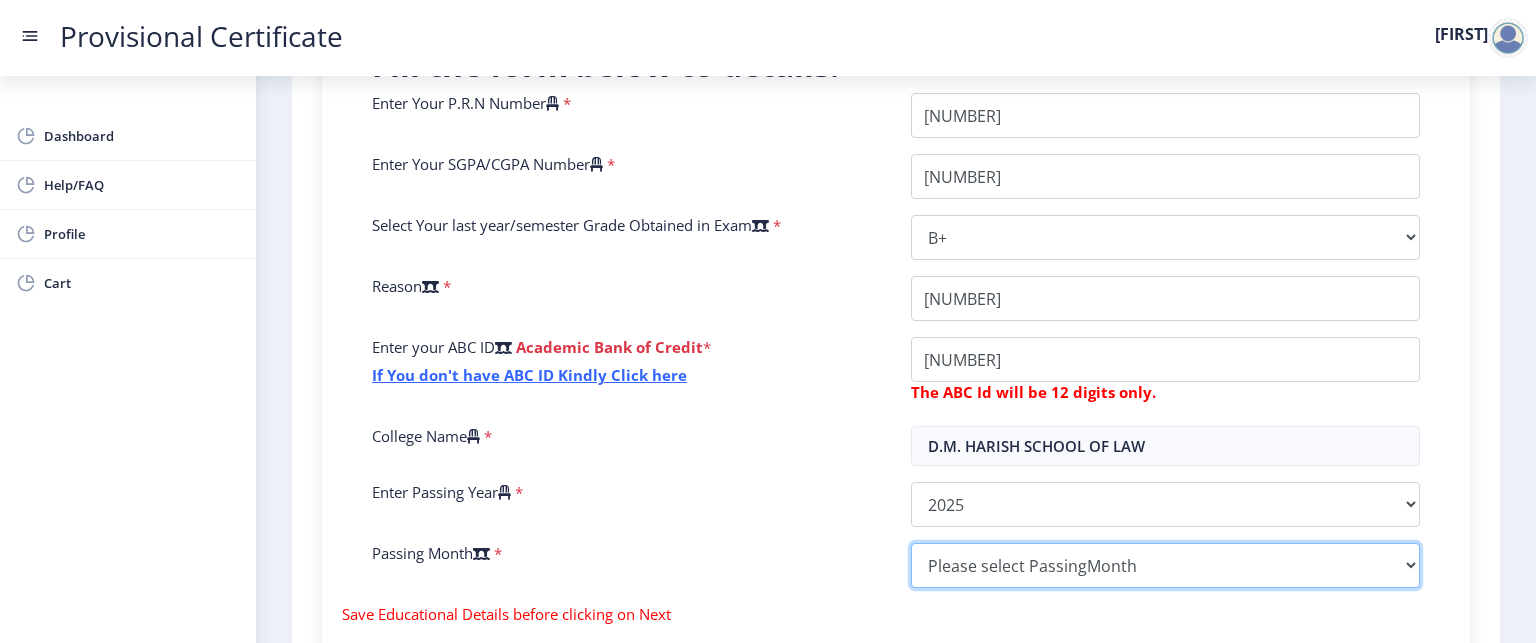 click on "Please select PassingMonth  (01) January (02) February (03) March (04) April (05) May (06) June (07) July (08) August (09) September (10) October (11) November (12) December" at bounding box center (1165, 565) 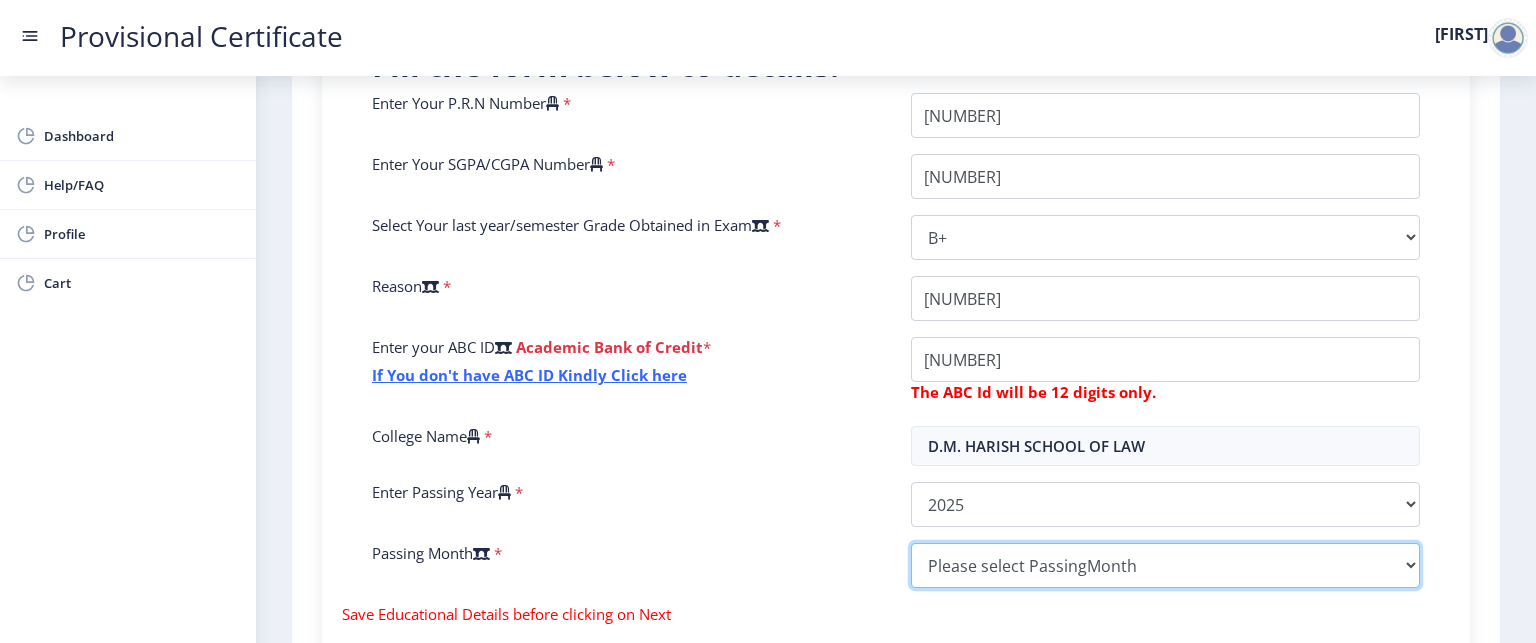 select on "March" 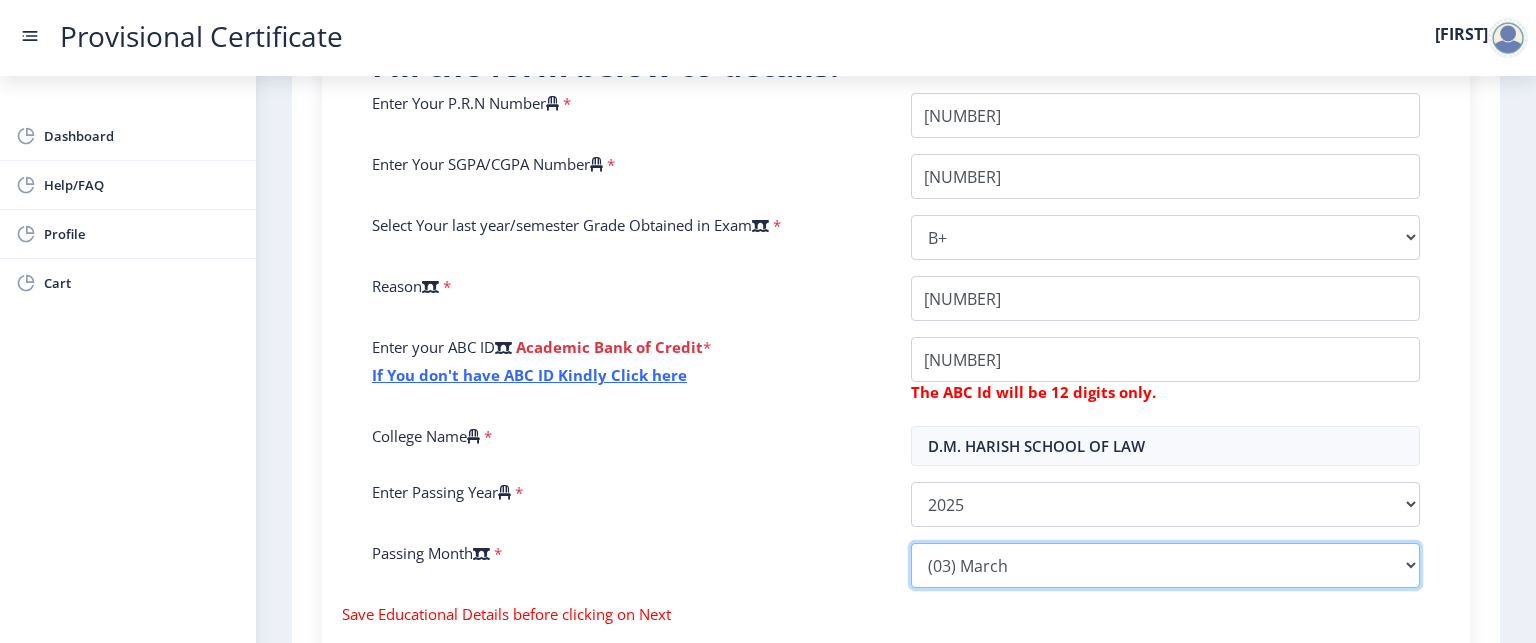 click on "Please select PassingMonth  (01) January (02) February (03) March (04) April (05) May (06) June (07) July (08) August (09) September (10) October (11) November (12) December" at bounding box center (1165, 565) 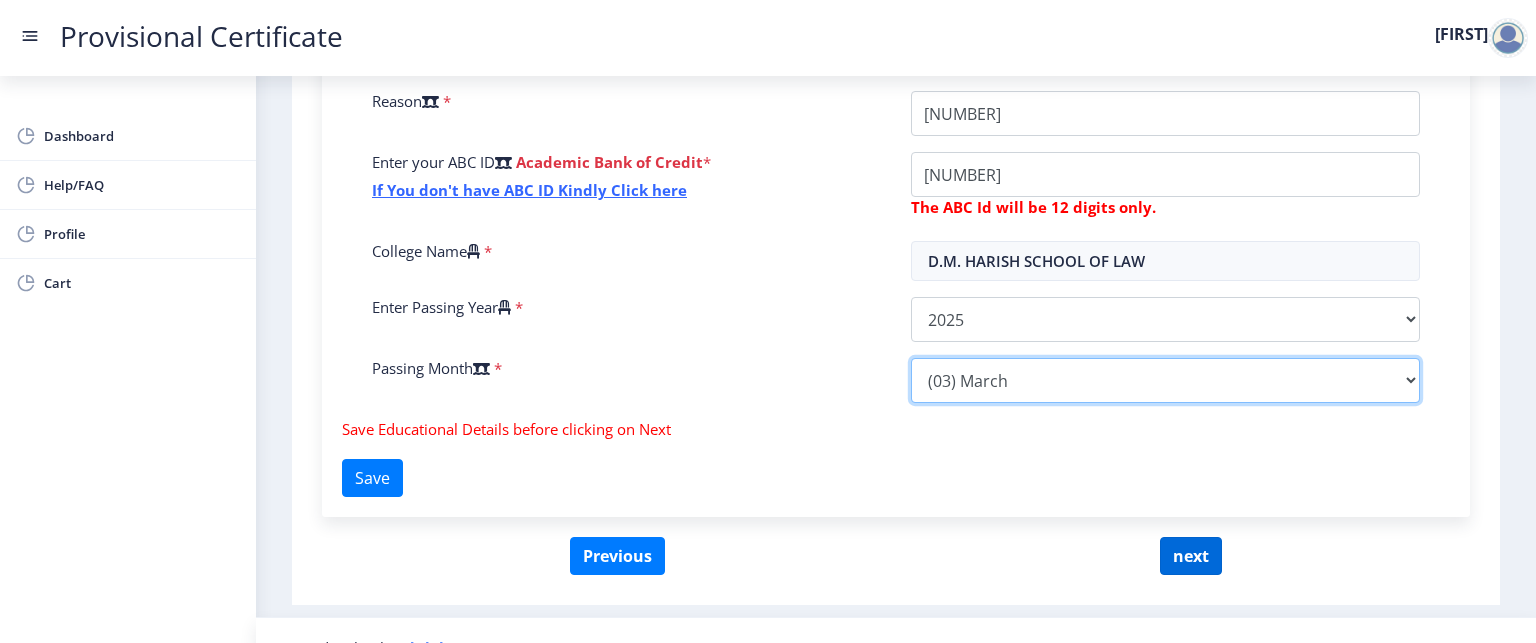 scroll, scrollTop: 728, scrollLeft: 0, axis: vertical 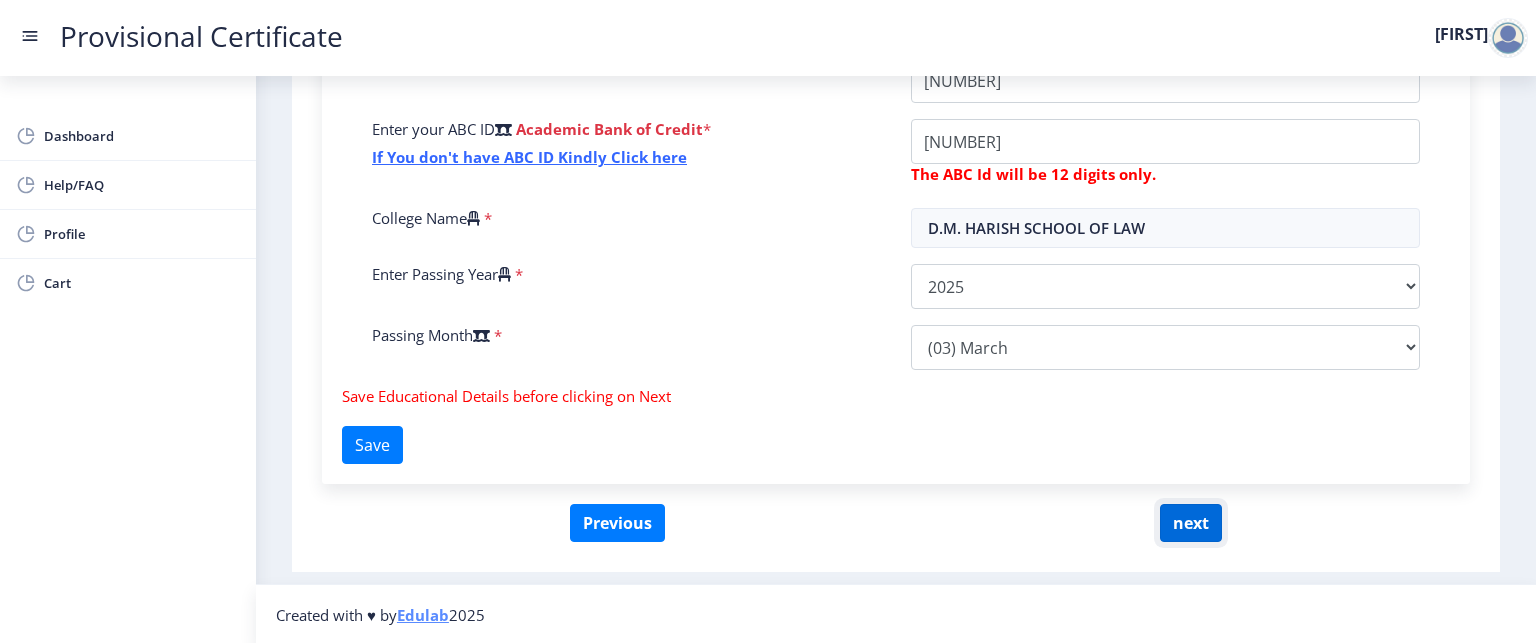 click on "next" at bounding box center [1191, 523] 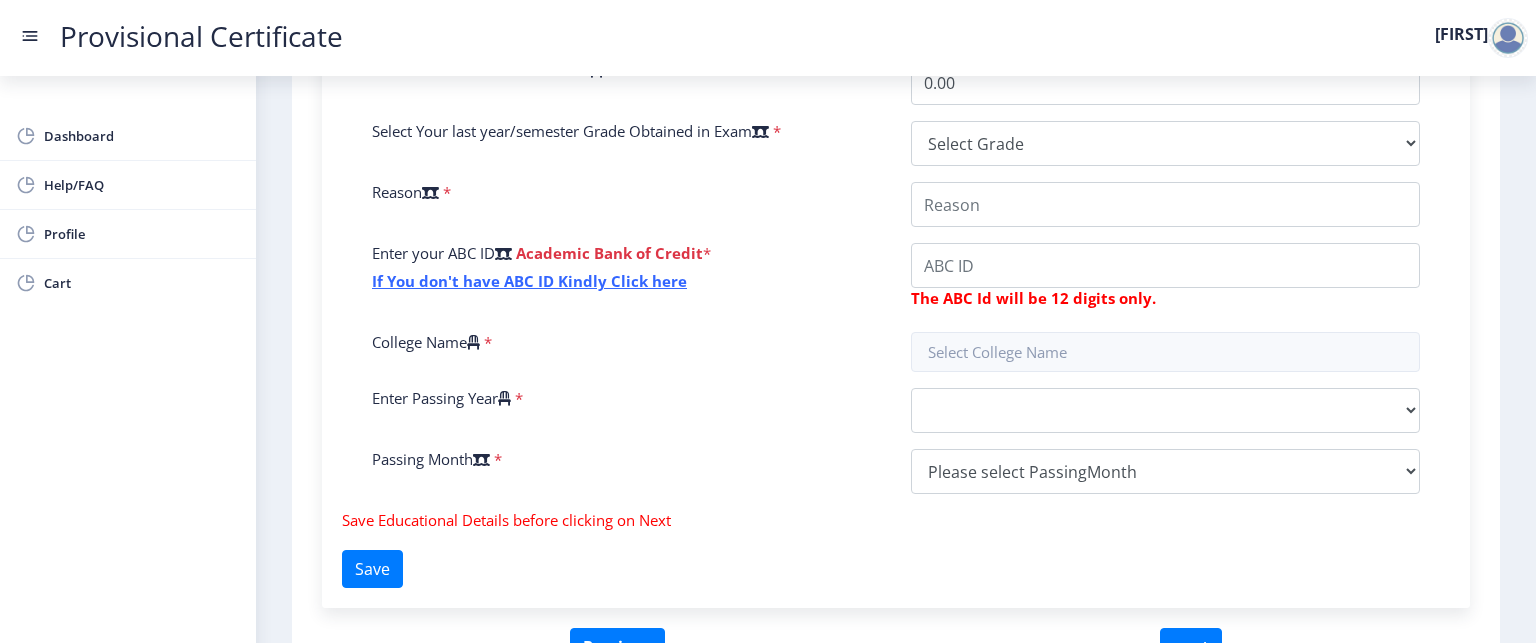 scroll, scrollTop: 728, scrollLeft: 0, axis: vertical 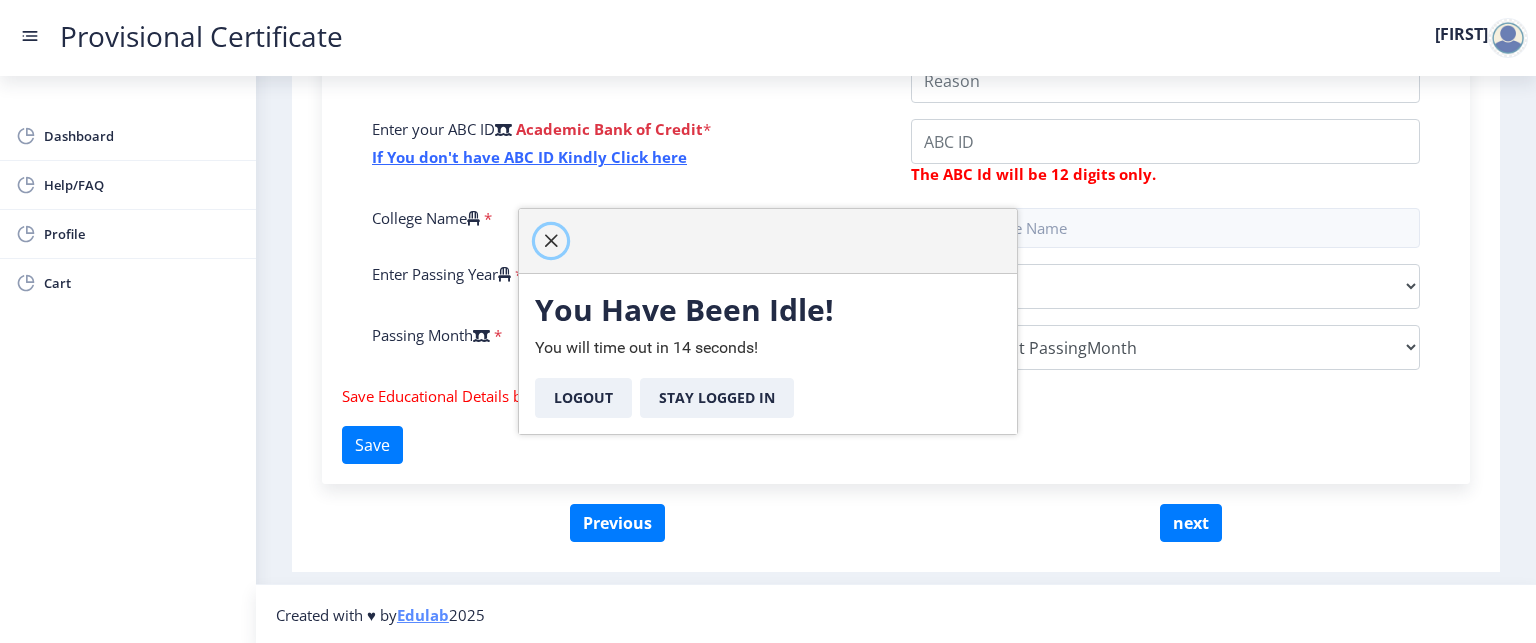 click at bounding box center [551, 241] 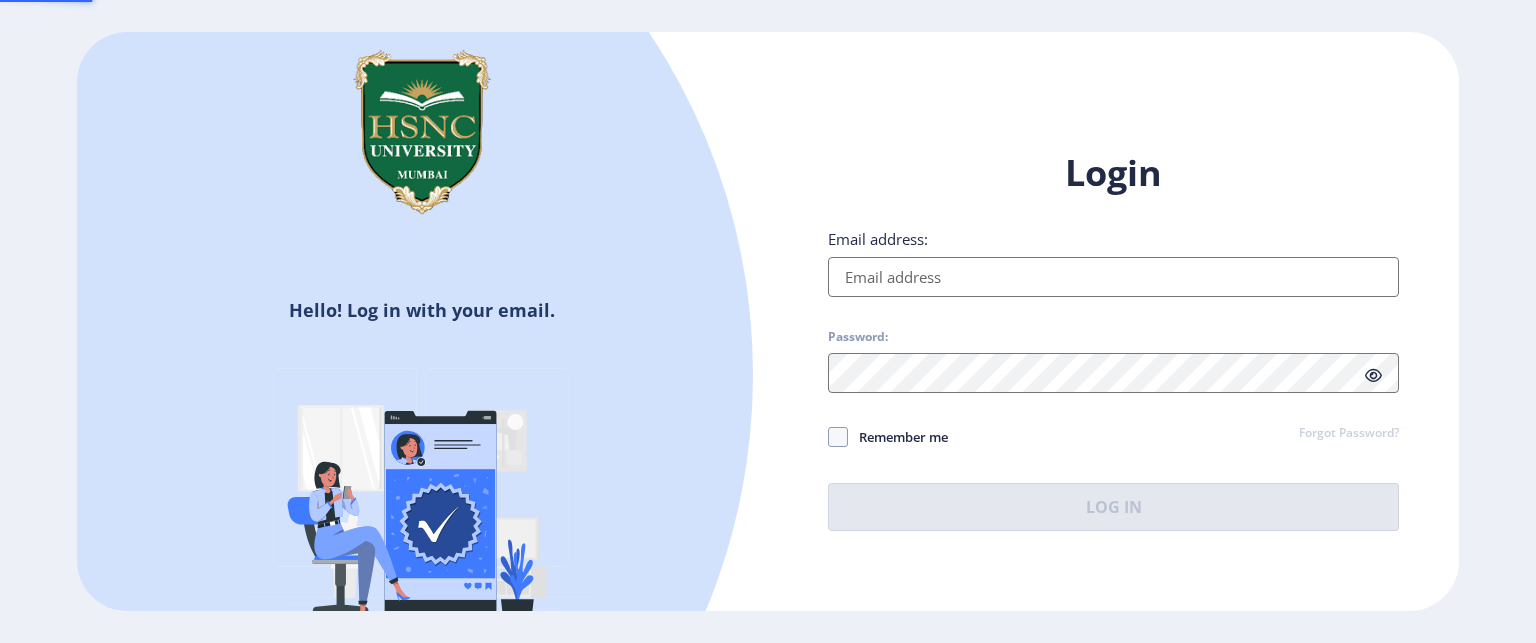 type on "[USERNAME]@[EXAMPLE.COM]" 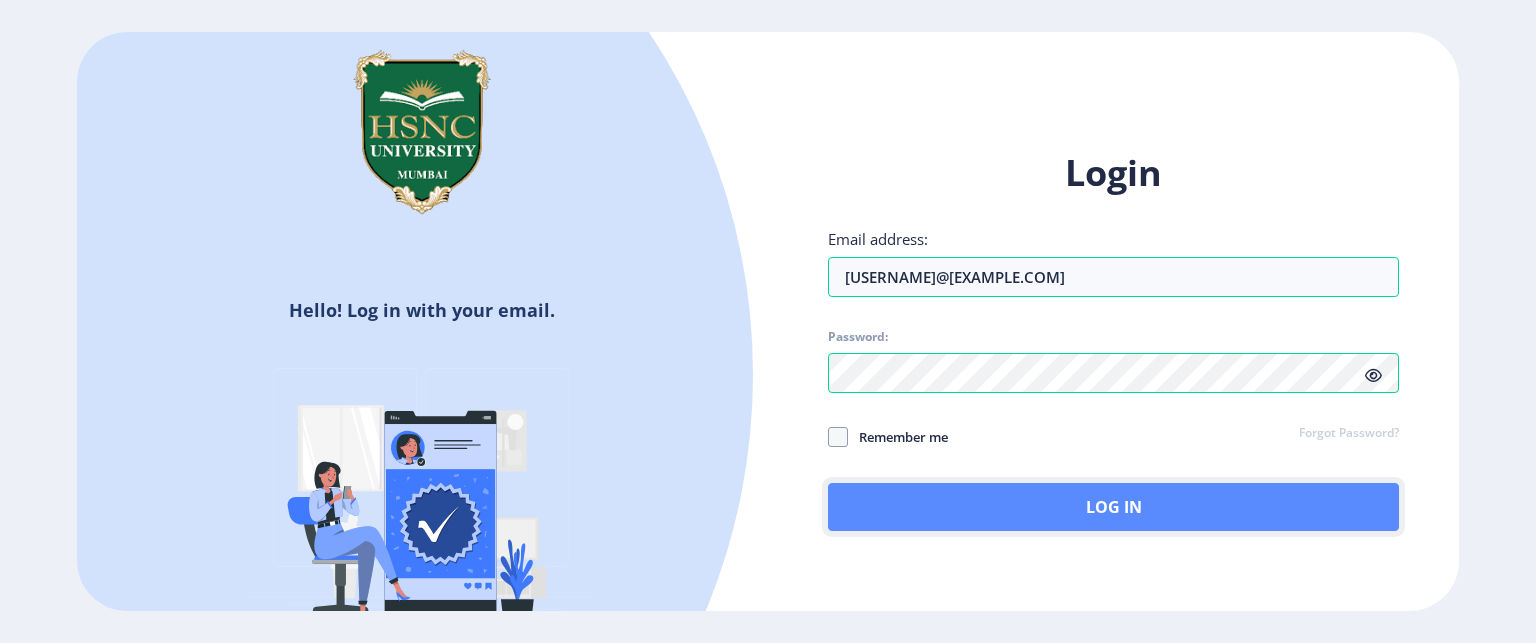 click on "Log In" at bounding box center [1113, 507] 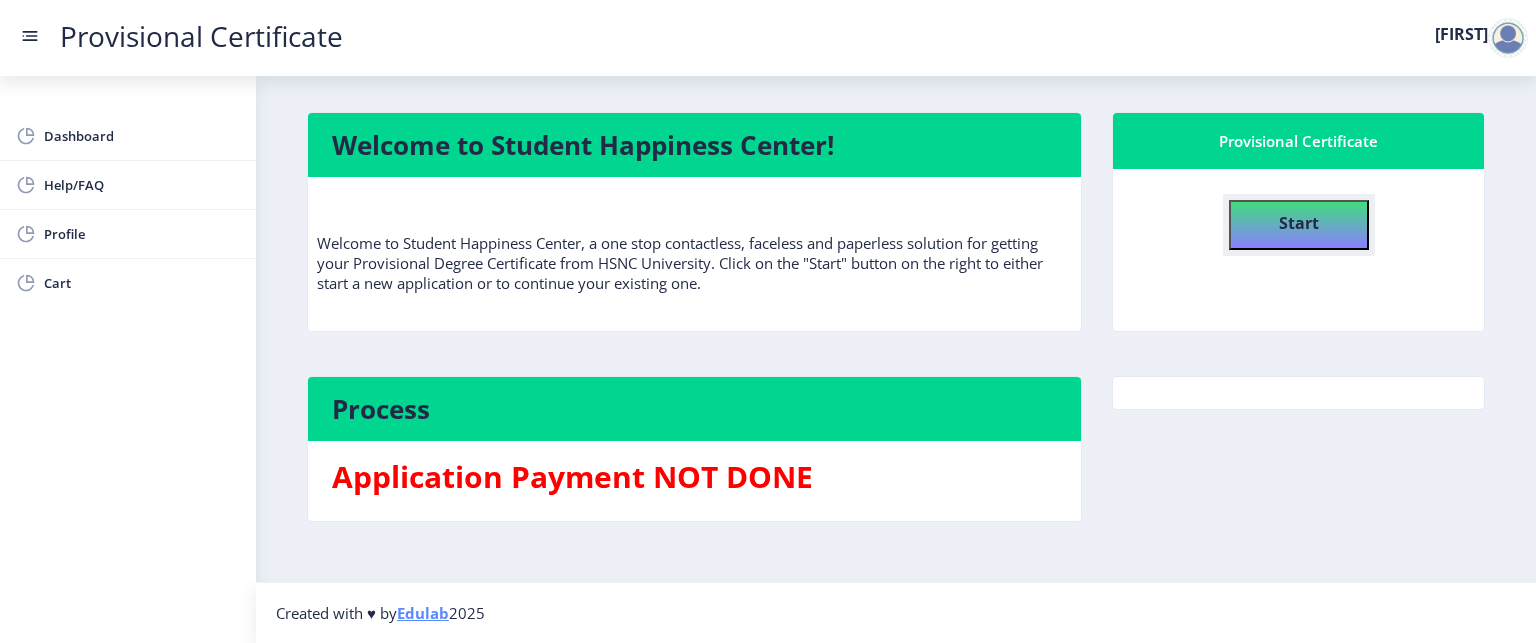 click on "Start" at bounding box center [1299, 225] 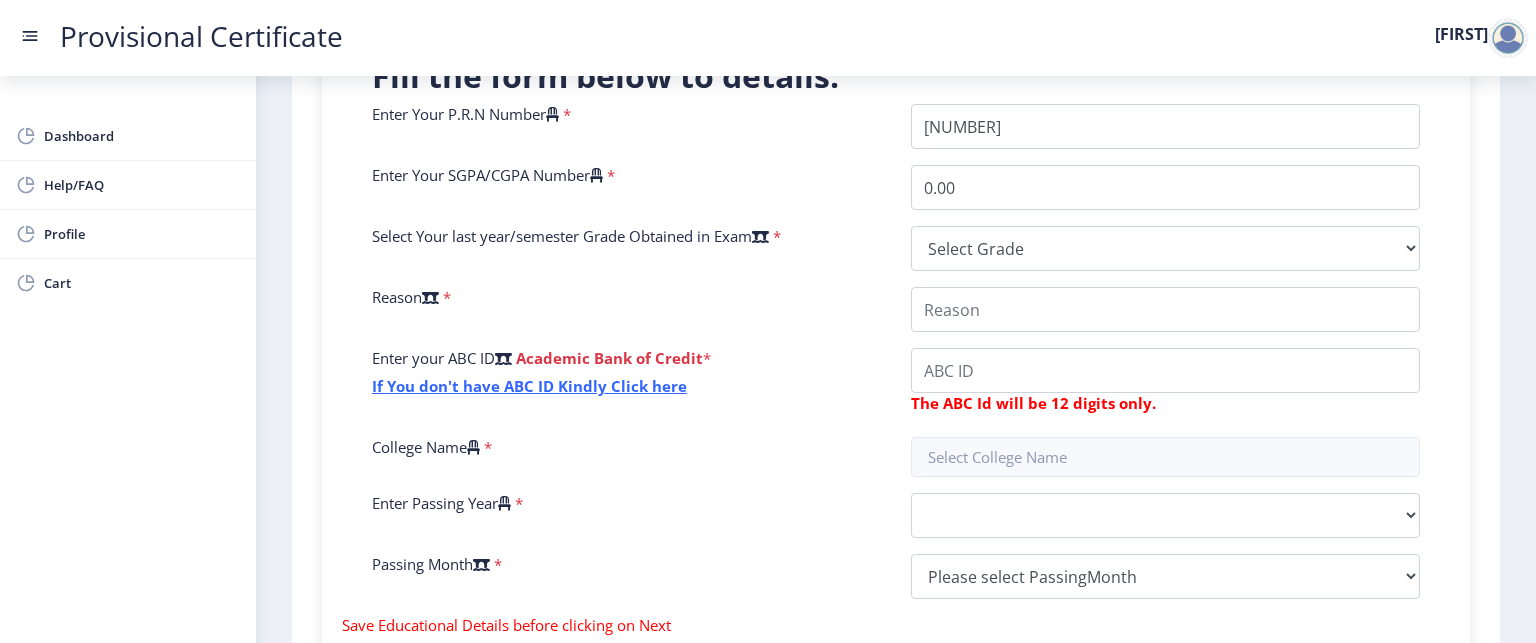 scroll, scrollTop: 499, scrollLeft: 0, axis: vertical 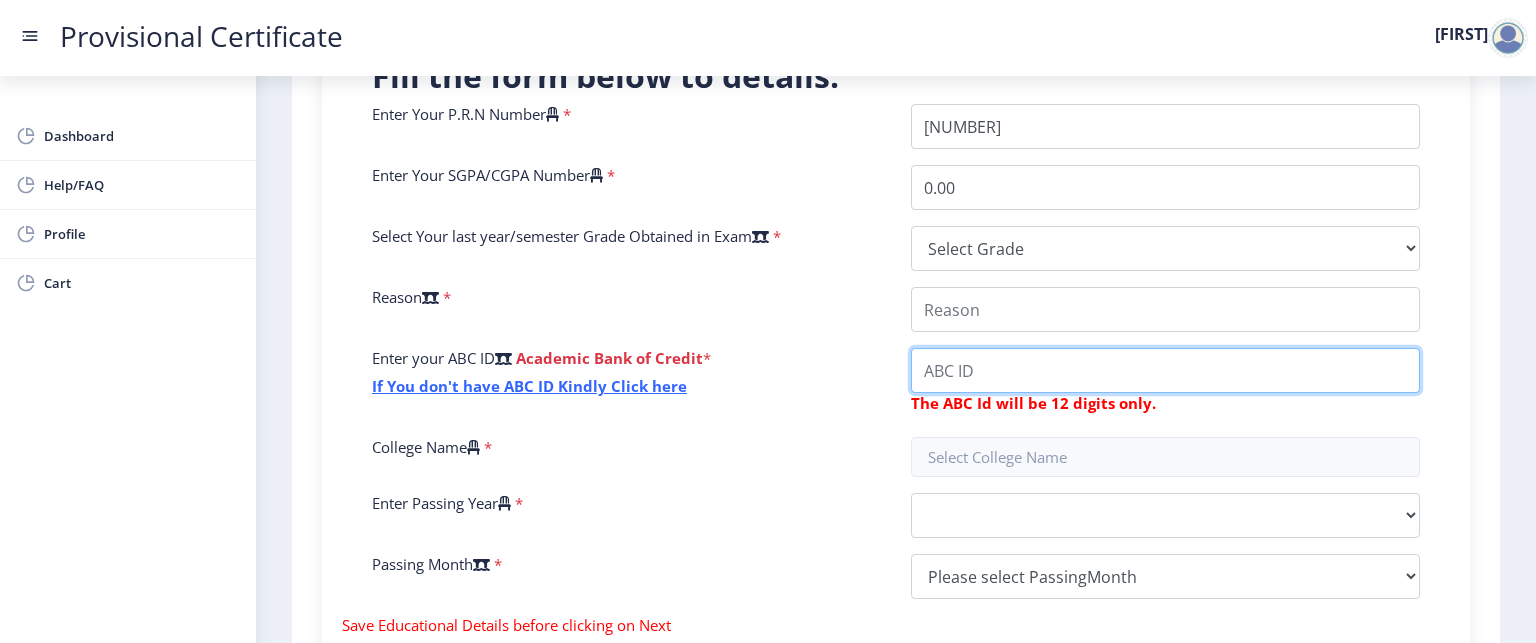 click on "College Name" at bounding box center (1165, 309) 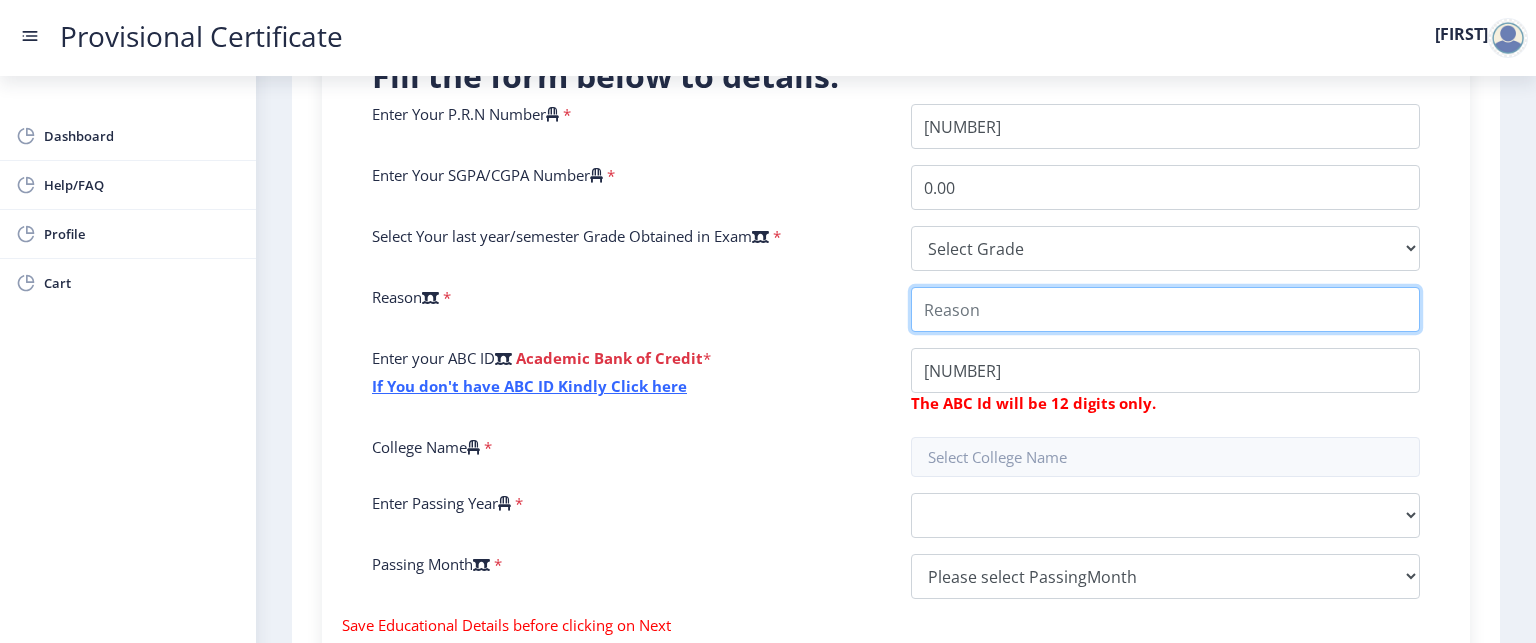 click on "College Name" at bounding box center (1165, 309) 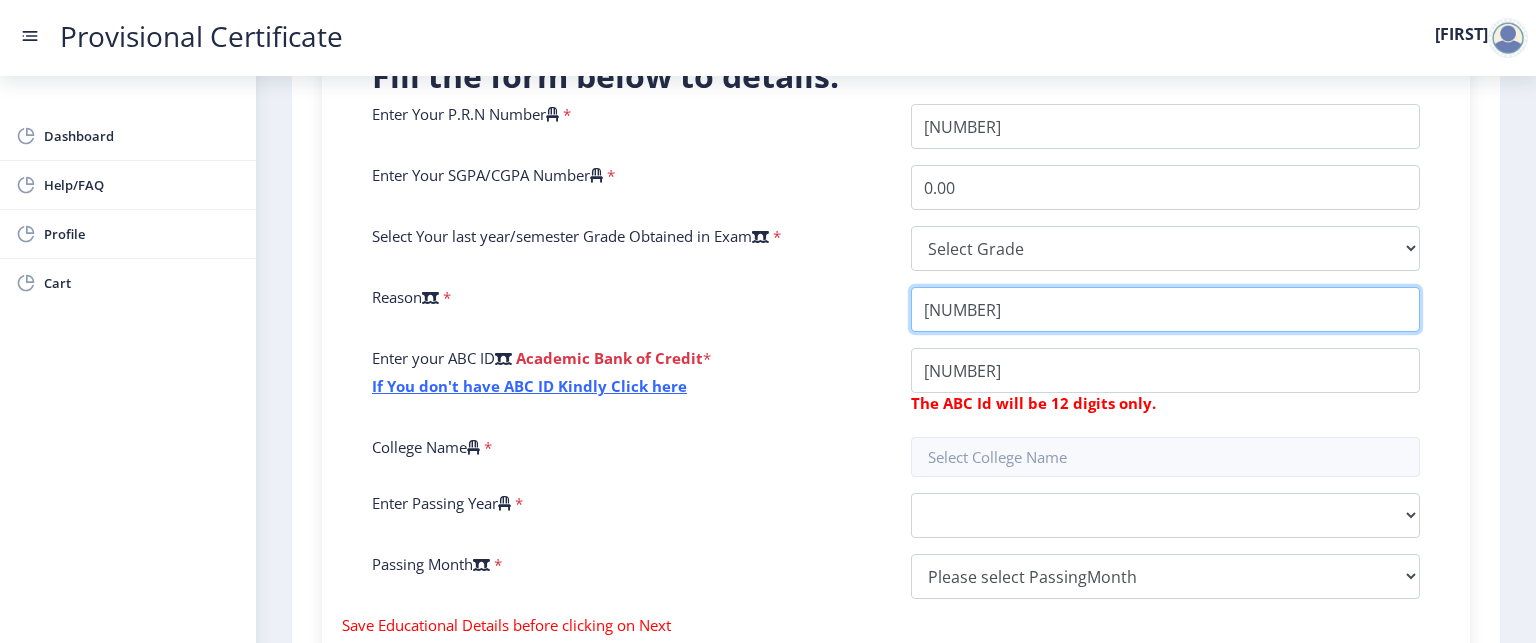 click on "College Name" at bounding box center (1165, 309) 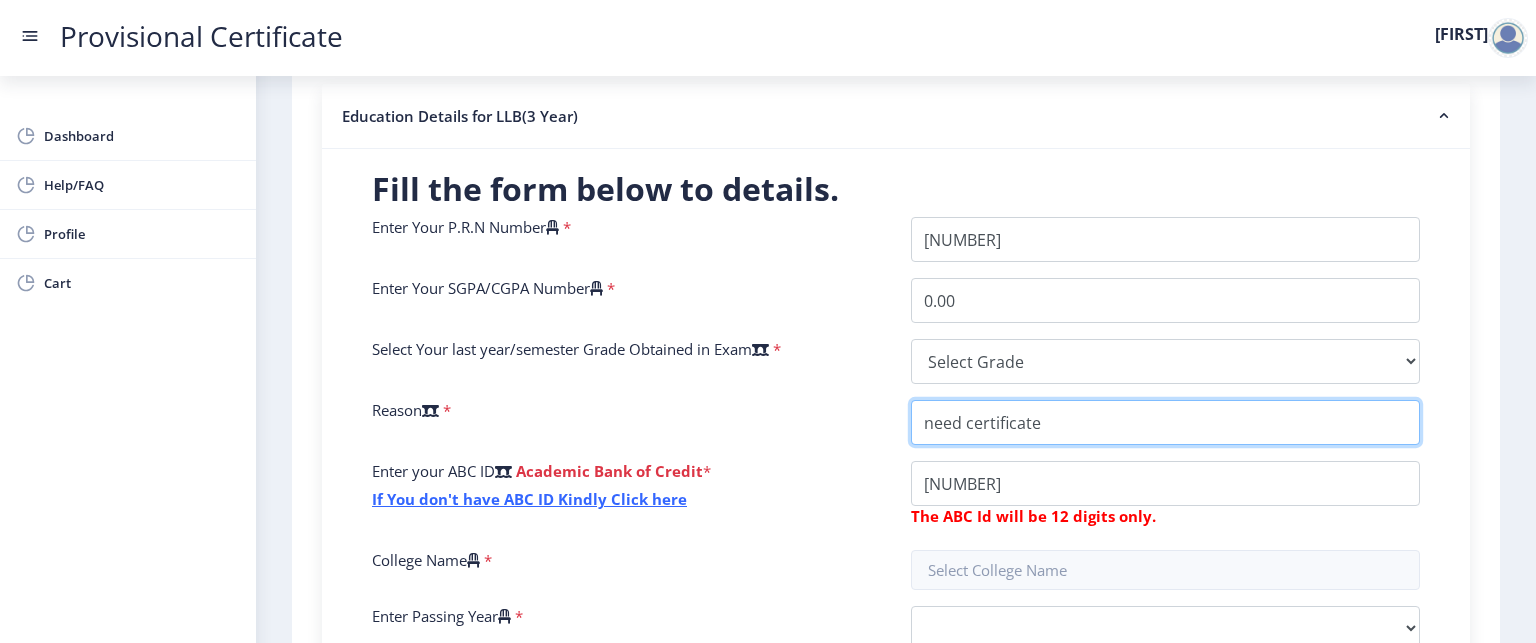 scroll, scrollTop: 387, scrollLeft: 0, axis: vertical 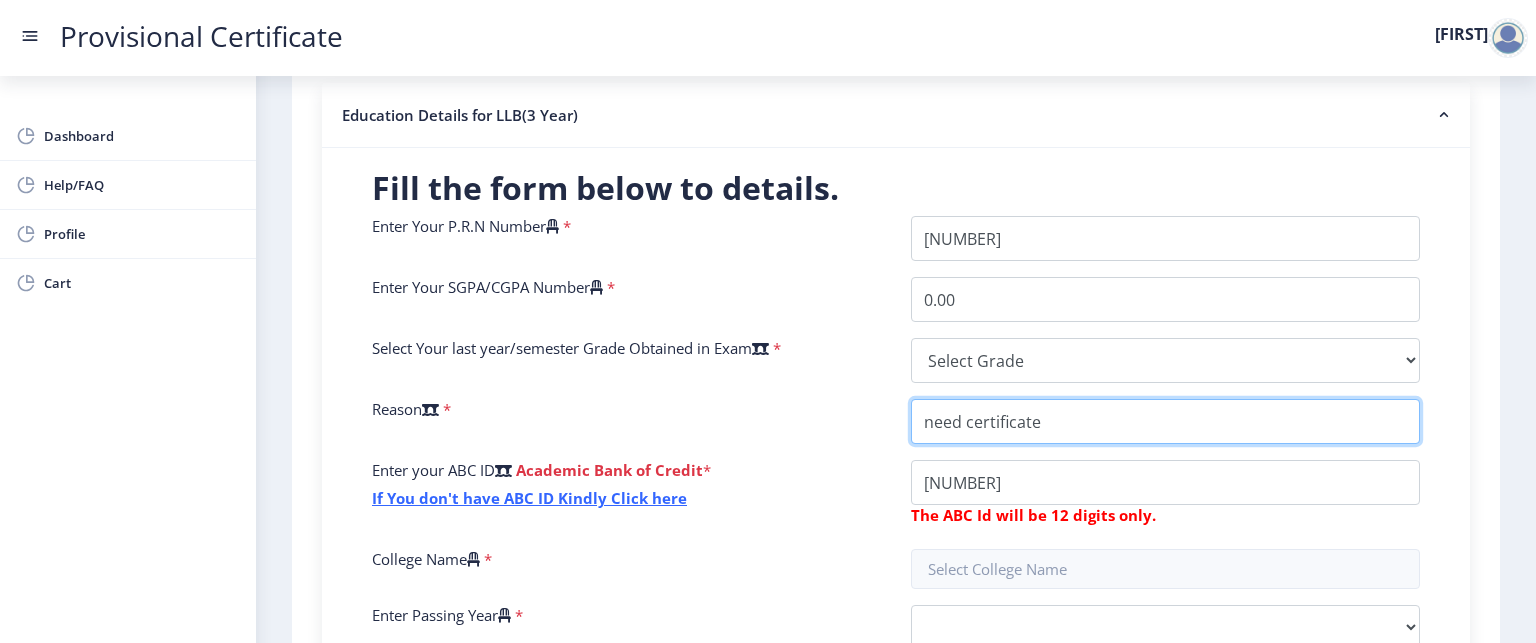 type on "need certificate" 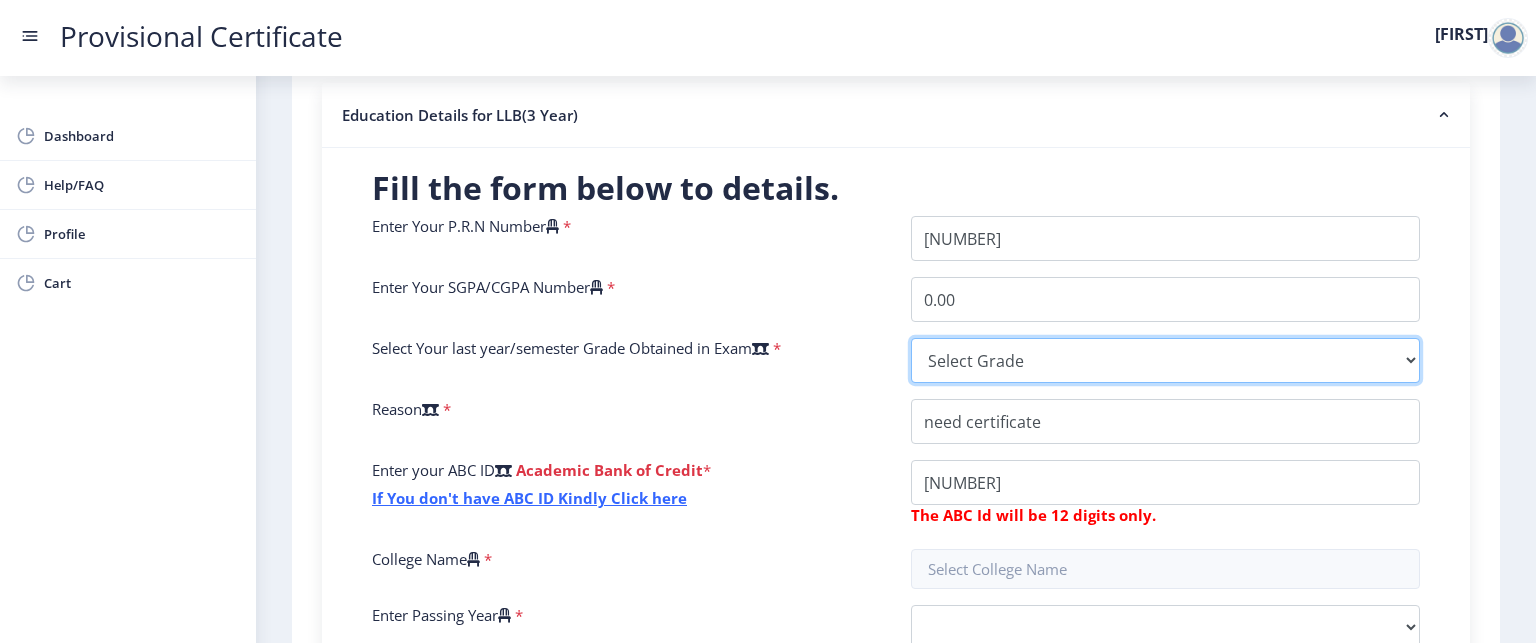 click on "Select Grade  O   A+   A   B+   B   C   D   F(Fail)" at bounding box center [1165, 360] 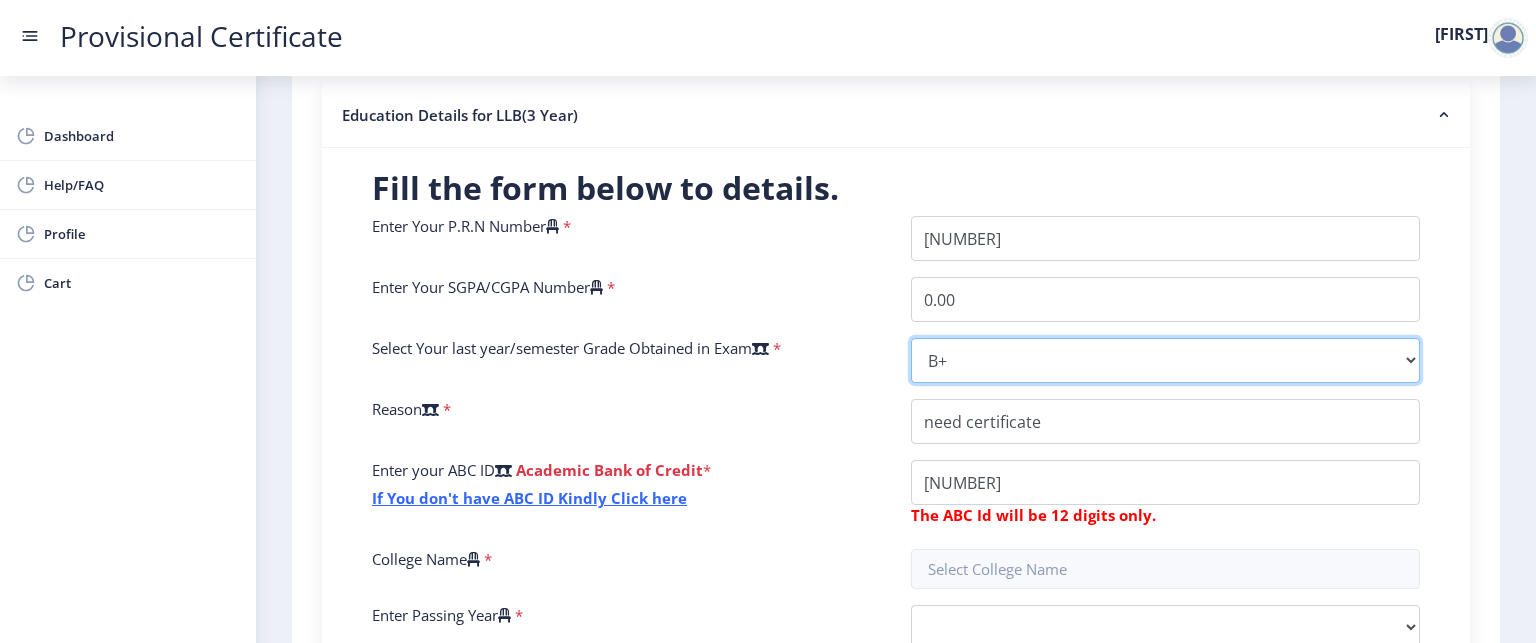 click on "Select Grade  O   A+   A   B+   B   C   D   F(Fail)" at bounding box center (1165, 360) 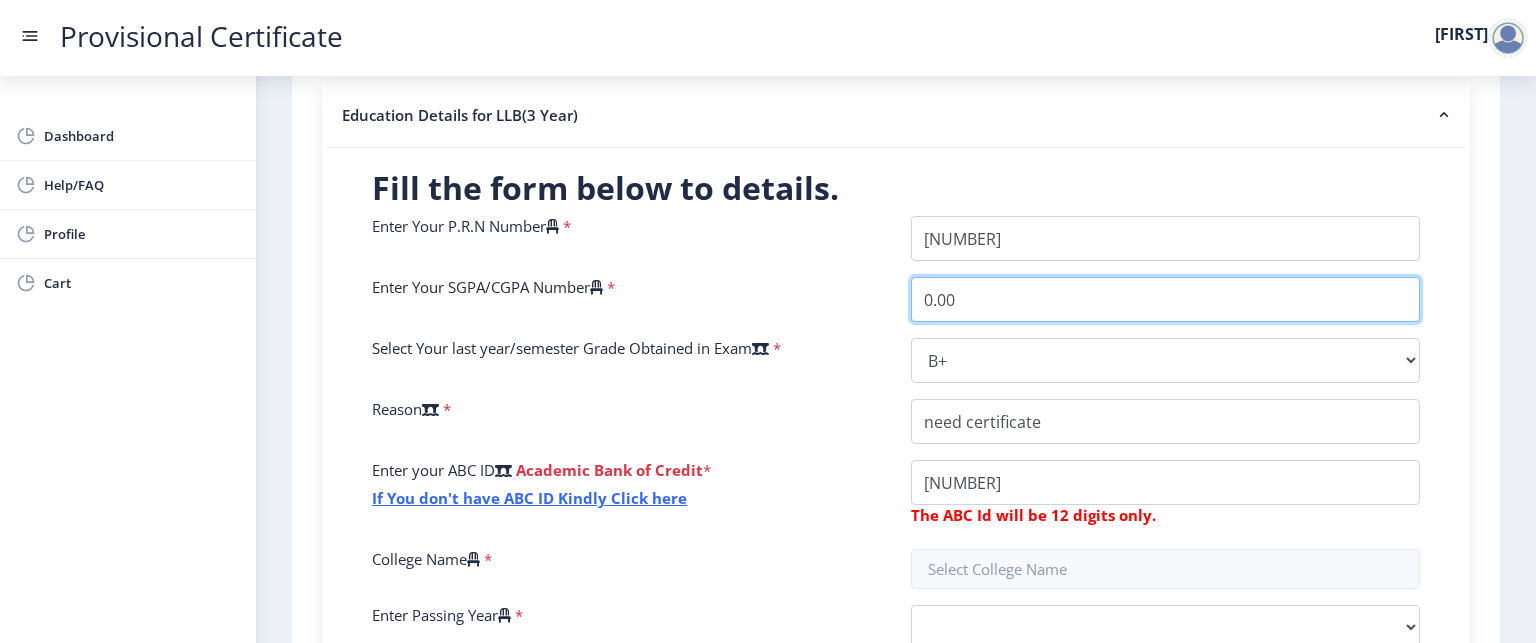 click on "0.00" at bounding box center (1165, 299) 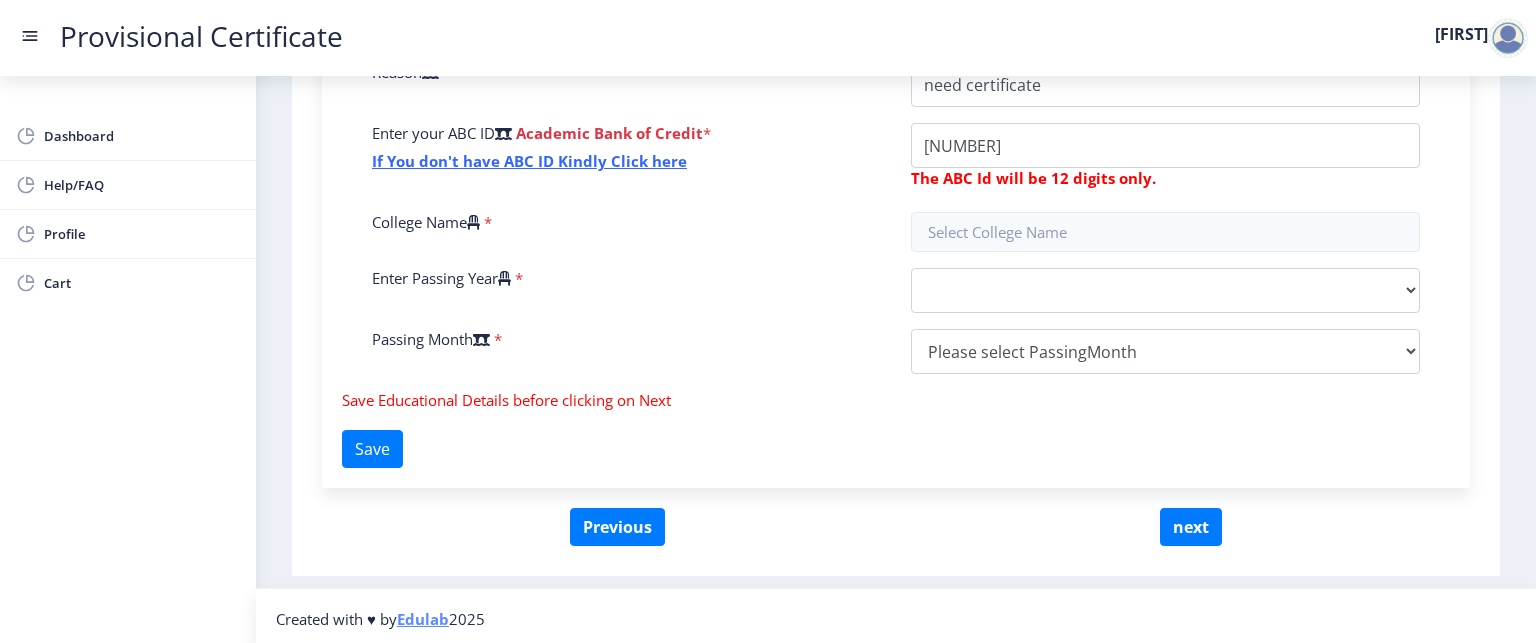 scroll, scrollTop: 726, scrollLeft: 0, axis: vertical 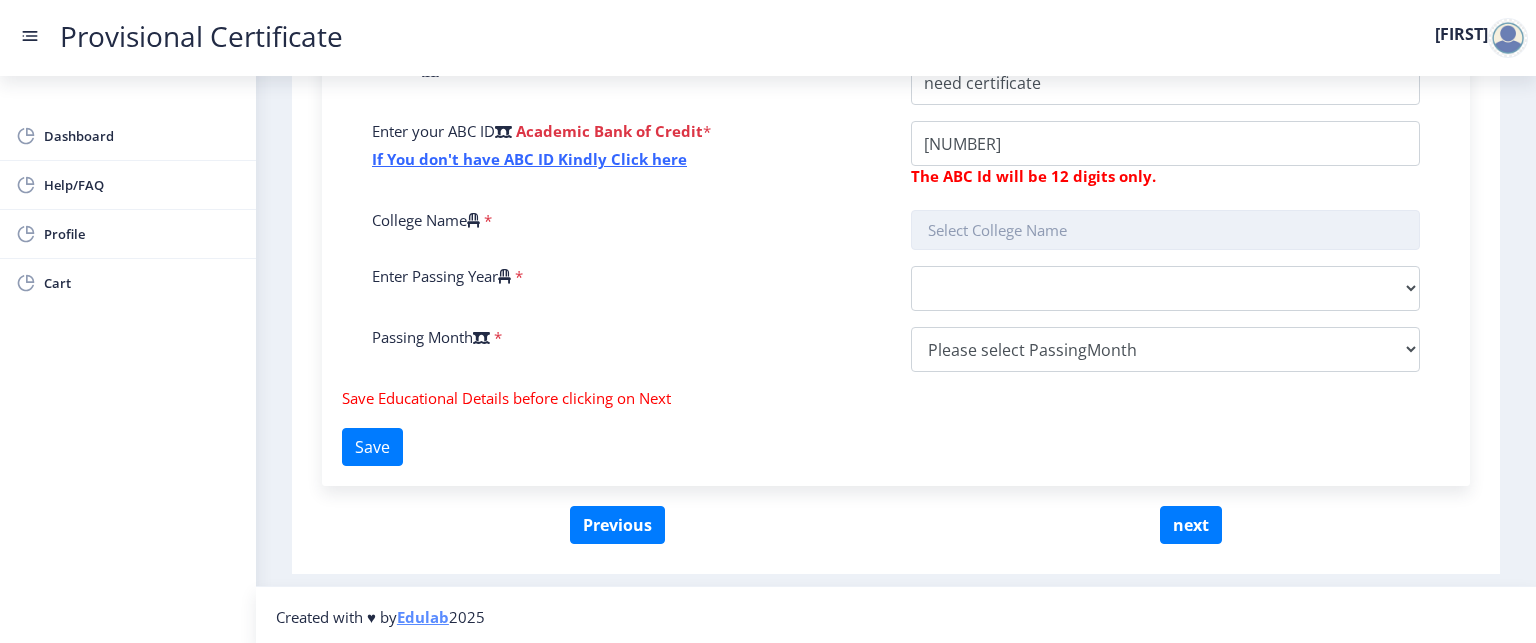 type on "[NUMBER]" 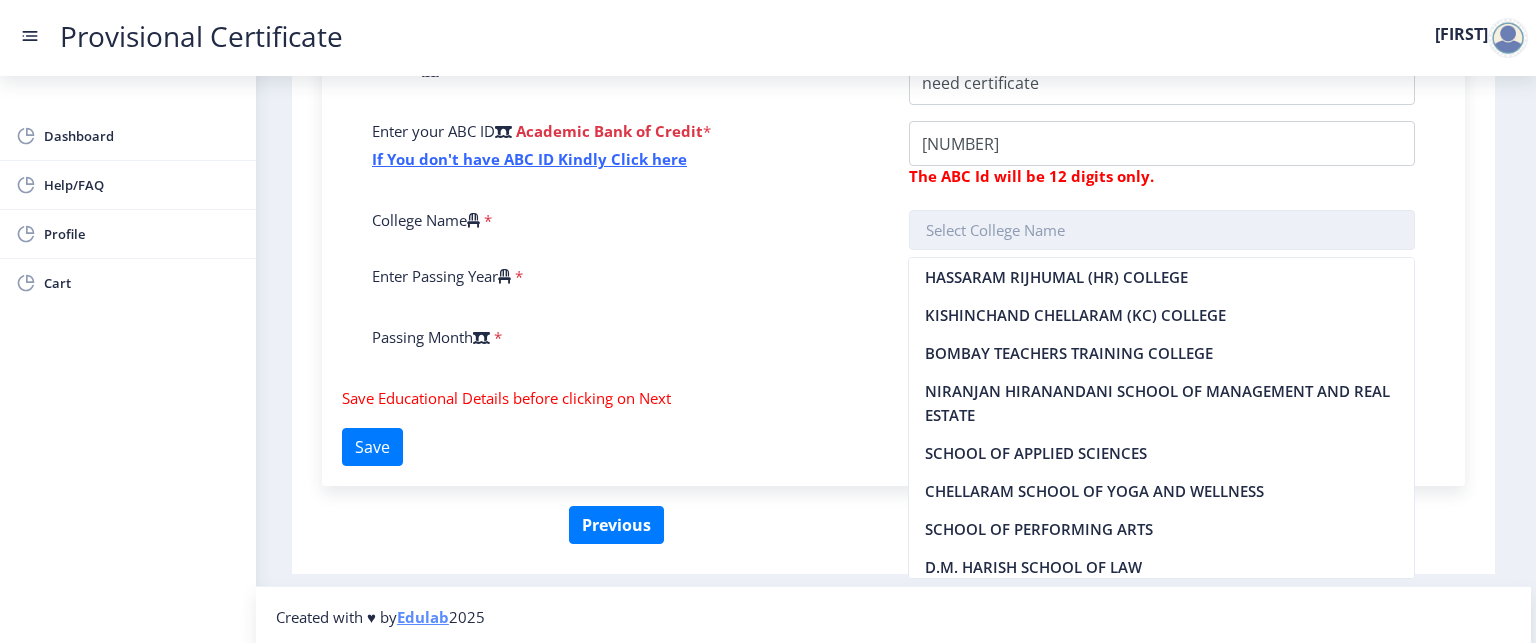 click at bounding box center (1162, 230) 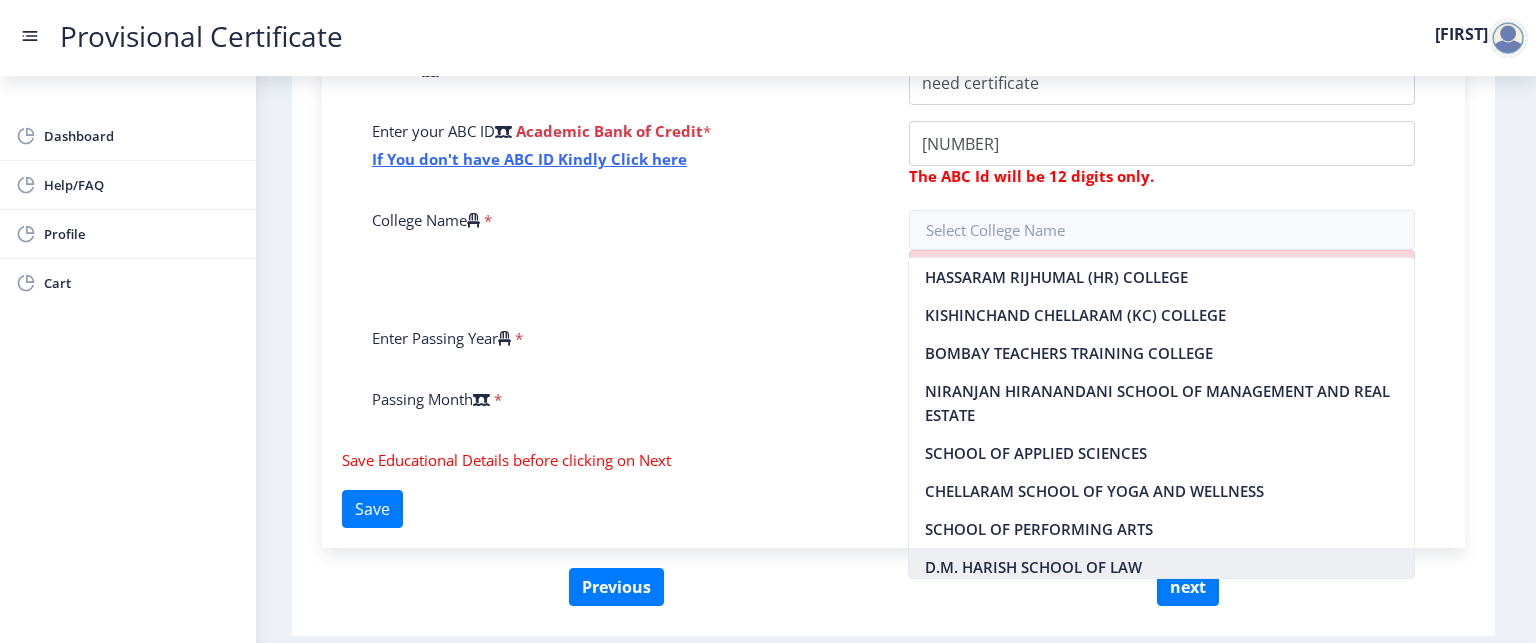 click on "D.M. HARISH SCHOOL OF LAW" at bounding box center [1161, 567] 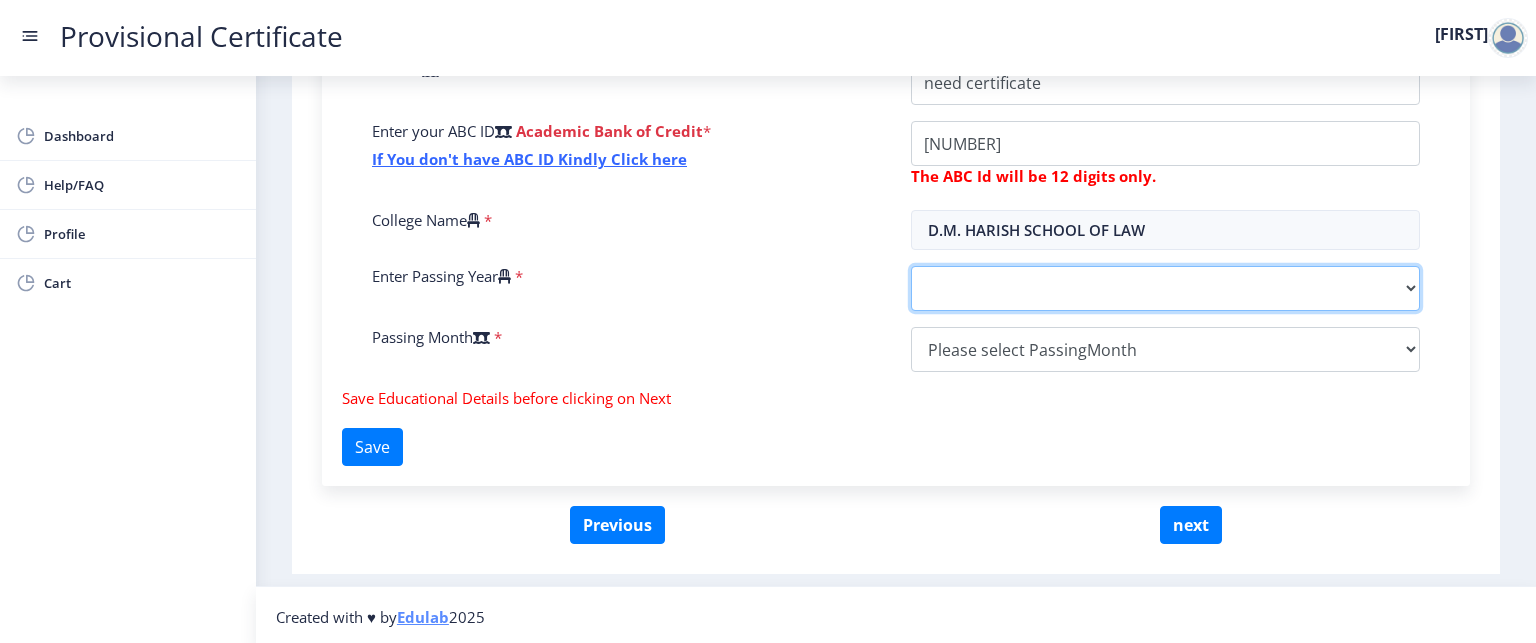 click on "2025   2024   2023   2022   2021   2020   2019   2018   2017   2016   2015   2014   2013   2012   2011   2010   2009   2008   2007   2006   2005   2004   2003   2002   2001   2000   1999   1998   1997   1996   1995   1994   1993   1992   1991   1990   1989   1988   1987   1986   1985   1984   1983   1982   1981   1980   1979   1978   1977   1976   1975   1974   1973   1972   1971   1970   1969   1968   1967" at bounding box center (1165, 288) 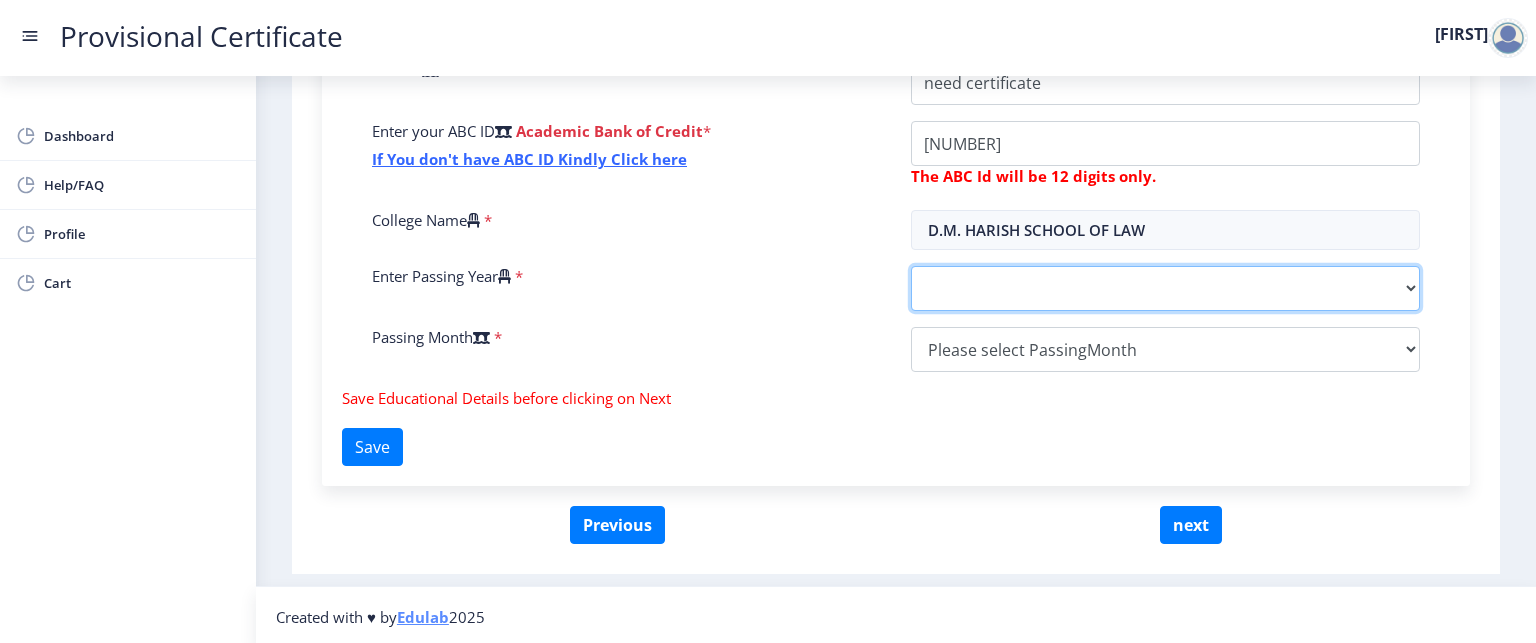 select on "2025" 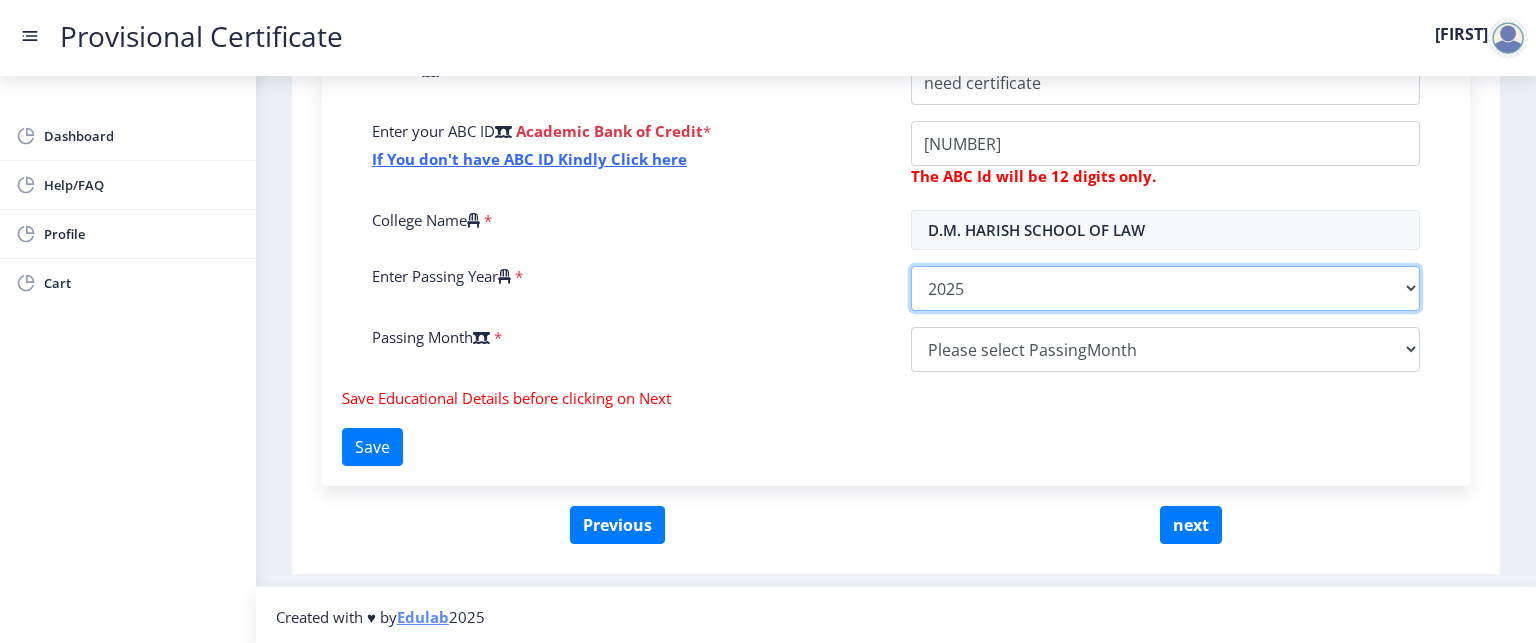 click on "2025   2024   2023   2022   2021   2020   2019   2018   2017   2016   2015   2014   2013   2012   2011   2010   2009   2008   2007   2006   2005   2004   2003   2002   2001   2000   1999   1998   1997   1996   1995   1994   1993   1992   1991   1990   1989   1988   1987   1986   1985   1984   1983   1982   1981   1980   1979   1978   1977   1976   1975   1974   1973   1972   1971   1970   1969   1968   1967" at bounding box center (1165, 288) 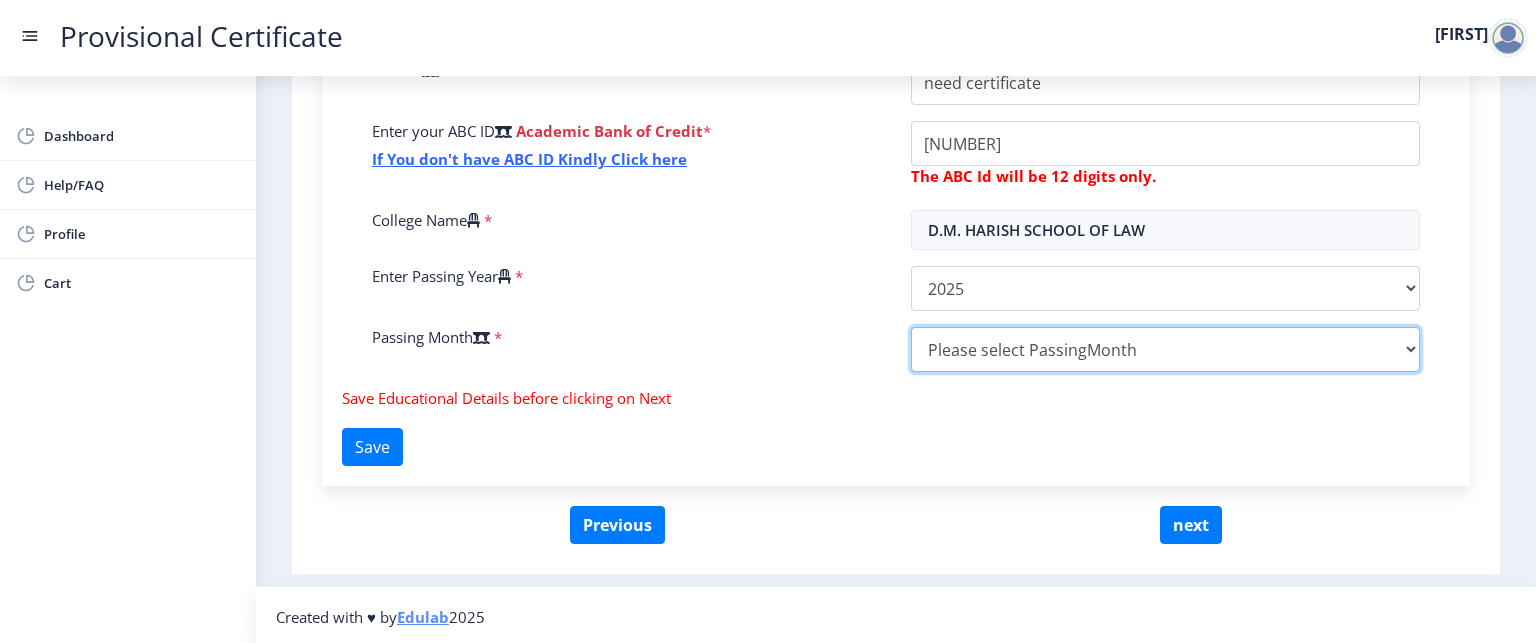 click on "Please select PassingMonth  (01) January (02) February (03) March (04) April (05) May (06) June (07) July (08) August (09) September (10) October (11) November (12) December" at bounding box center [1165, 349] 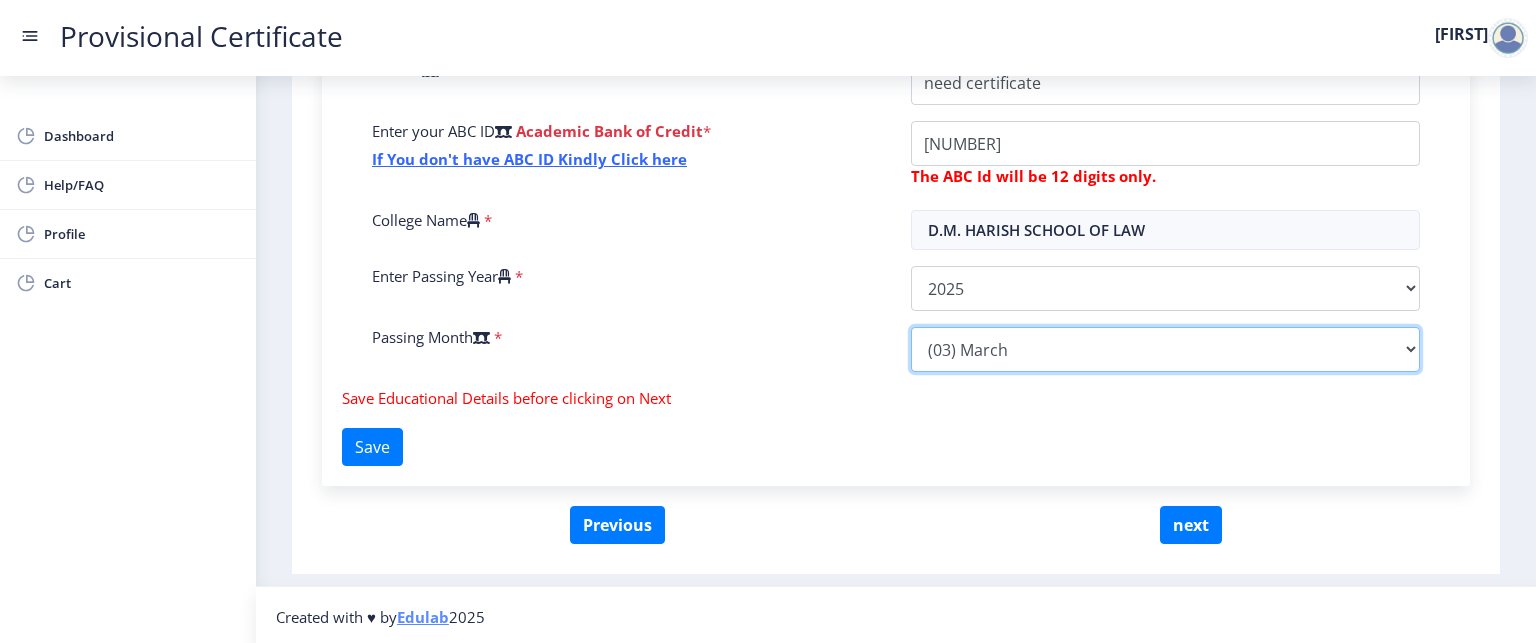 click on "Please select PassingMonth  (01) January (02) February (03) March (04) April (05) May (06) June (07) July (08) August (09) September (10) October (11) November (12) December" at bounding box center (1165, 349) 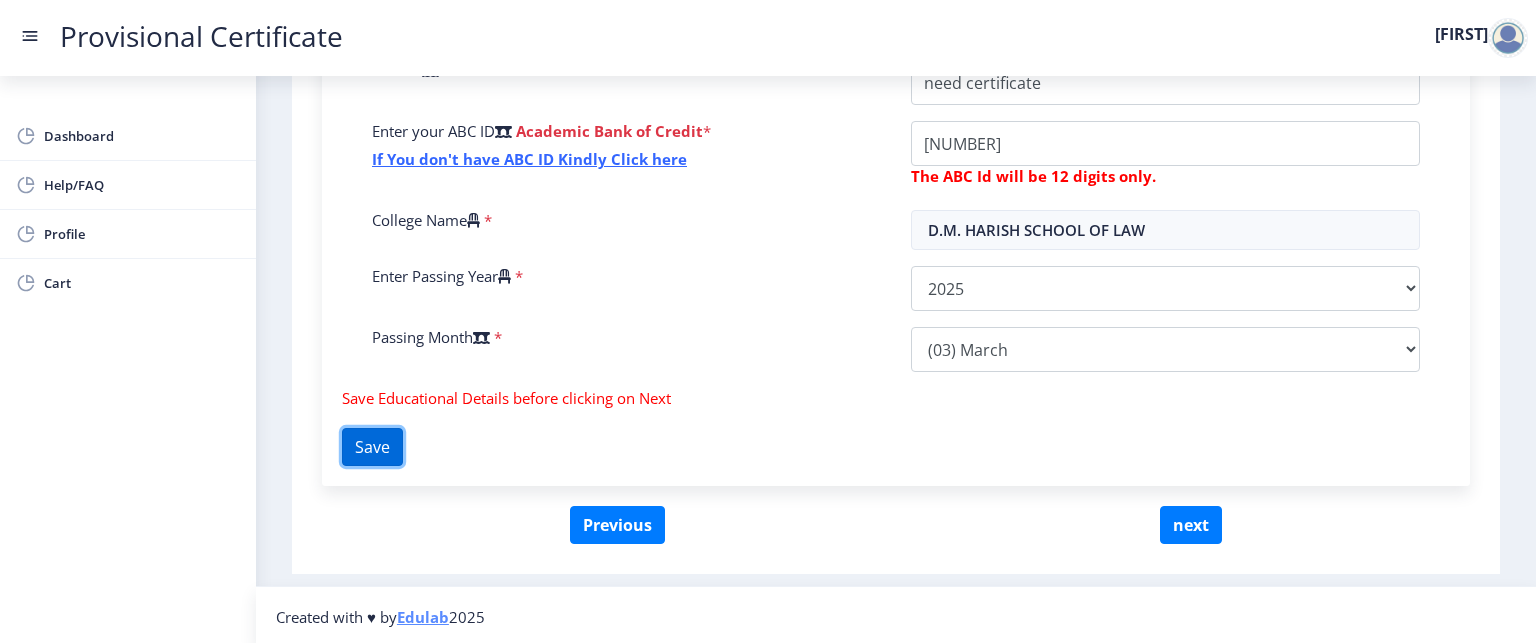 click on "Save" at bounding box center (372, 447) 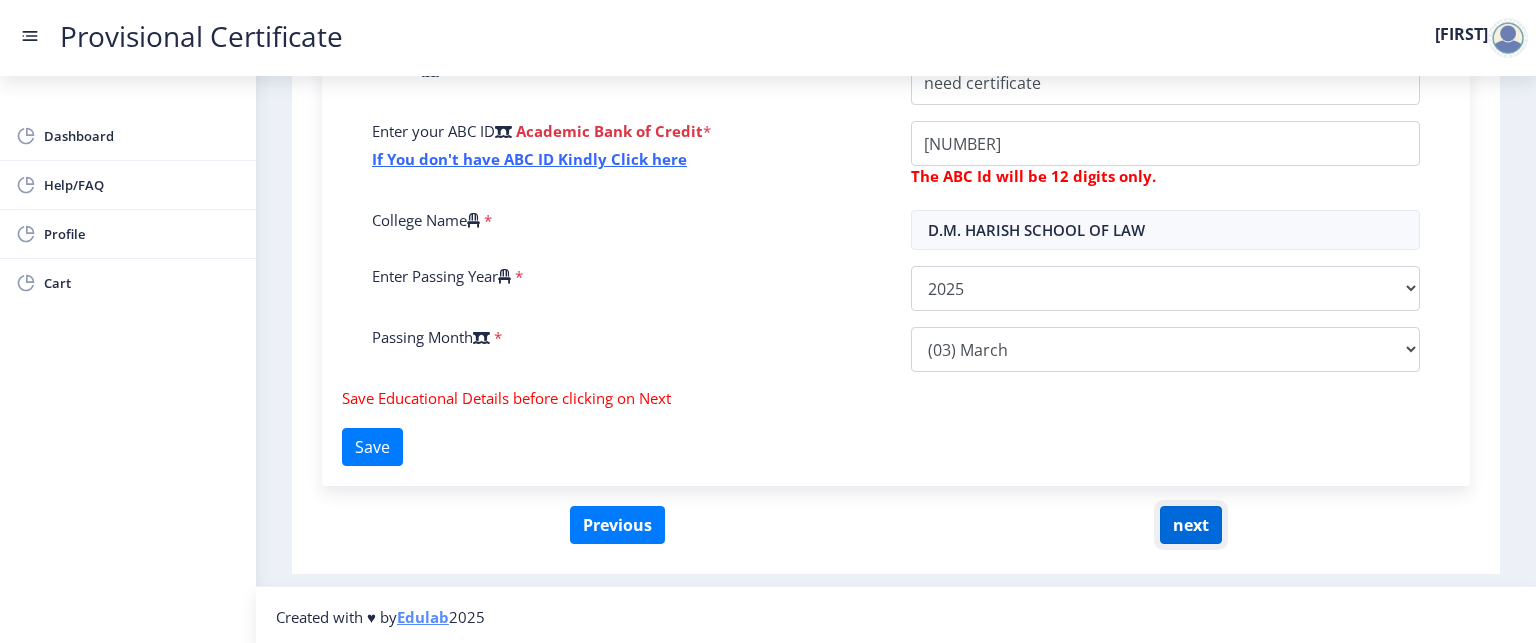 click on "next" at bounding box center [1191, 525] 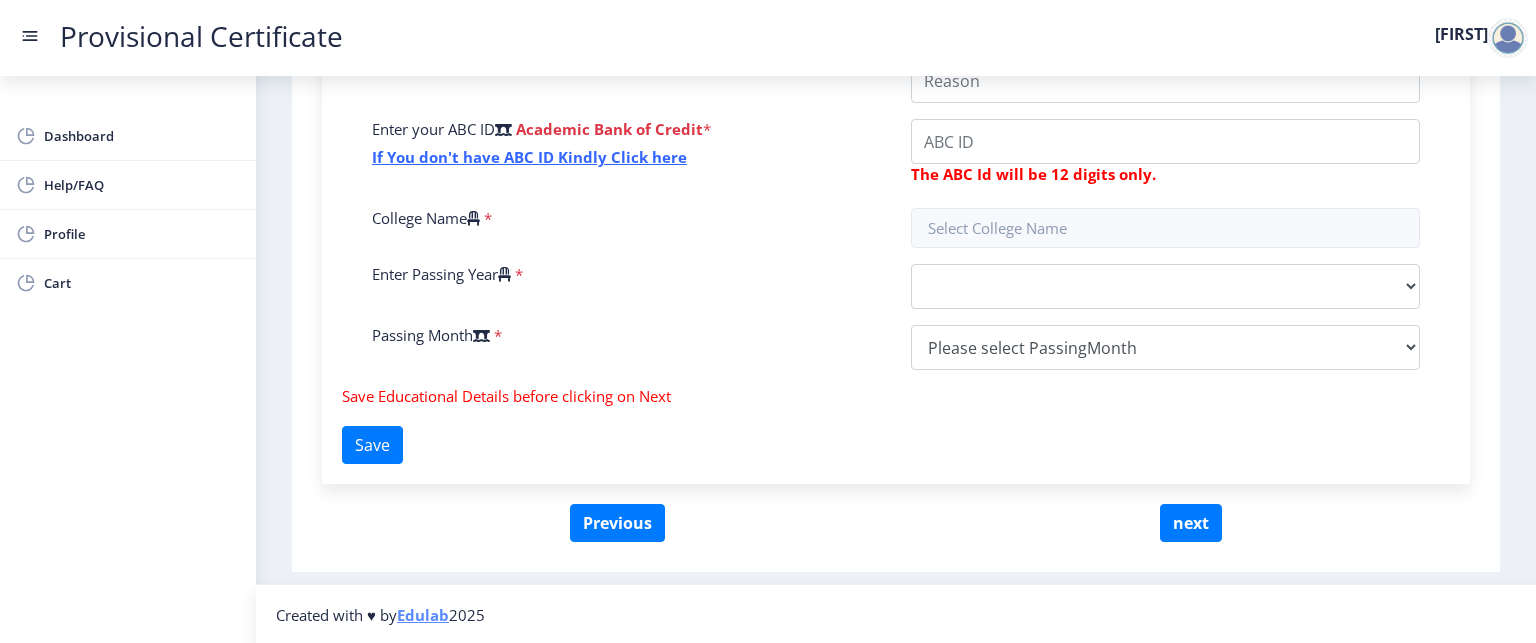 scroll, scrollTop: 0, scrollLeft: 0, axis: both 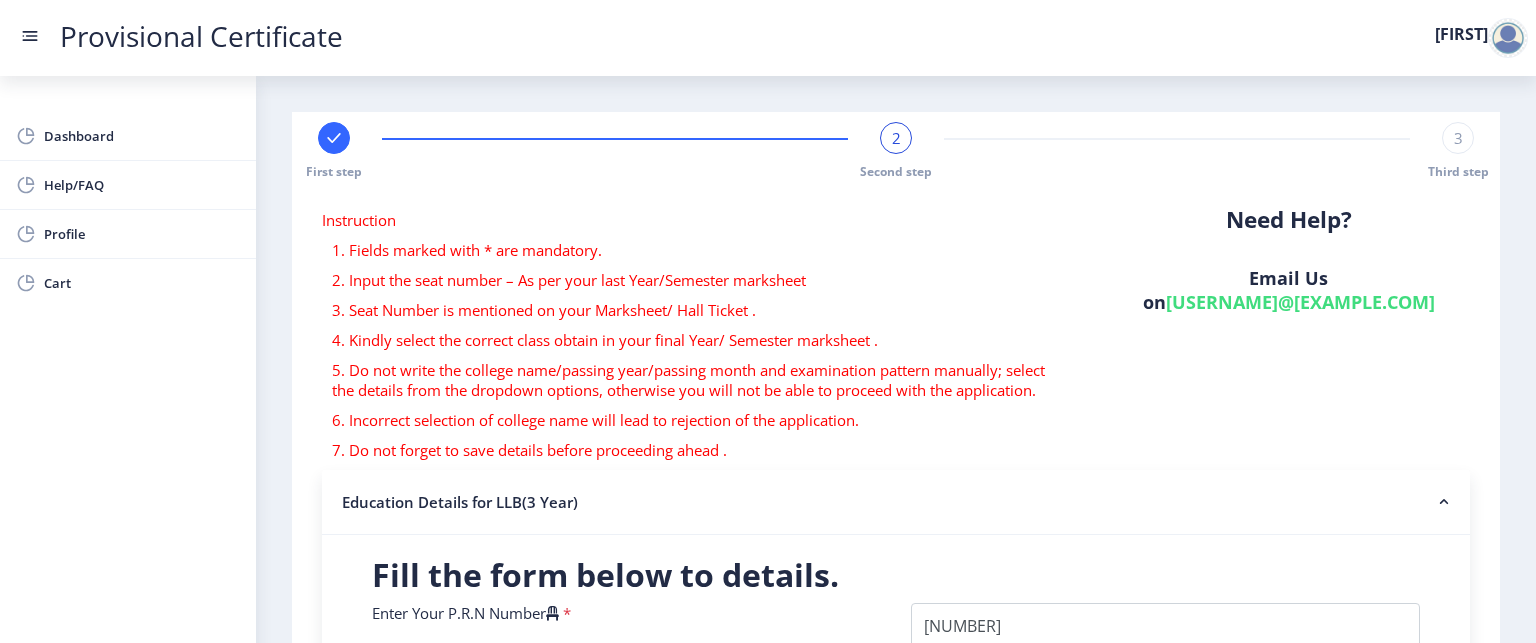 click on "[USERNAME]@[EXAMPLE.COM]" at bounding box center [1300, 302] 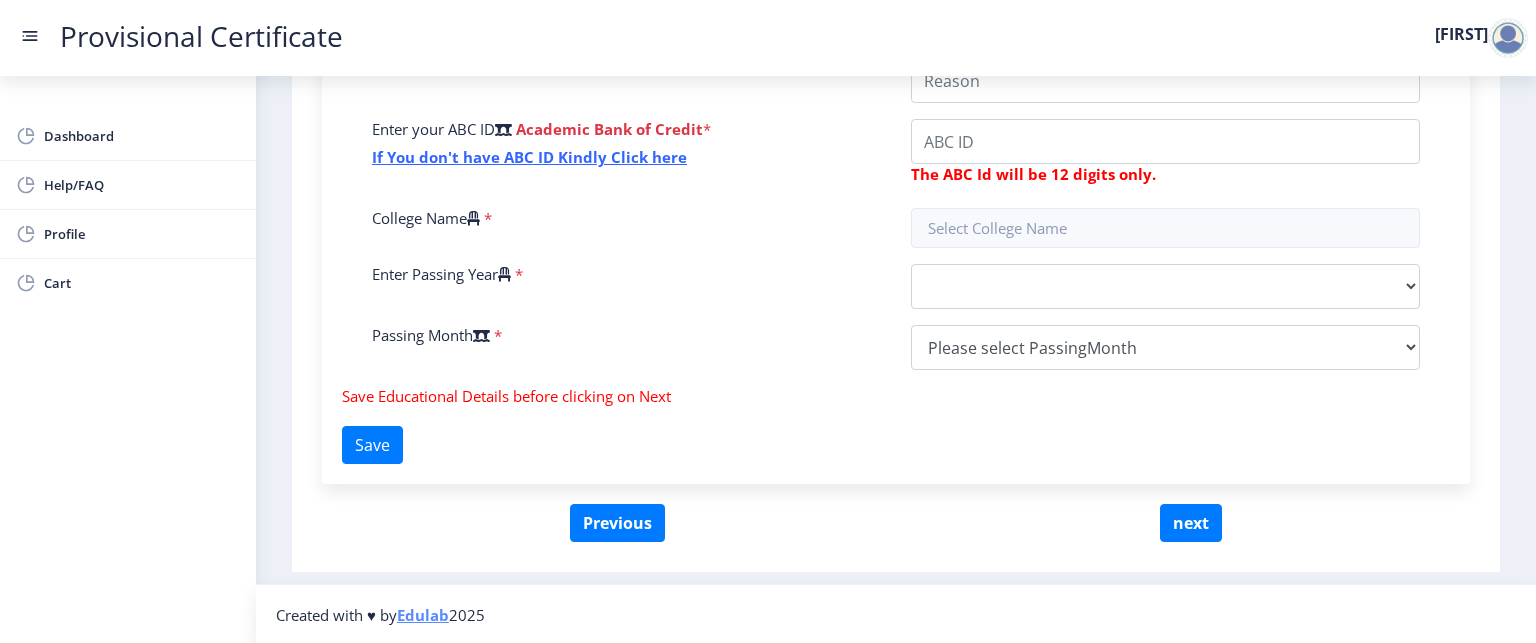 scroll, scrollTop: 0, scrollLeft: 0, axis: both 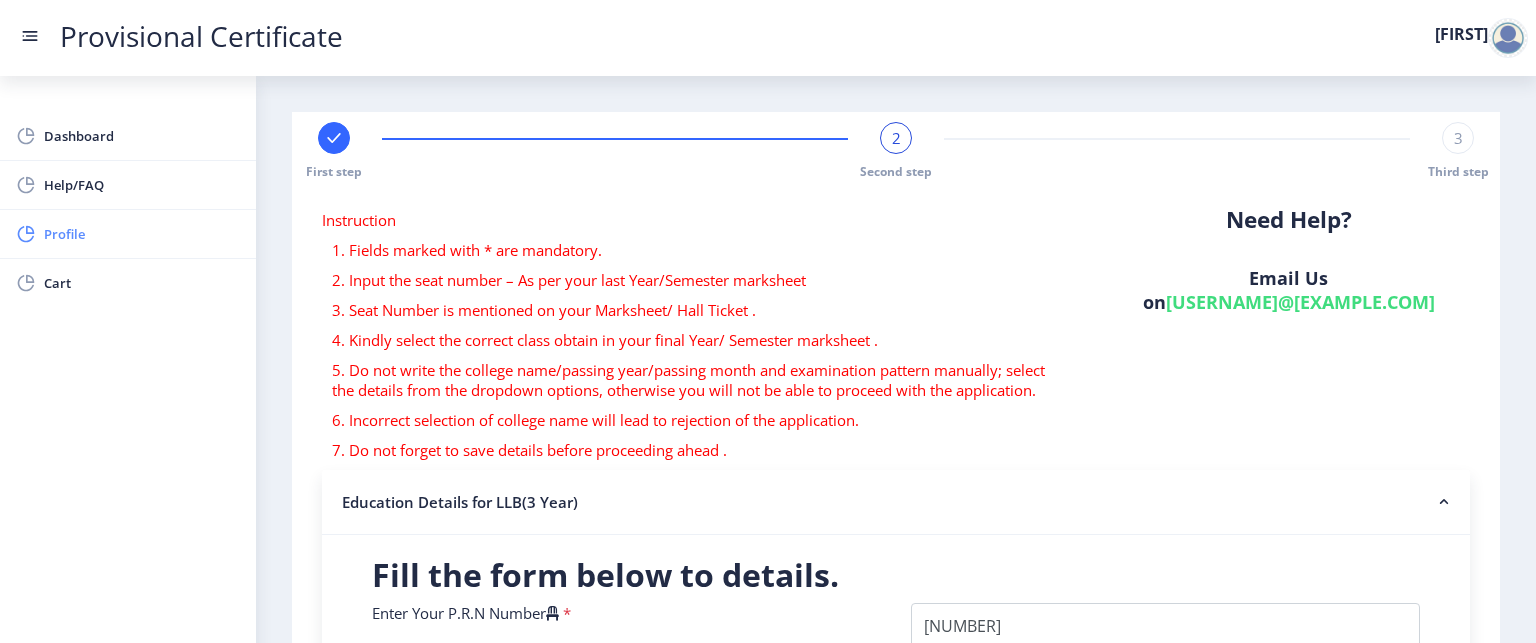 click on "Profile" at bounding box center [142, 234] 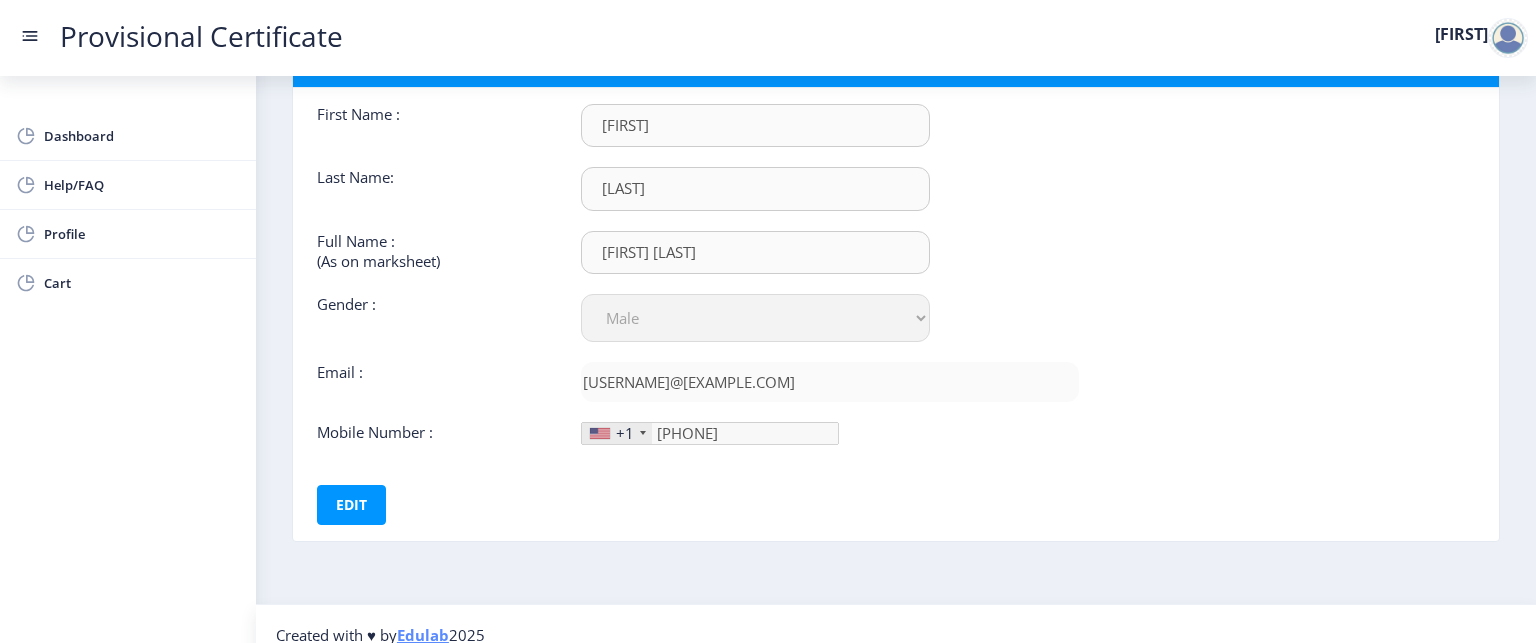 scroll, scrollTop: 144, scrollLeft: 0, axis: vertical 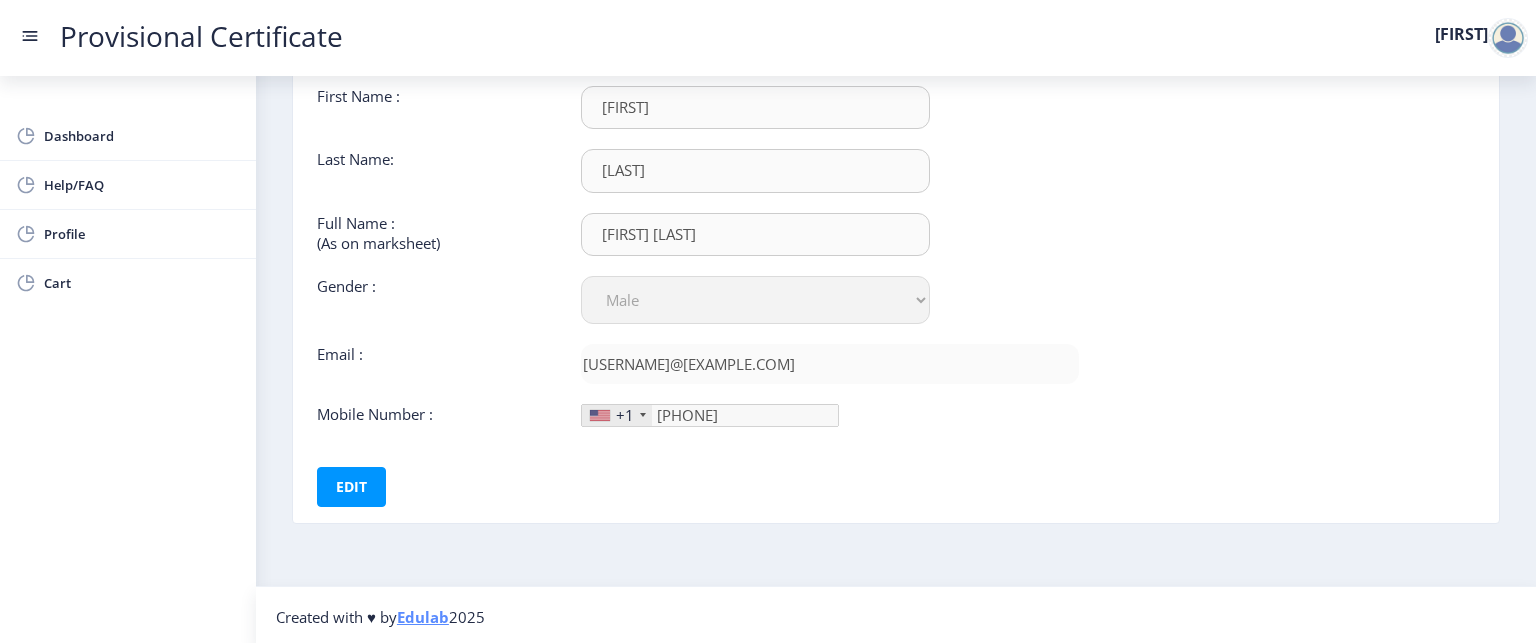 click on "+1" at bounding box center (617, 415) 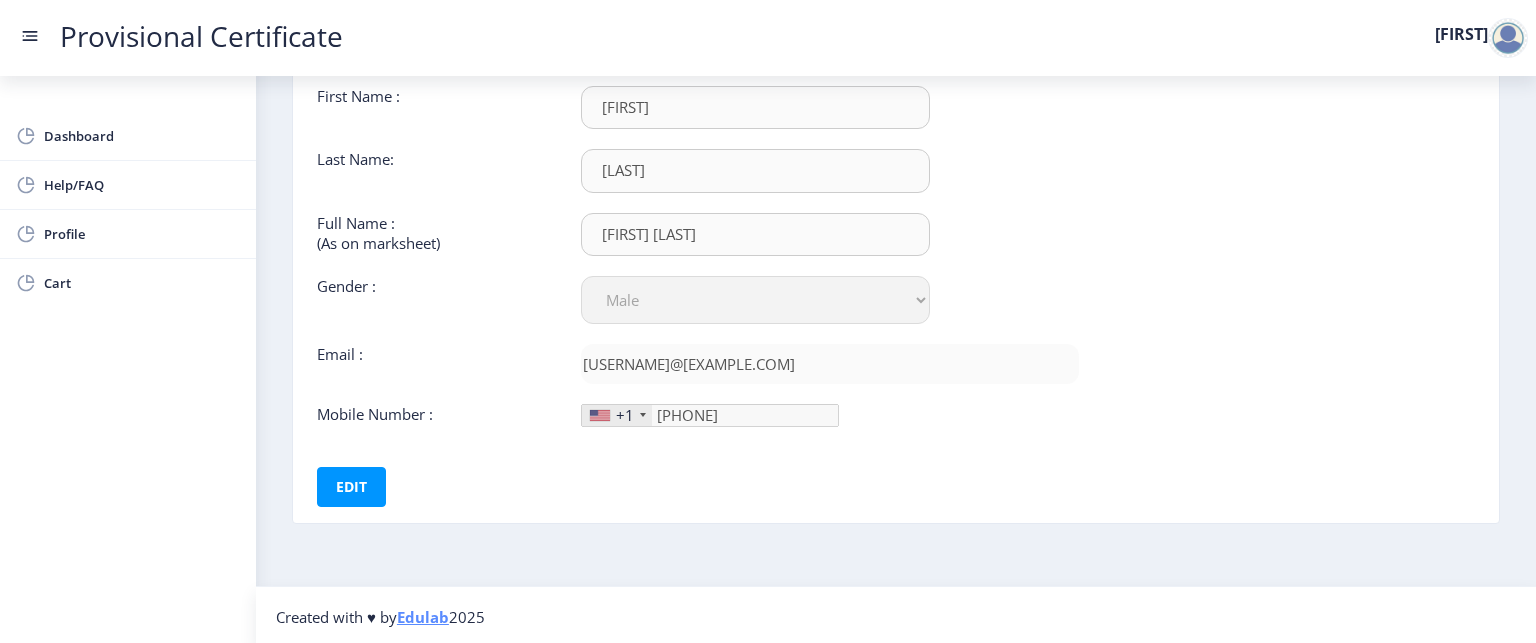 click on "+1" at bounding box center (617, 415) 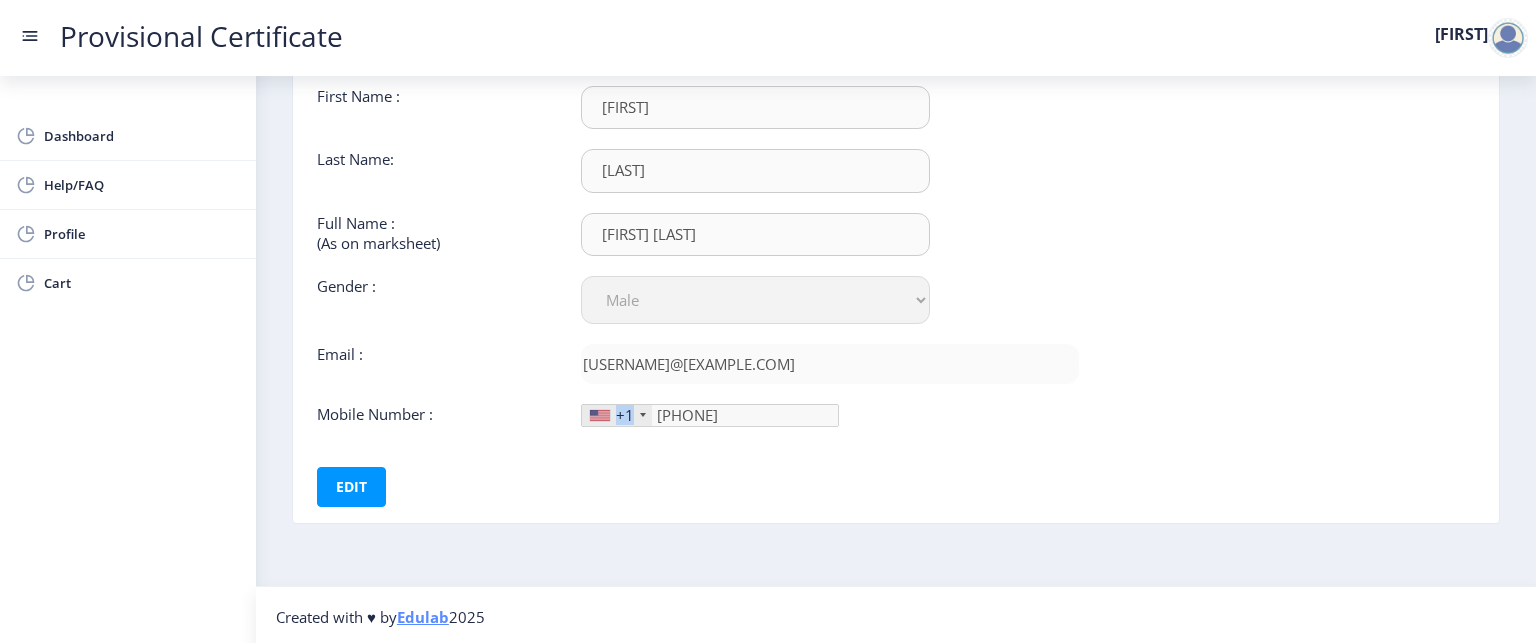 click at bounding box center [643, 415] 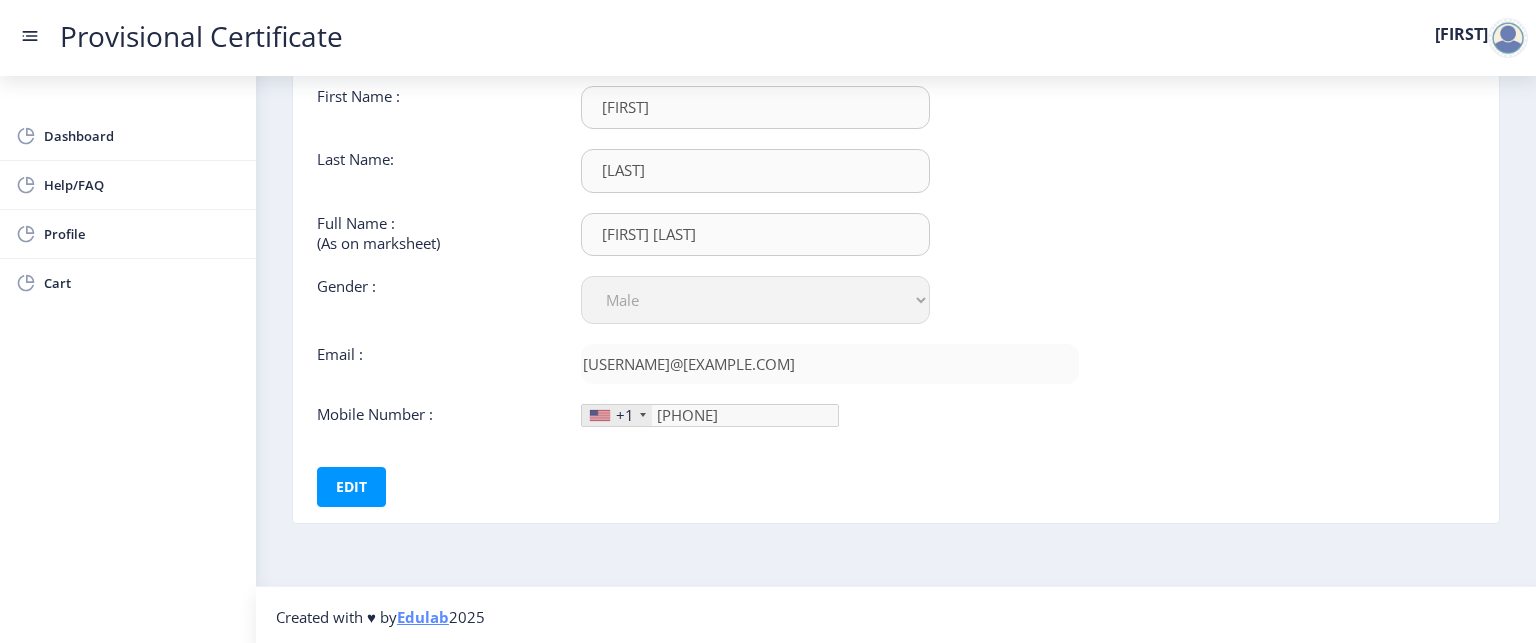 click at bounding box center (600, 415) 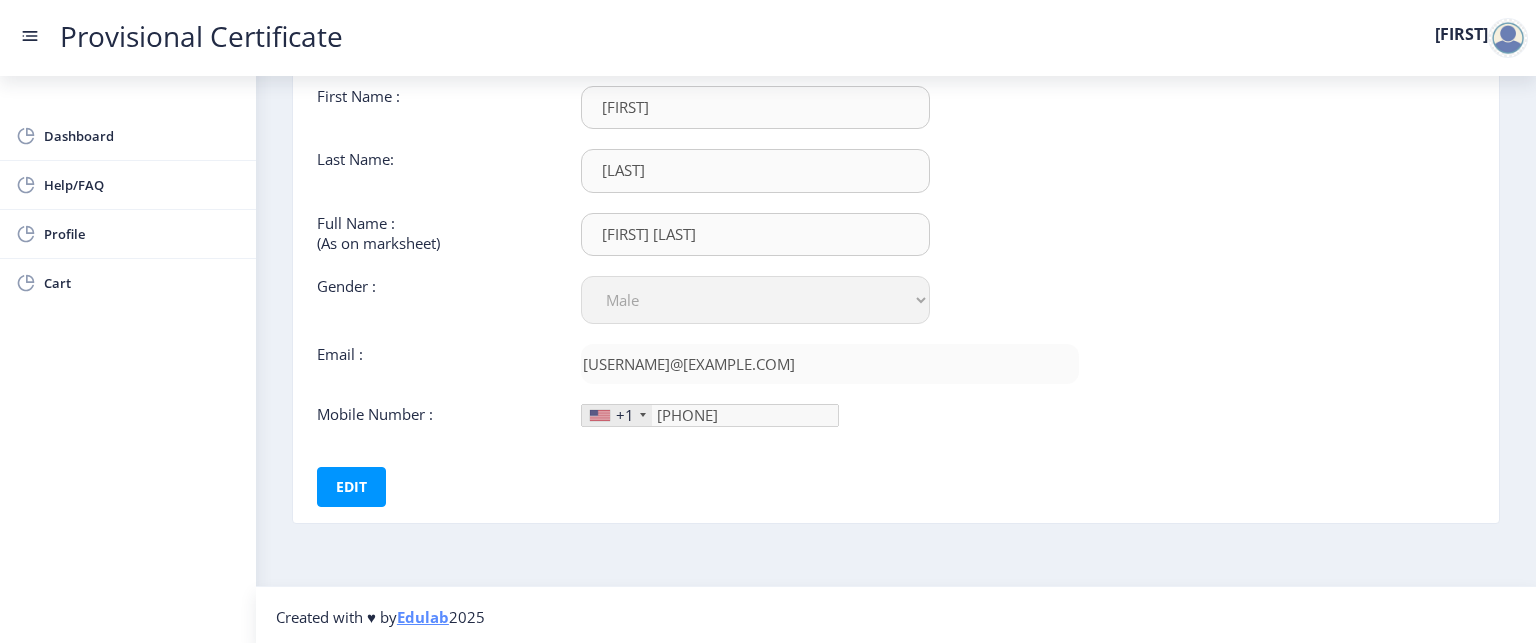 click at bounding box center [643, 415] 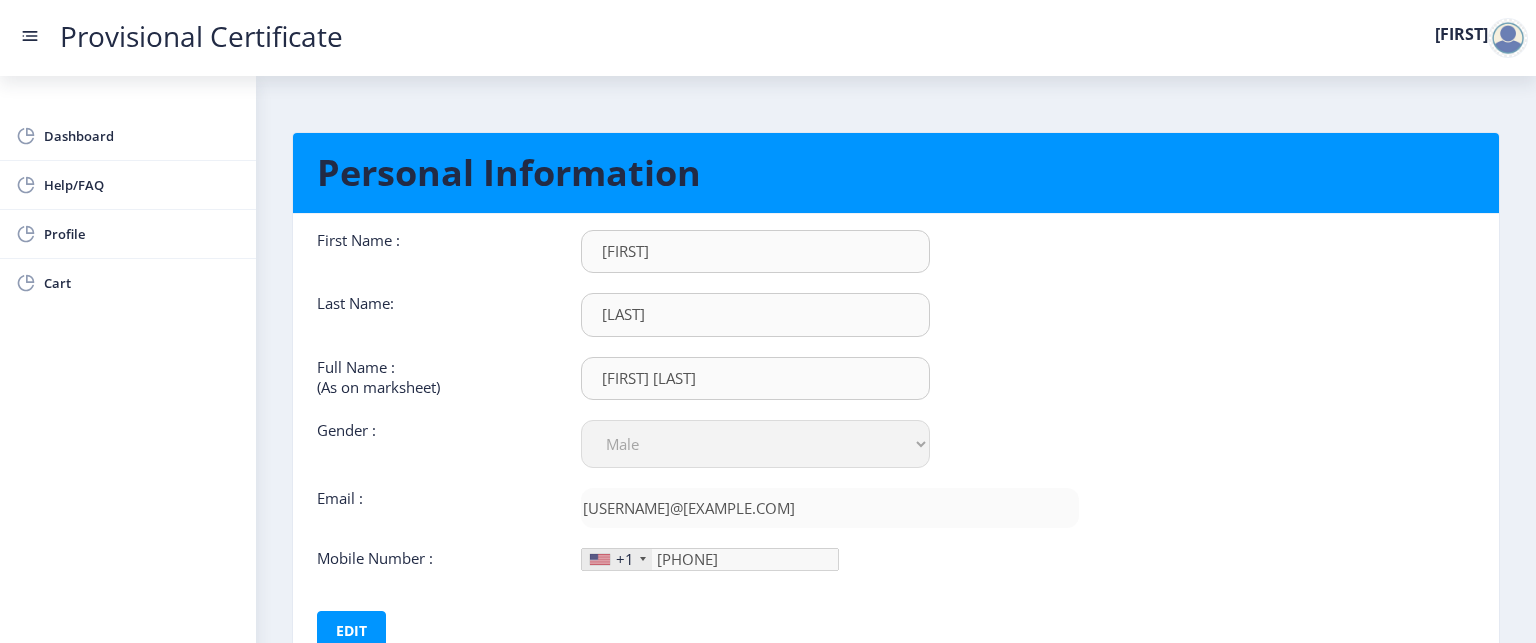 scroll, scrollTop: 144, scrollLeft: 0, axis: vertical 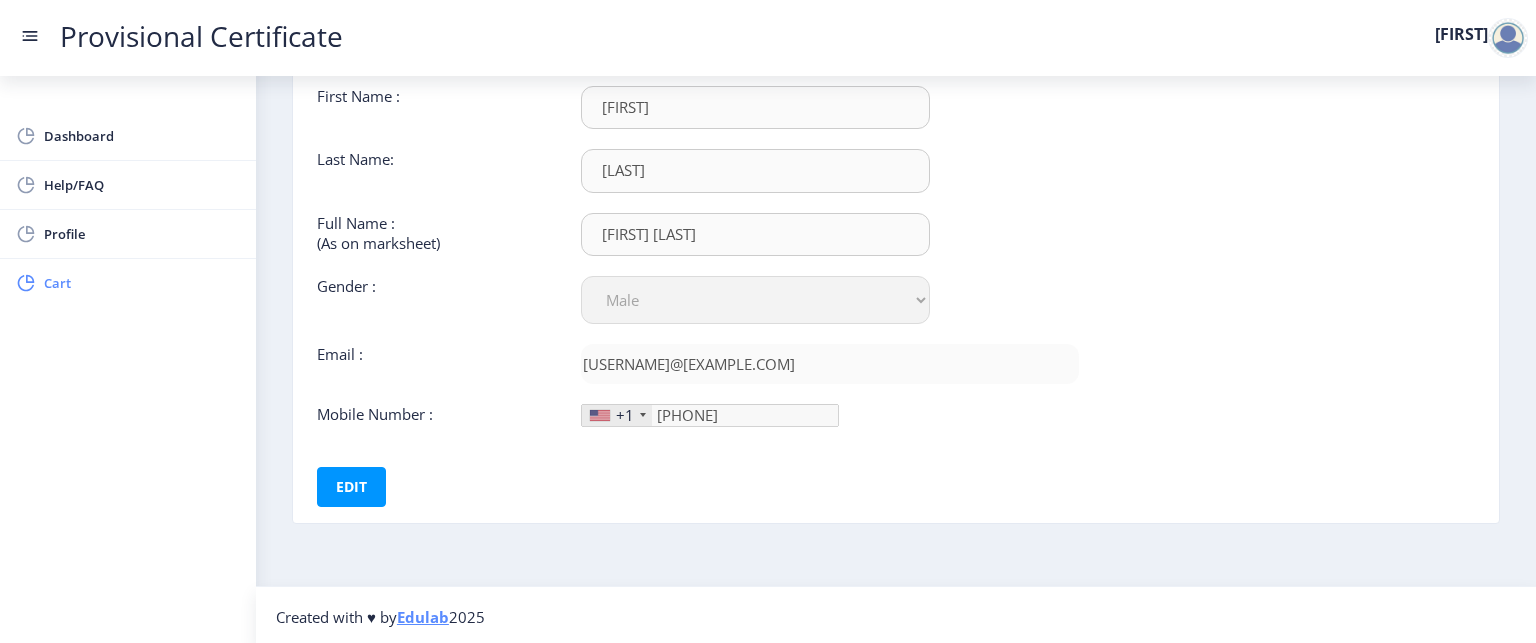 click on "Cart" at bounding box center [142, 283] 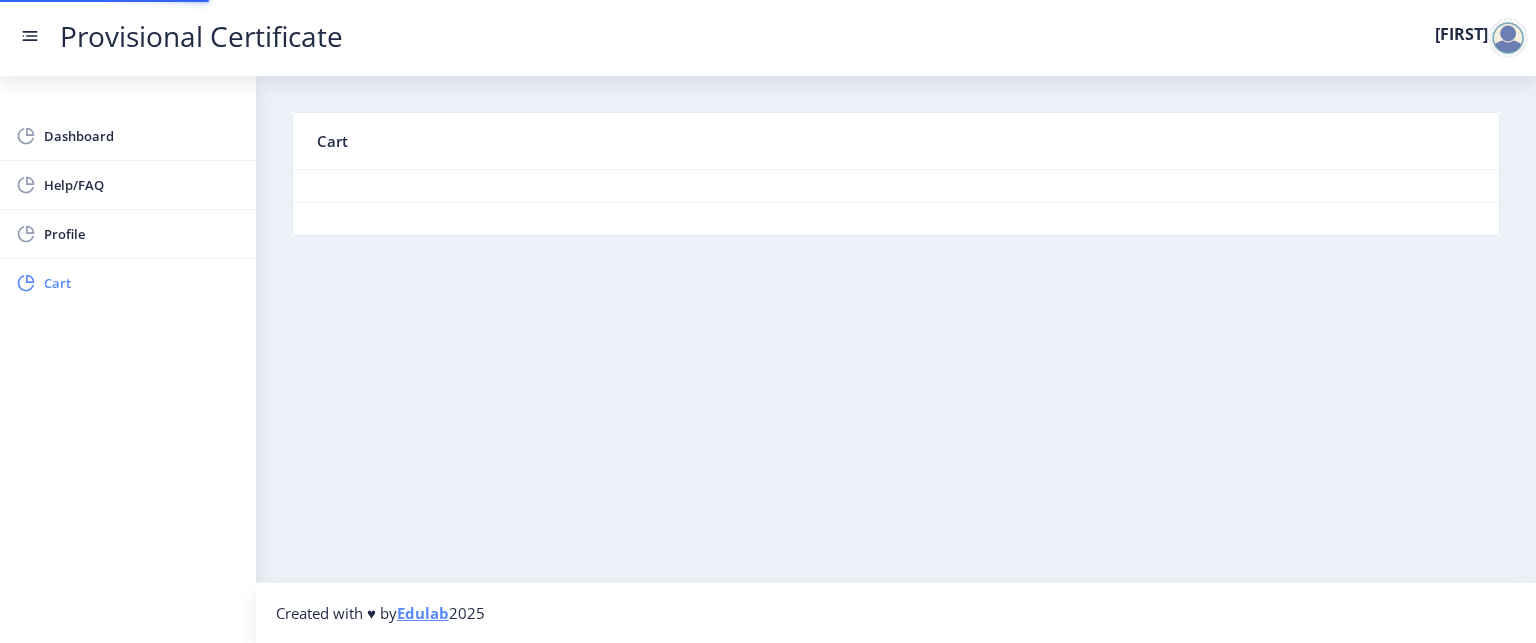 scroll, scrollTop: 0, scrollLeft: 0, axis: both 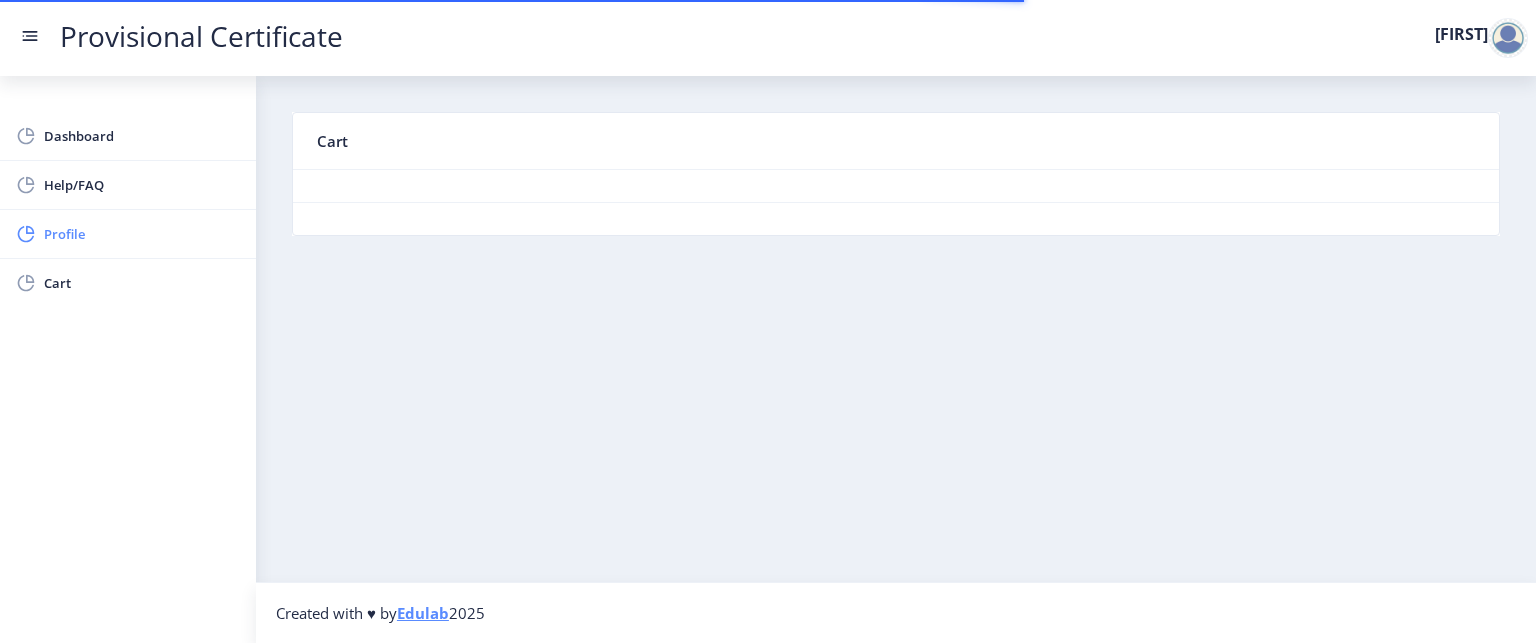 click on "Profile" at bounding box center [128, 234] 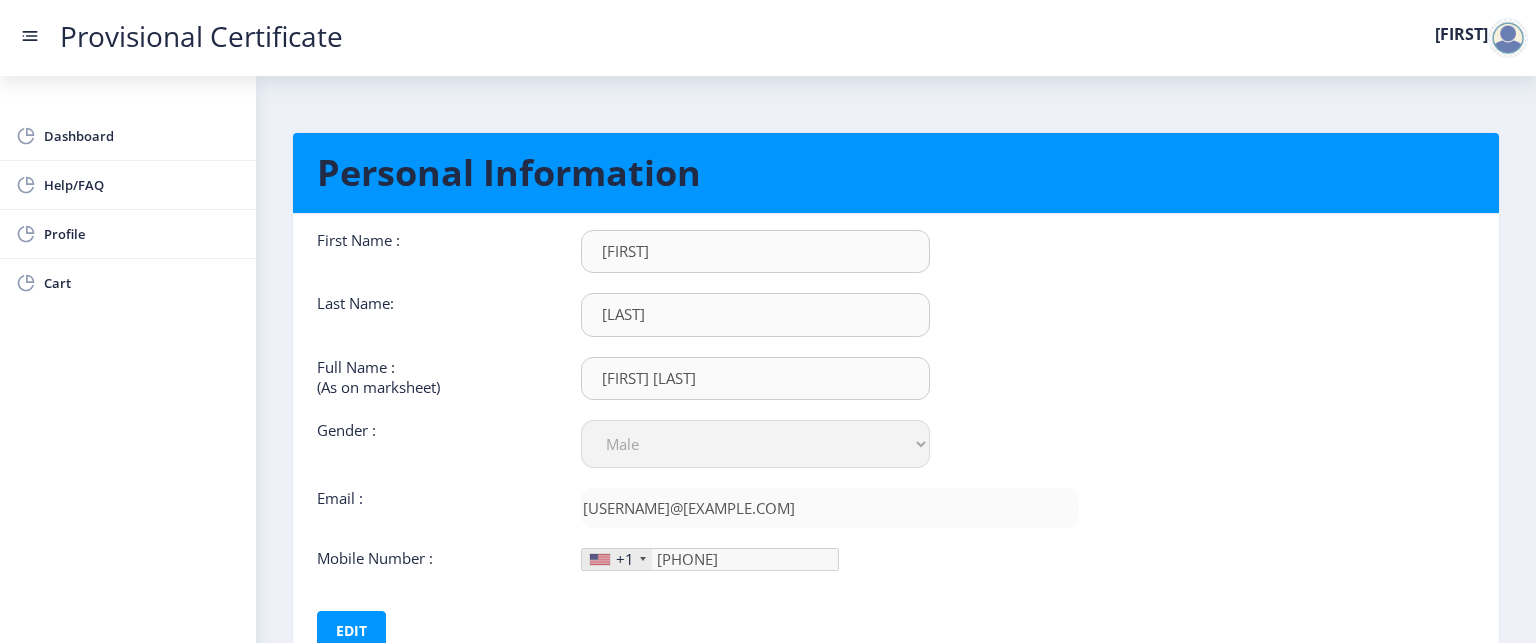 scroll, scrollTop: 144, scrollLeft: 0, axis: vertical 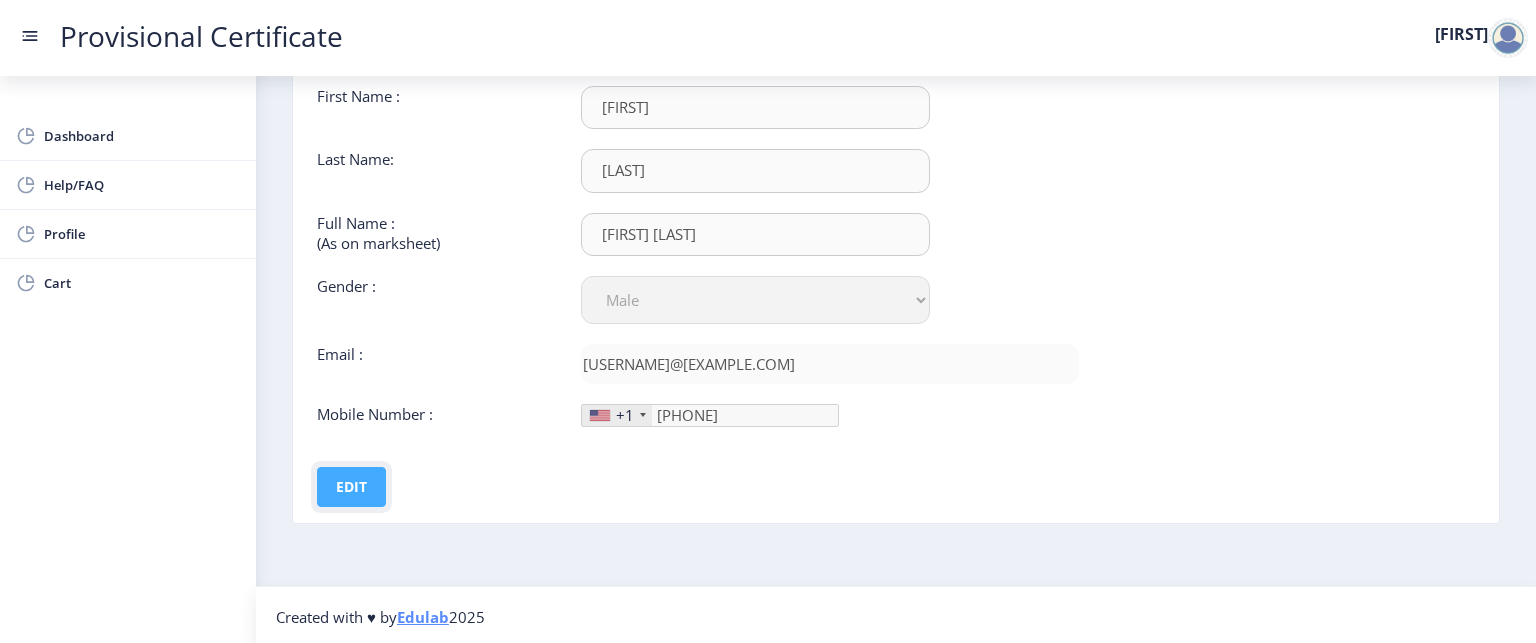 click on "Edit" at bounding box center (351, 487) 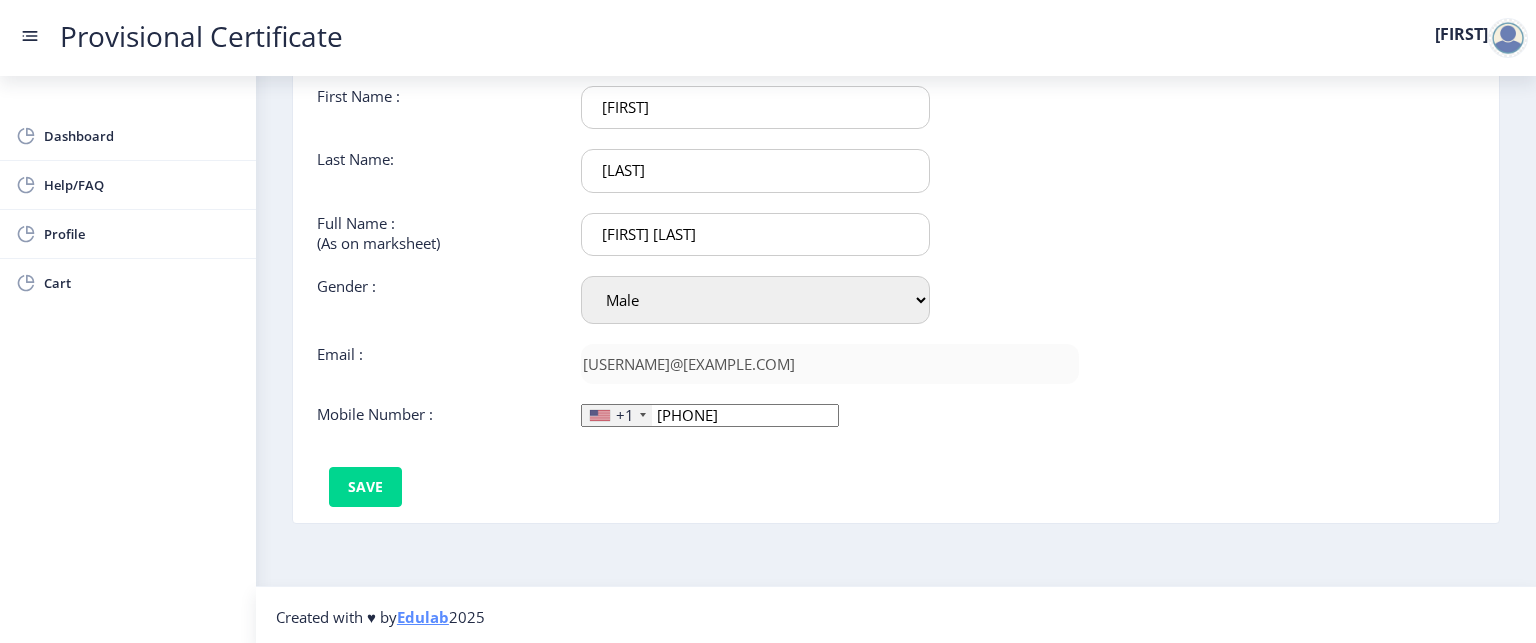 click on "+1" at bounding box center (617, 415) 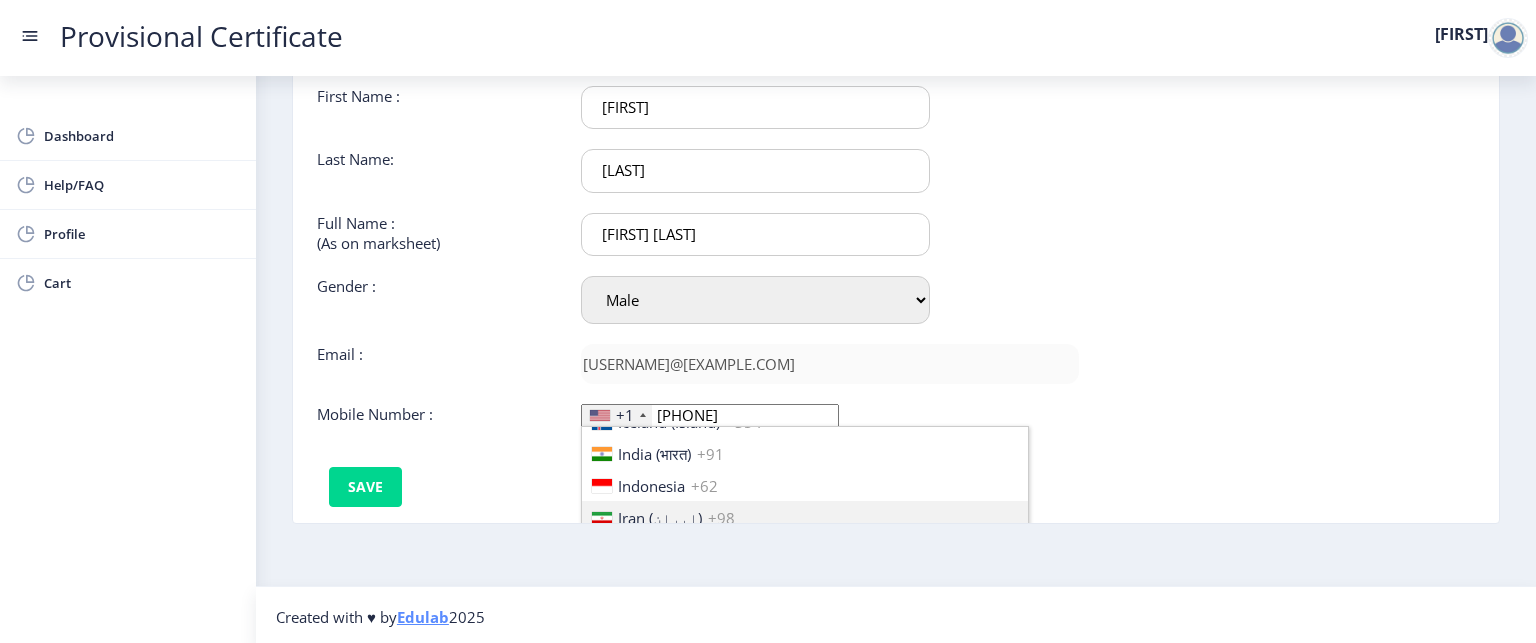scroll, scrollTop: 3160, scrollLeft: 0, axis: vertical 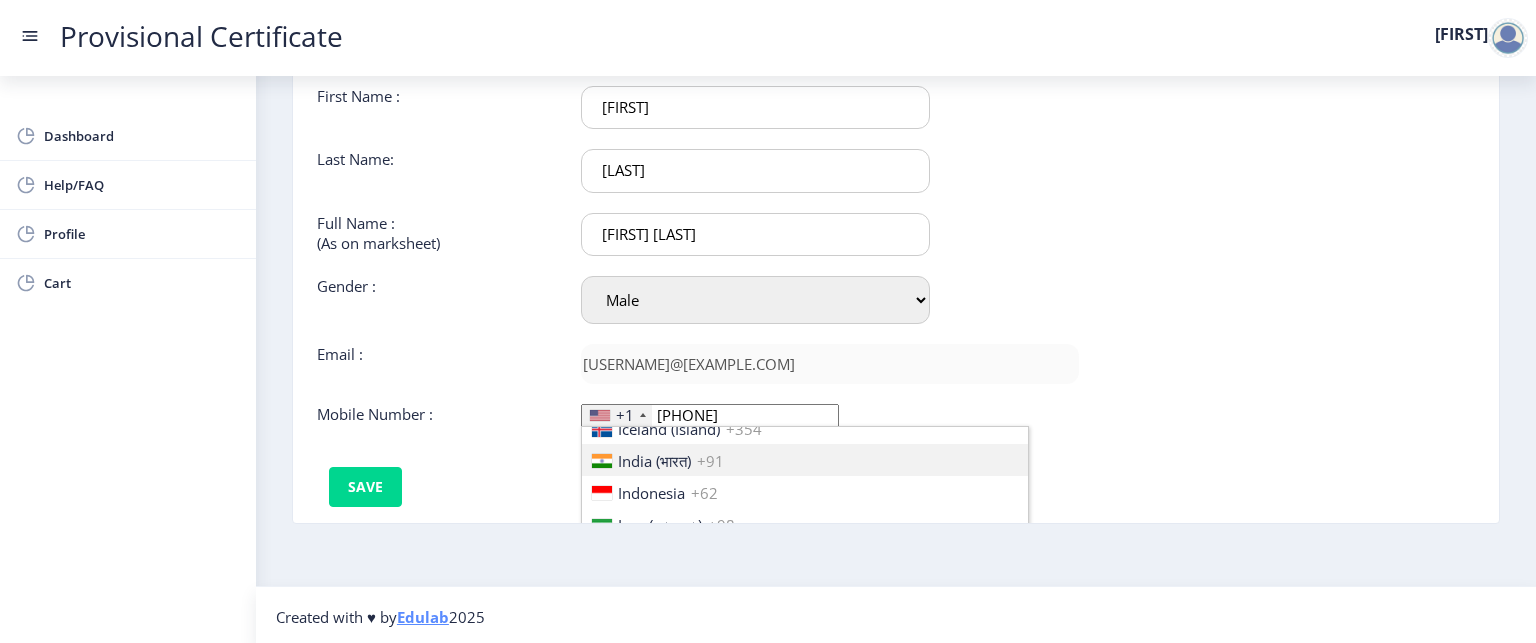 click on "India (भारत)" at bounding box center (654, 461) 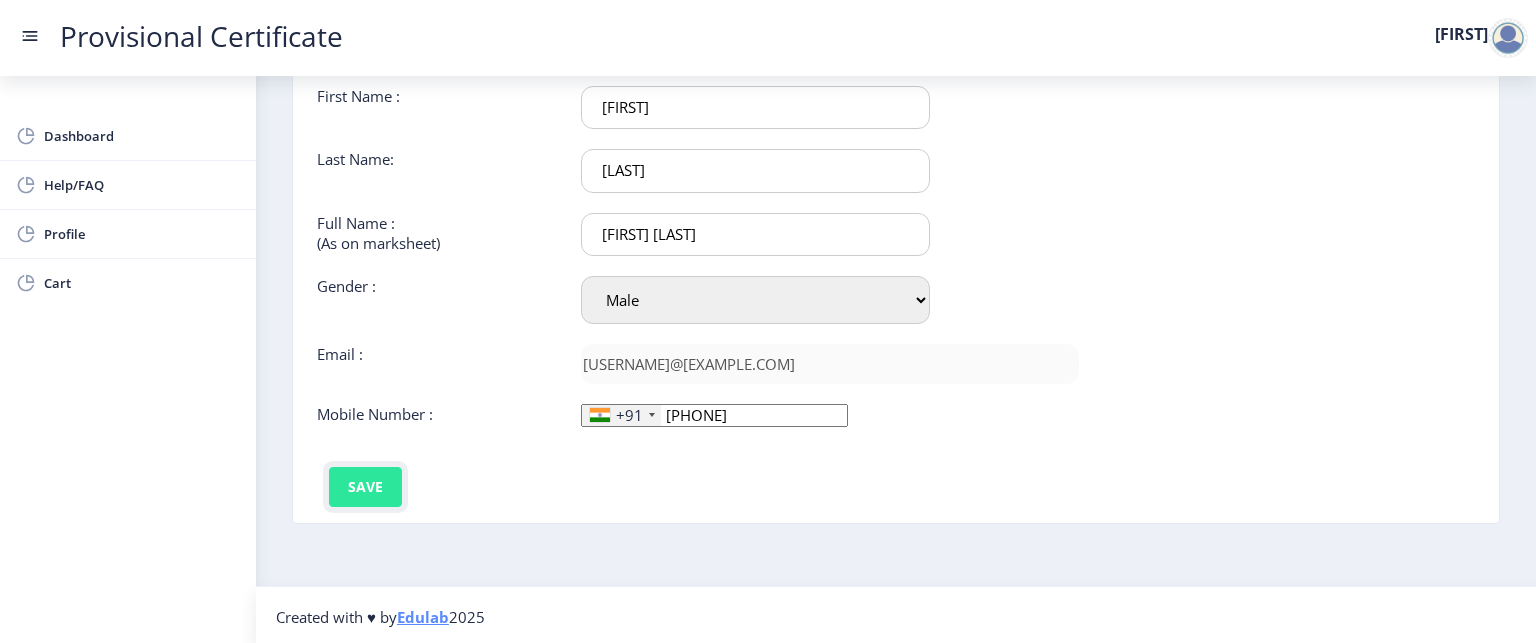 click on "Save" at bounding box center [365, 487] 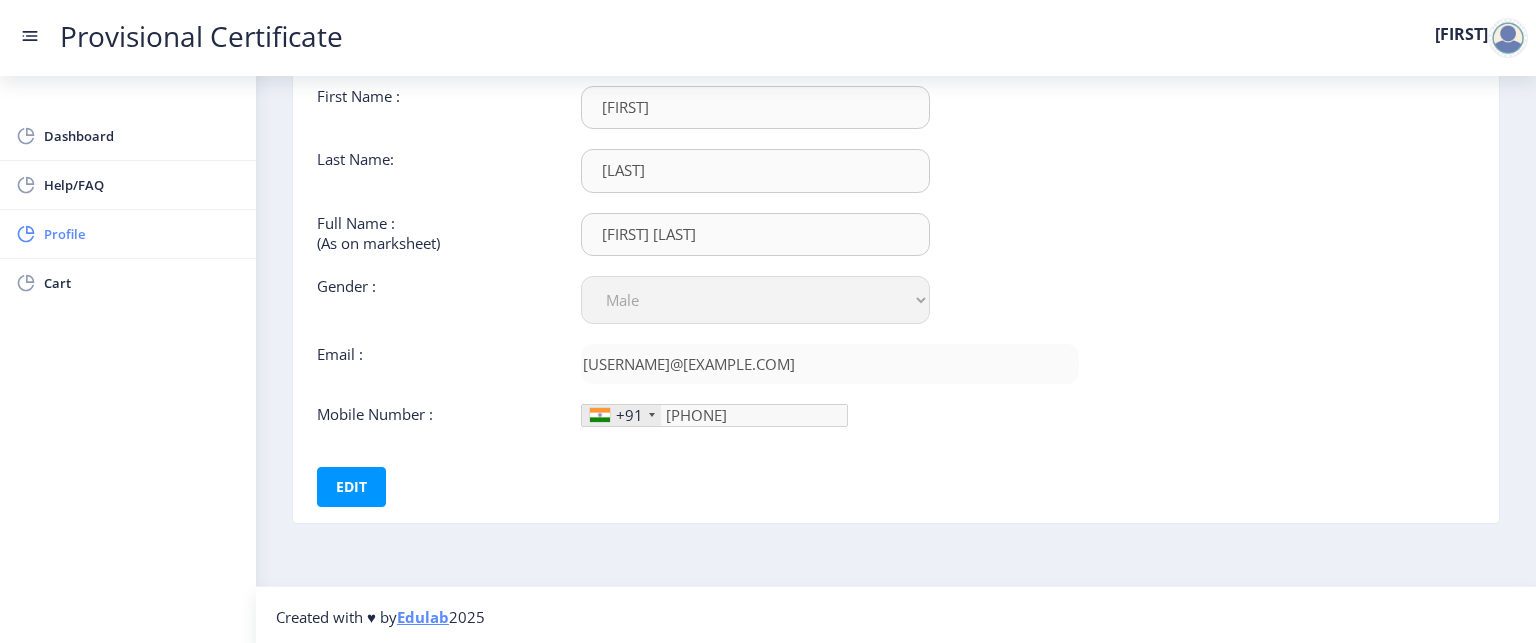 click on "Profile" at bounding box center (142, 234) 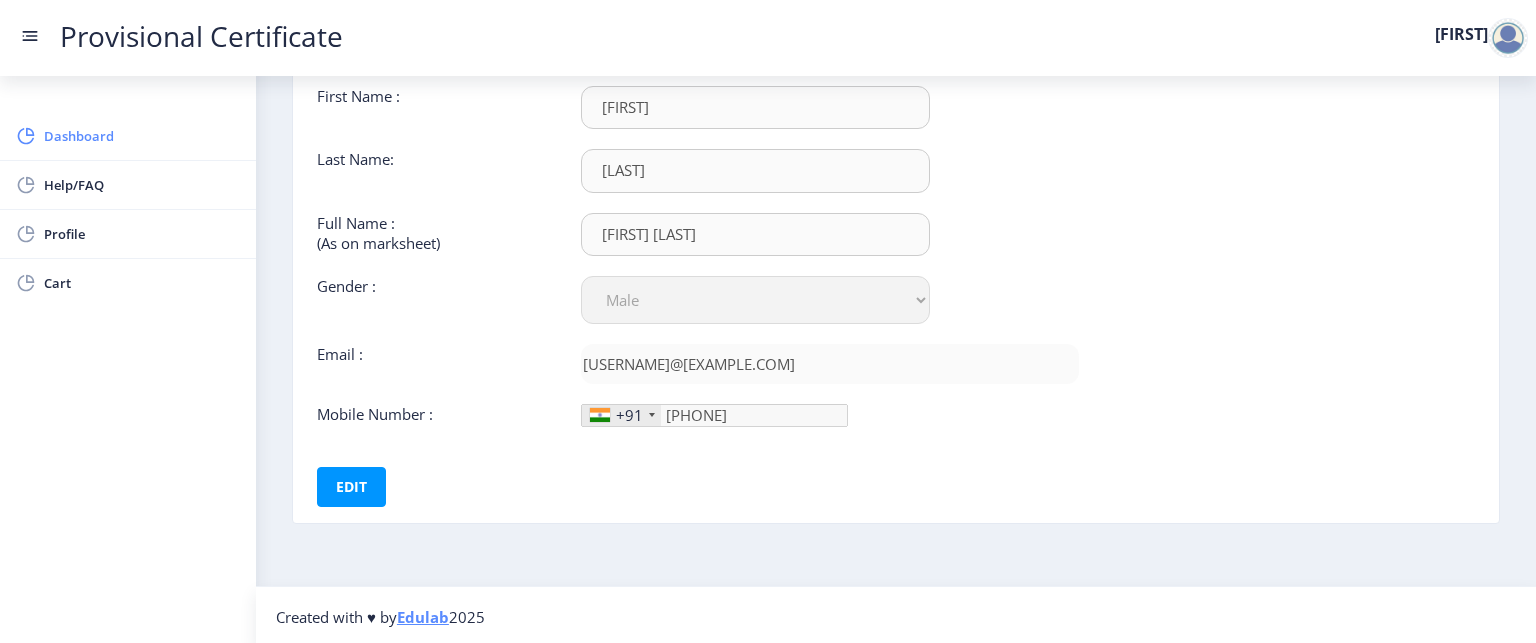 click on "Dashboard" at bounding box center (142, 136) 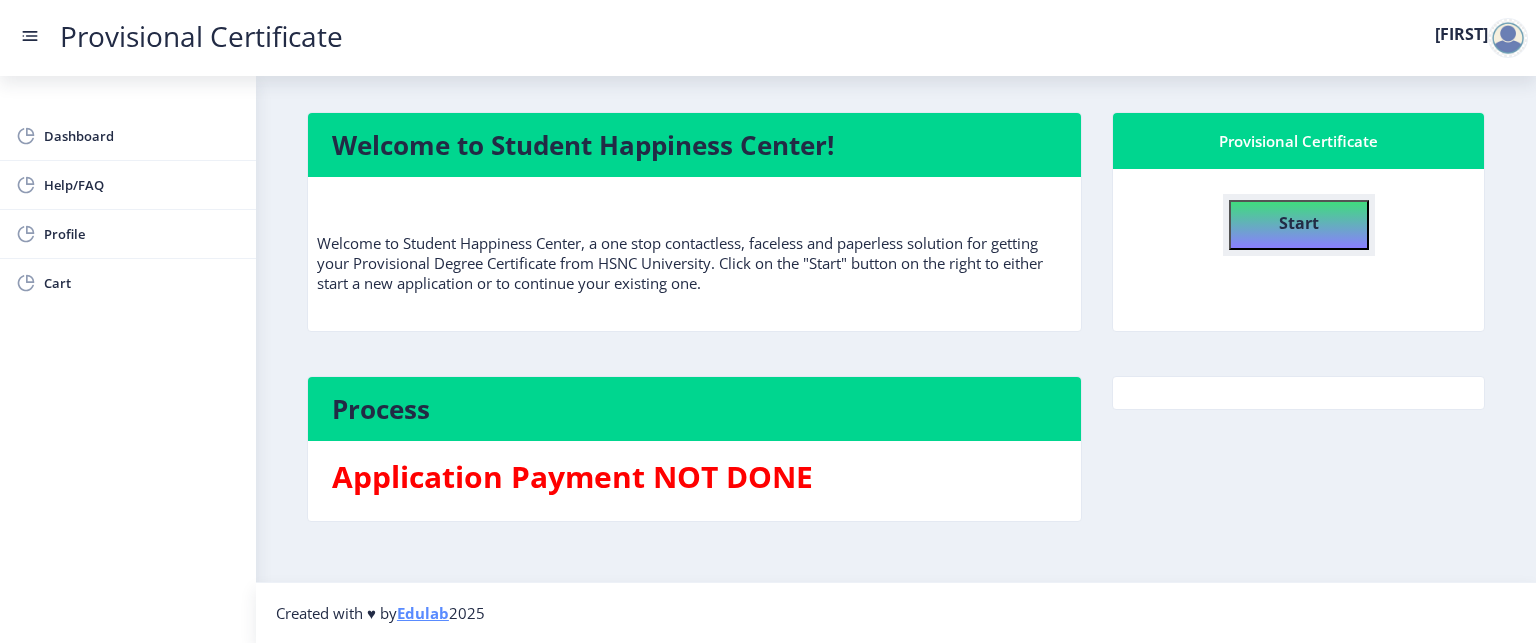 click on "Start" at bounding box center [1299, 225] 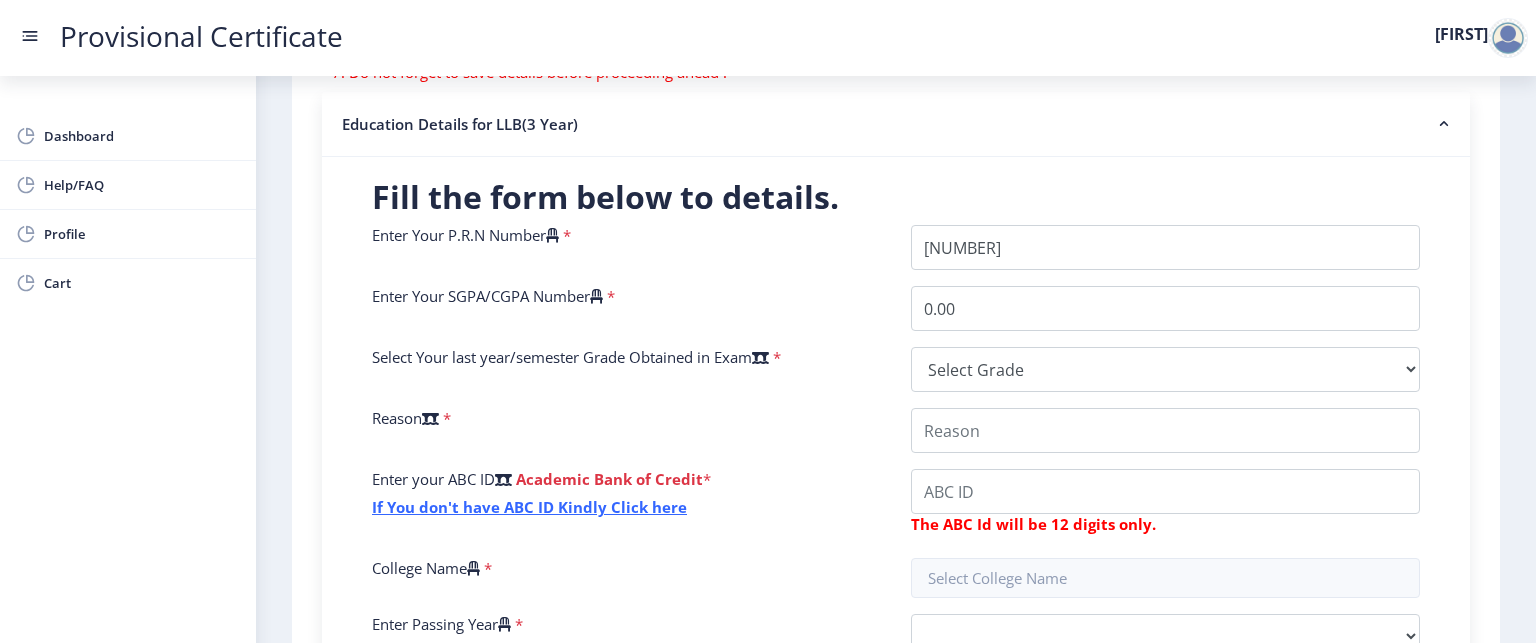 scroll, scrollTop: 383, scrollLeft: 0, axis: vertical 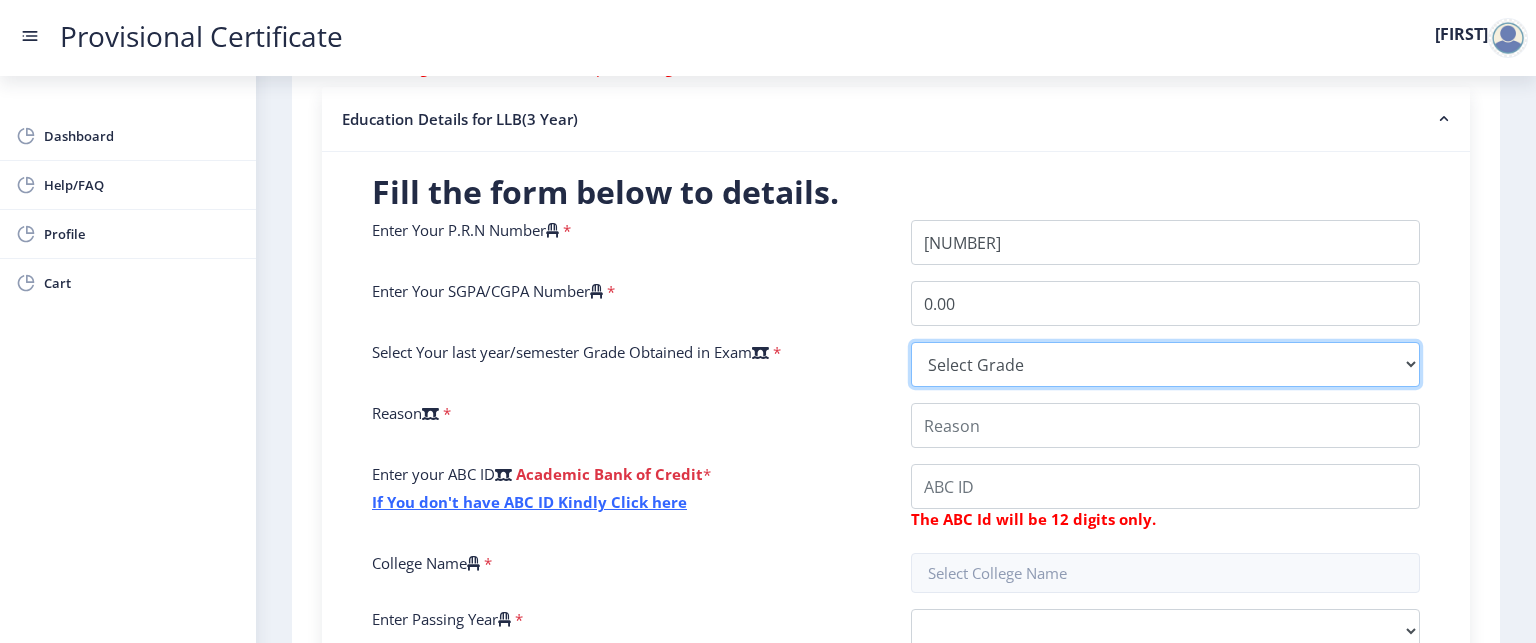 click on "Select Grade  O   A+   A   B+   B   C   D   F(Fail)" at bounding box center (1165, 364) 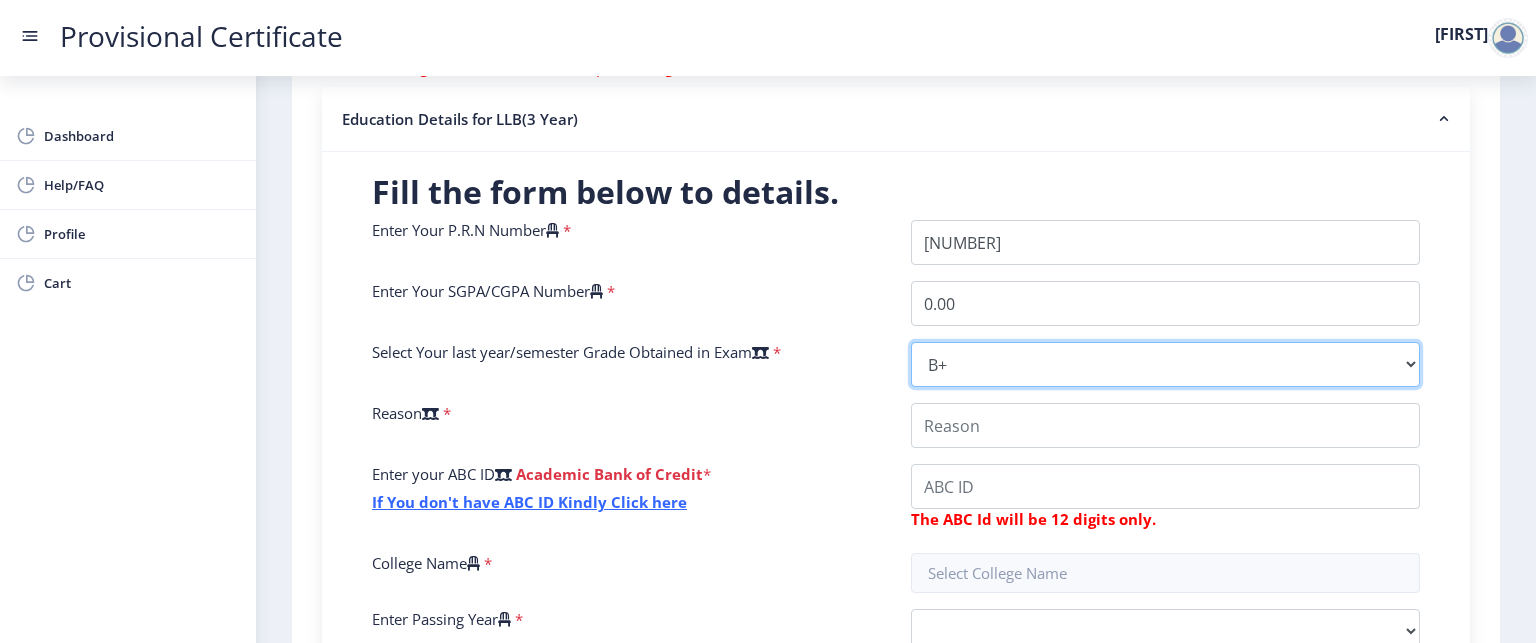 click on "Select Grade  O   A+   A   B+   B   C   D   F(Fail)" at bounding box center (1165, 364) 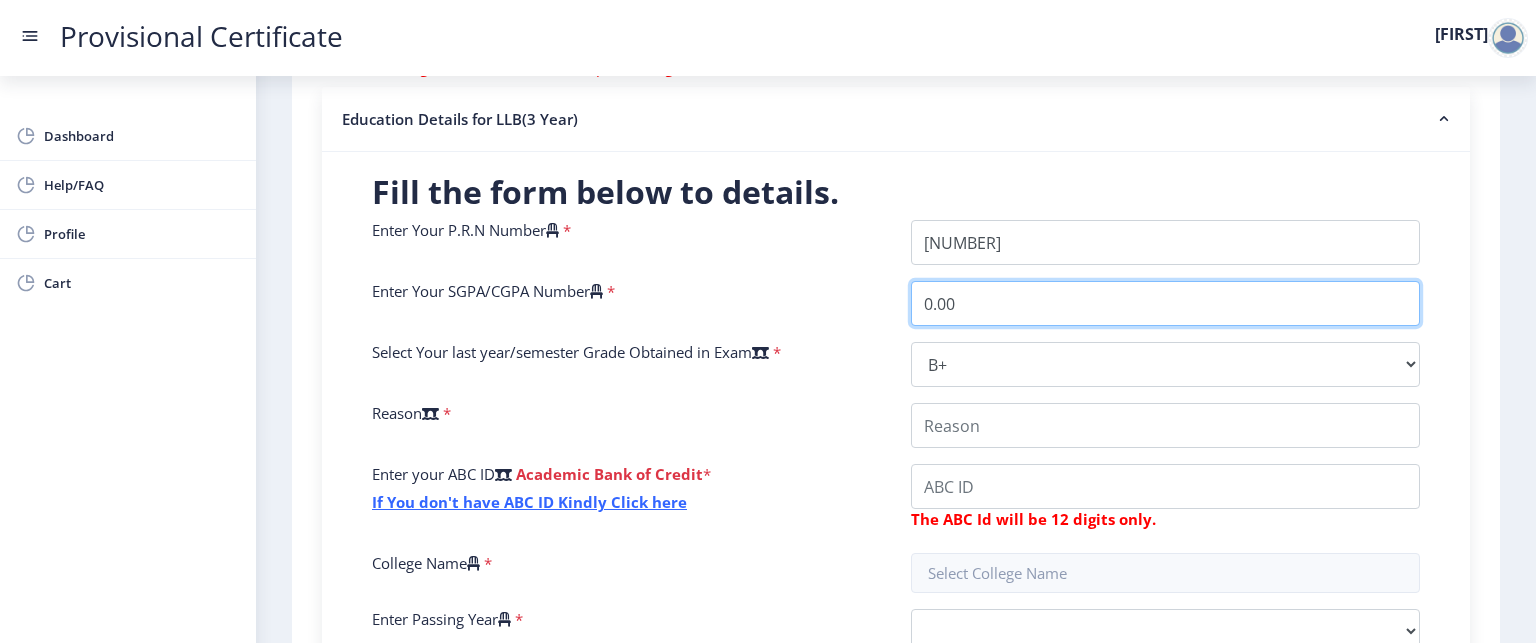 click on "0.00" at bounding box center (1165, 303) 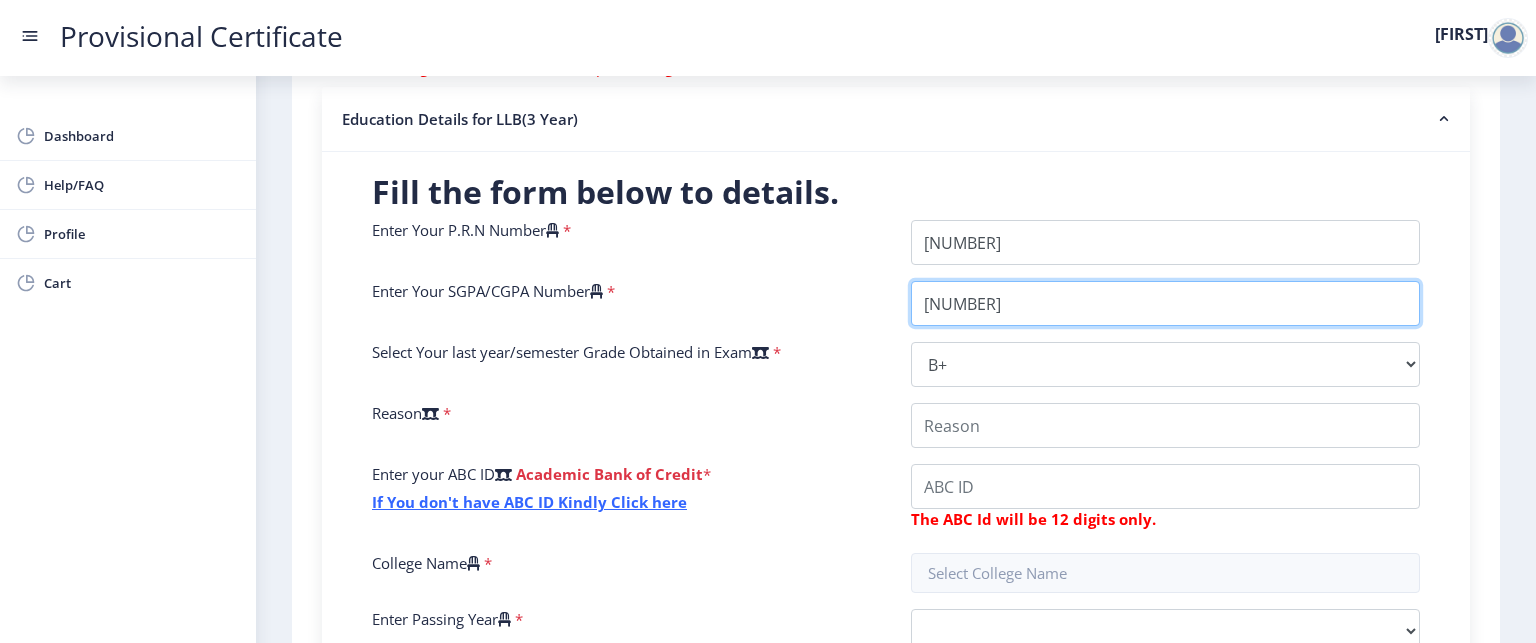 type on "[NUMBER]" 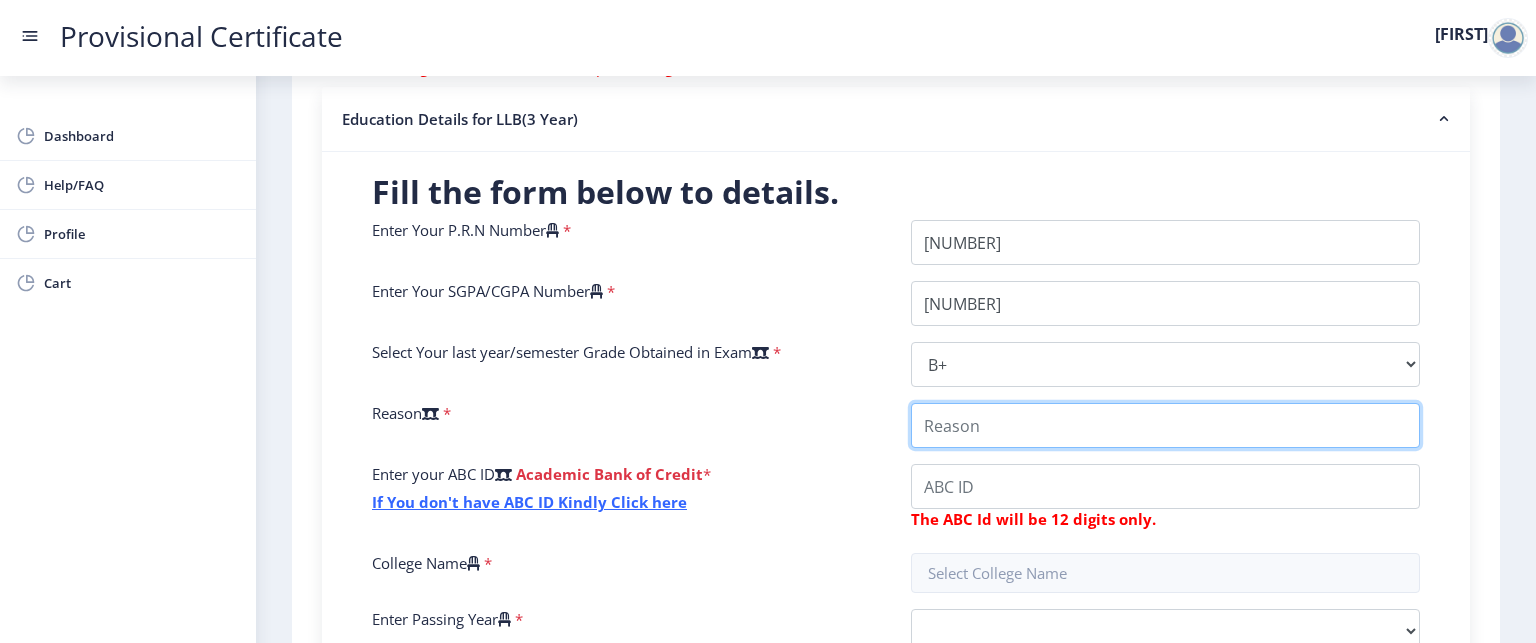 click on "College Name" at bounding box center (1165, 425) 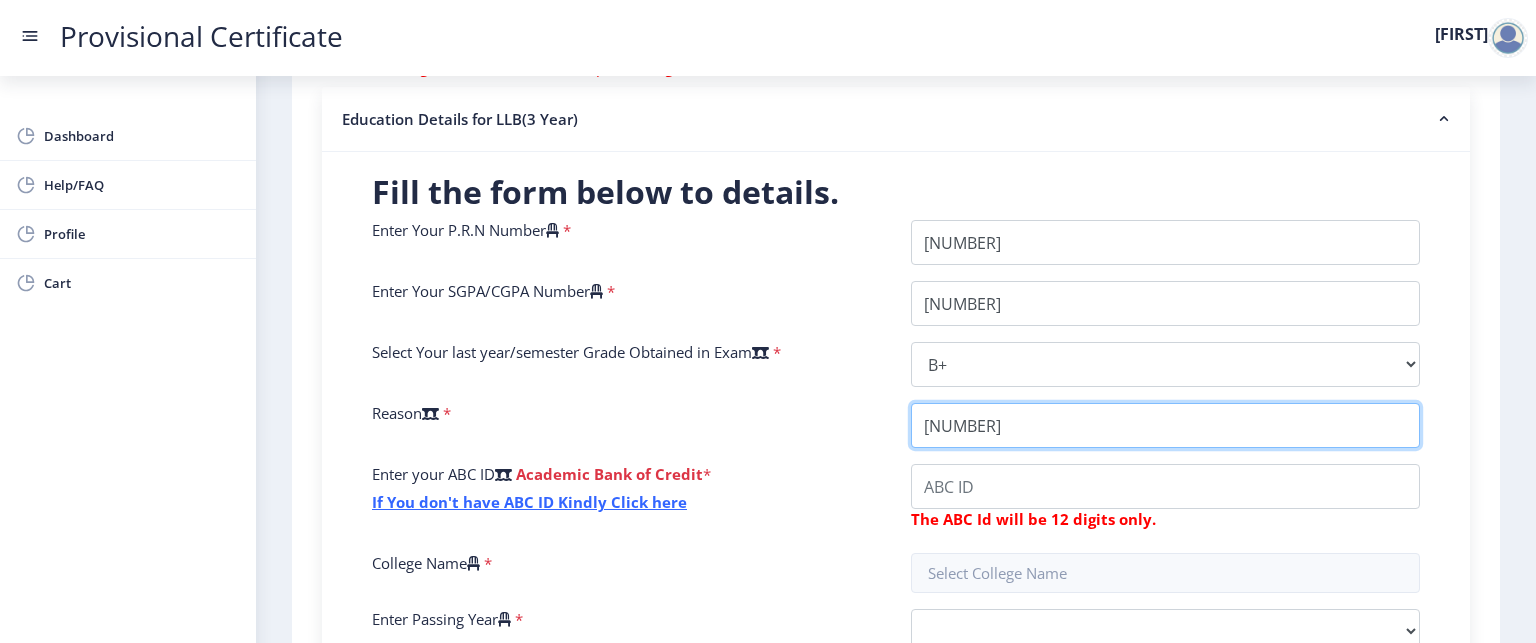 click on "College Name" at bounding box center [1165, 425] 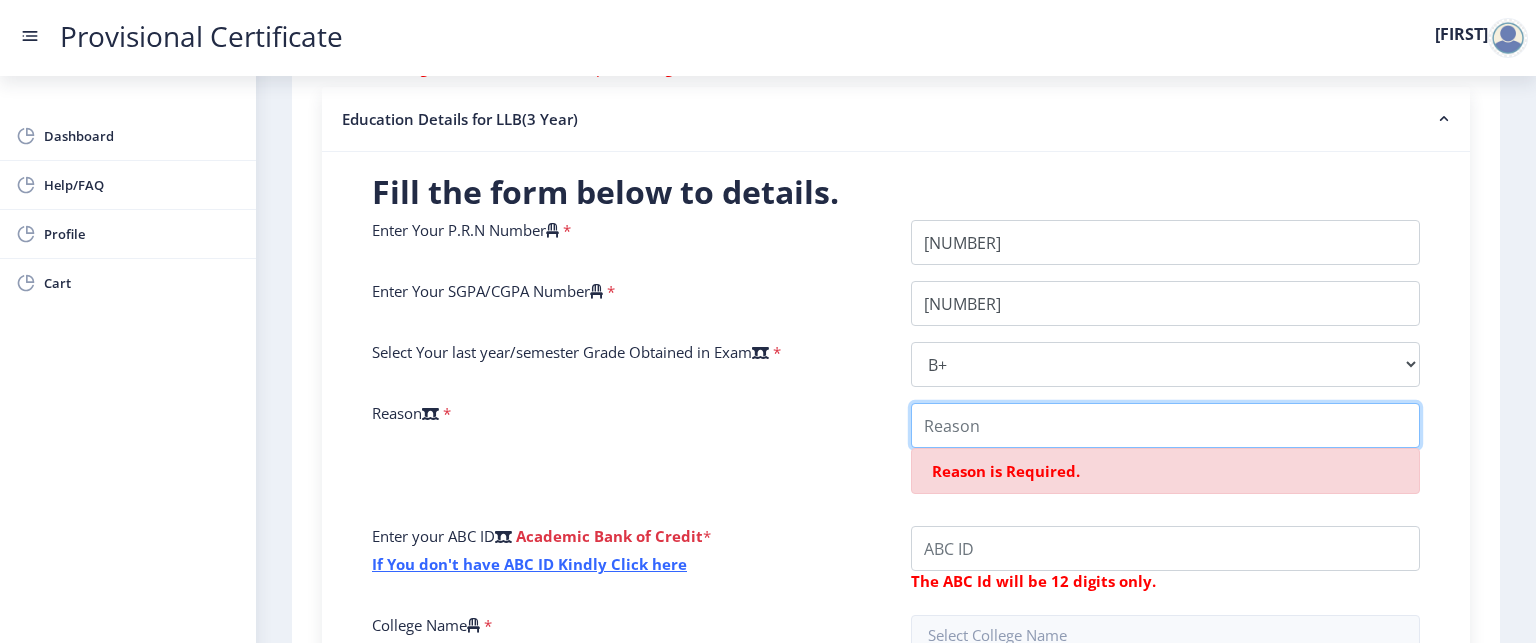 type 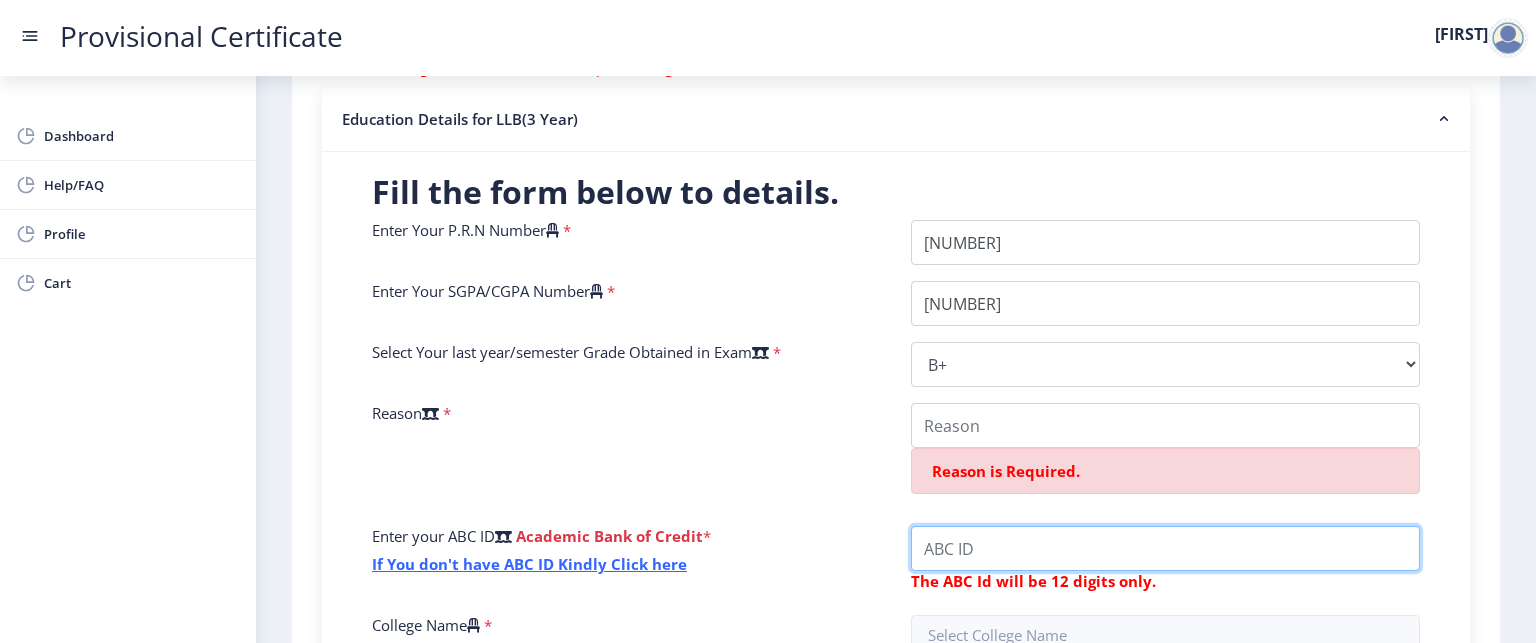 click on "College Name" at bounding box center [1165, 548] 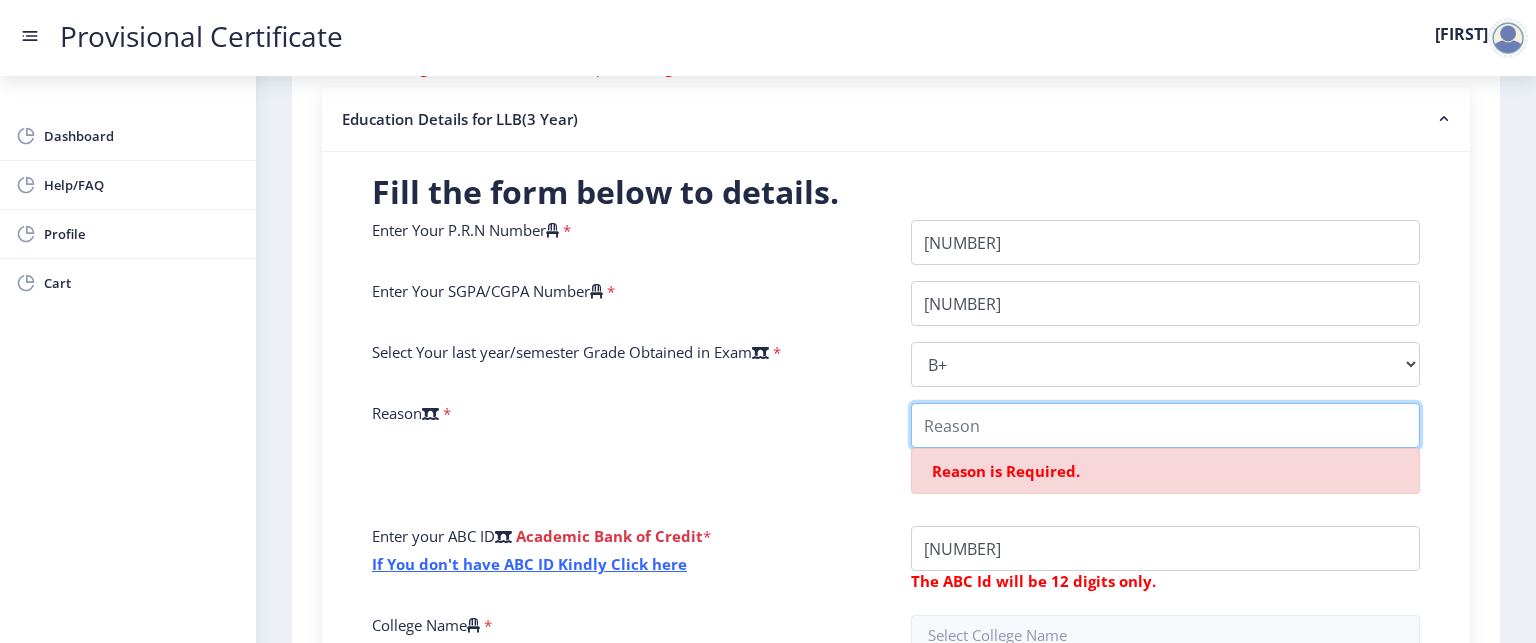 click on "College Name" at bounding box center (1165, 425) 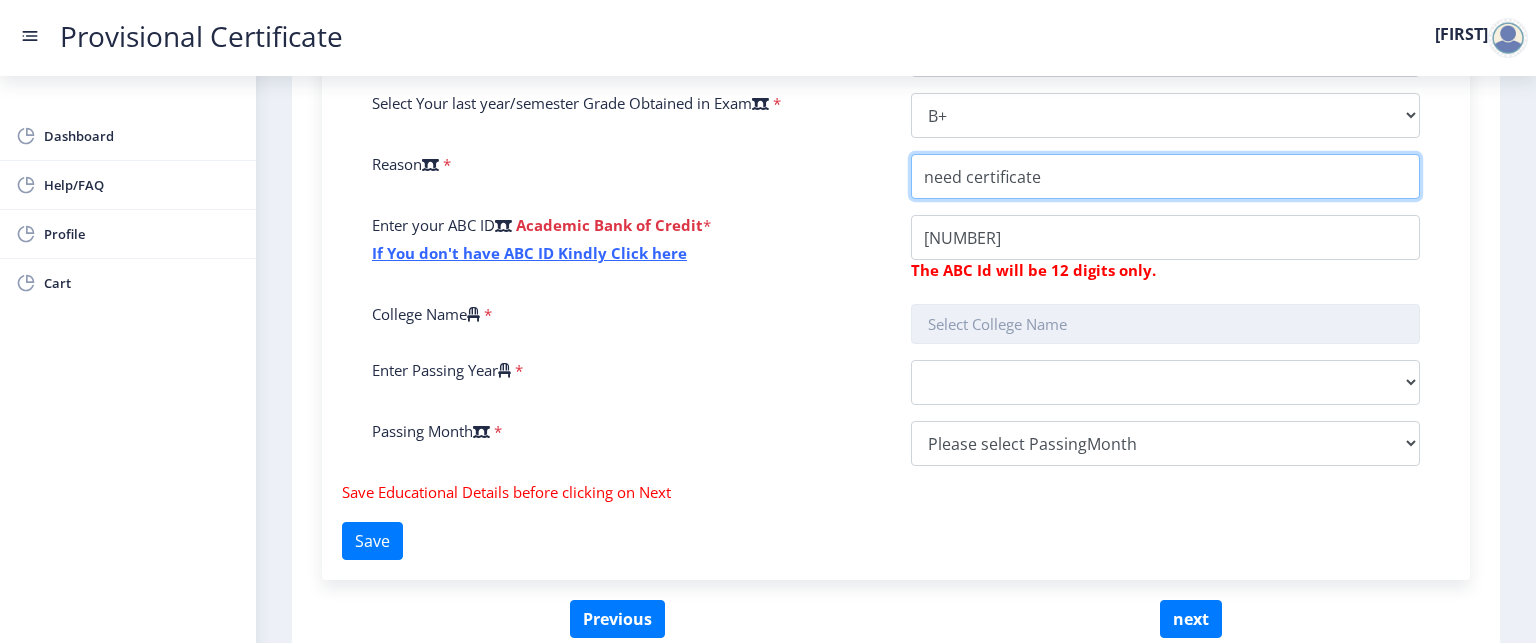 scroll, scrollTop: 636, scrollLeft: 0, axis: vertical 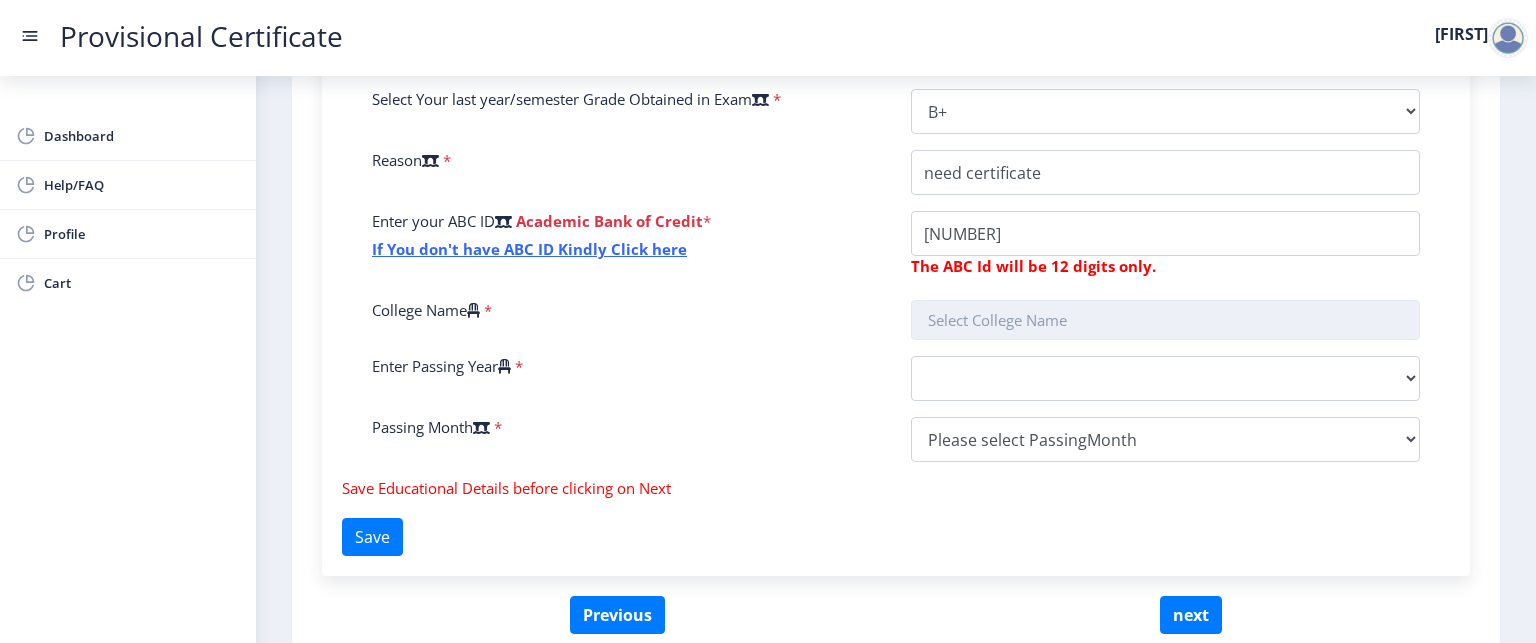 click at bounding box center [1165, 320] 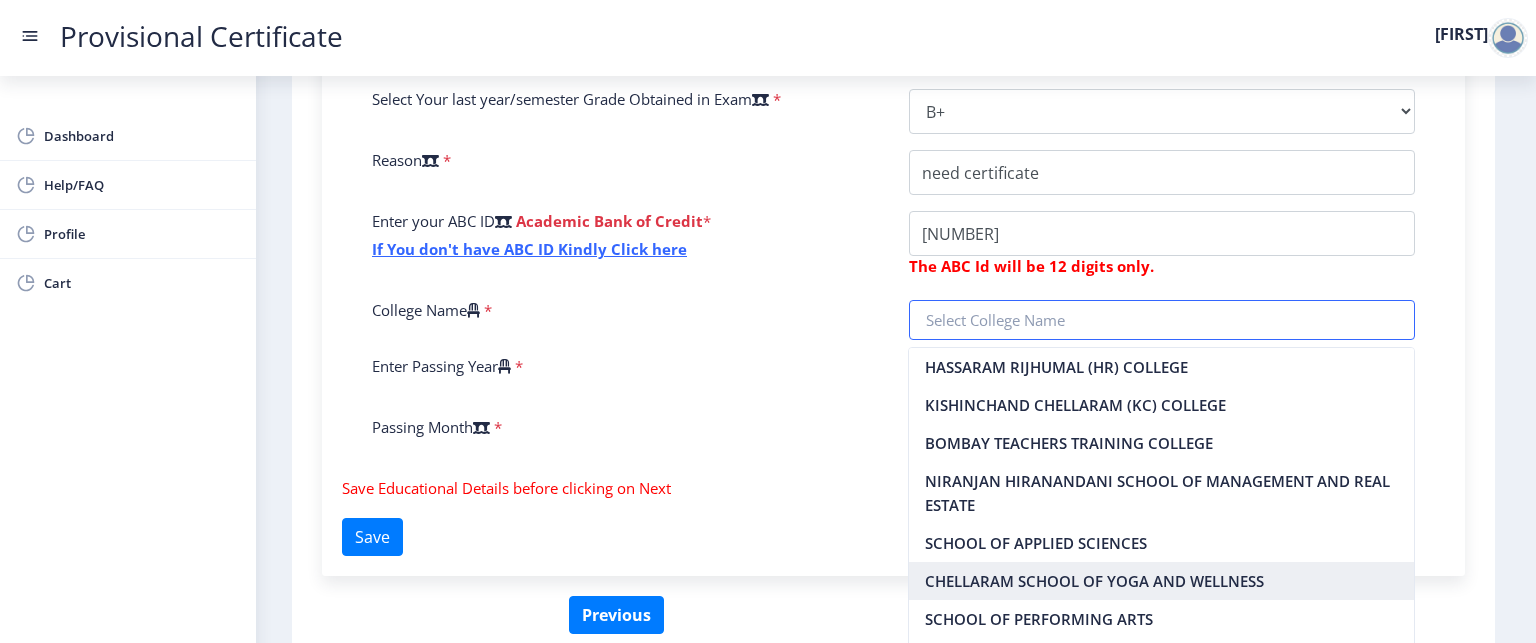 scroll, scrollTop: 84, scrollLeft: 0, axis: vertical 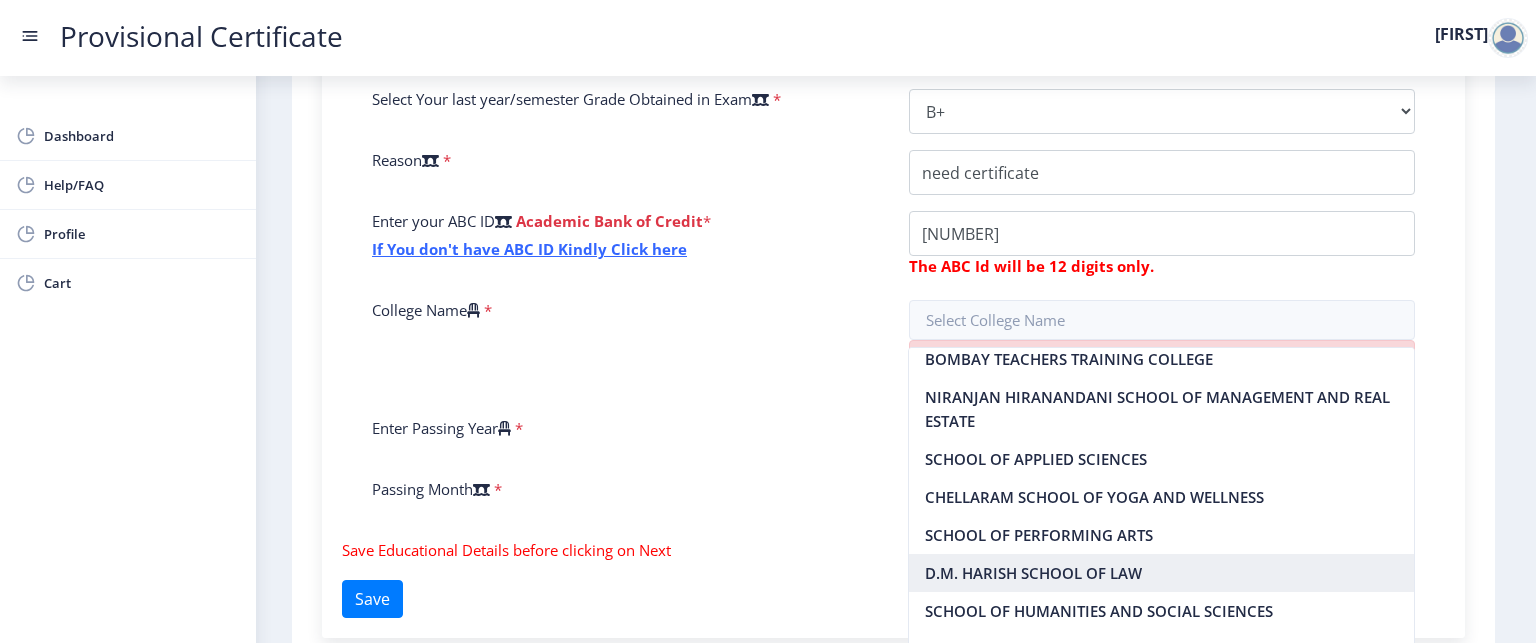 click on "D.M. HARISH SCHOOL OF LAW" at bounding box center (1161, 573) 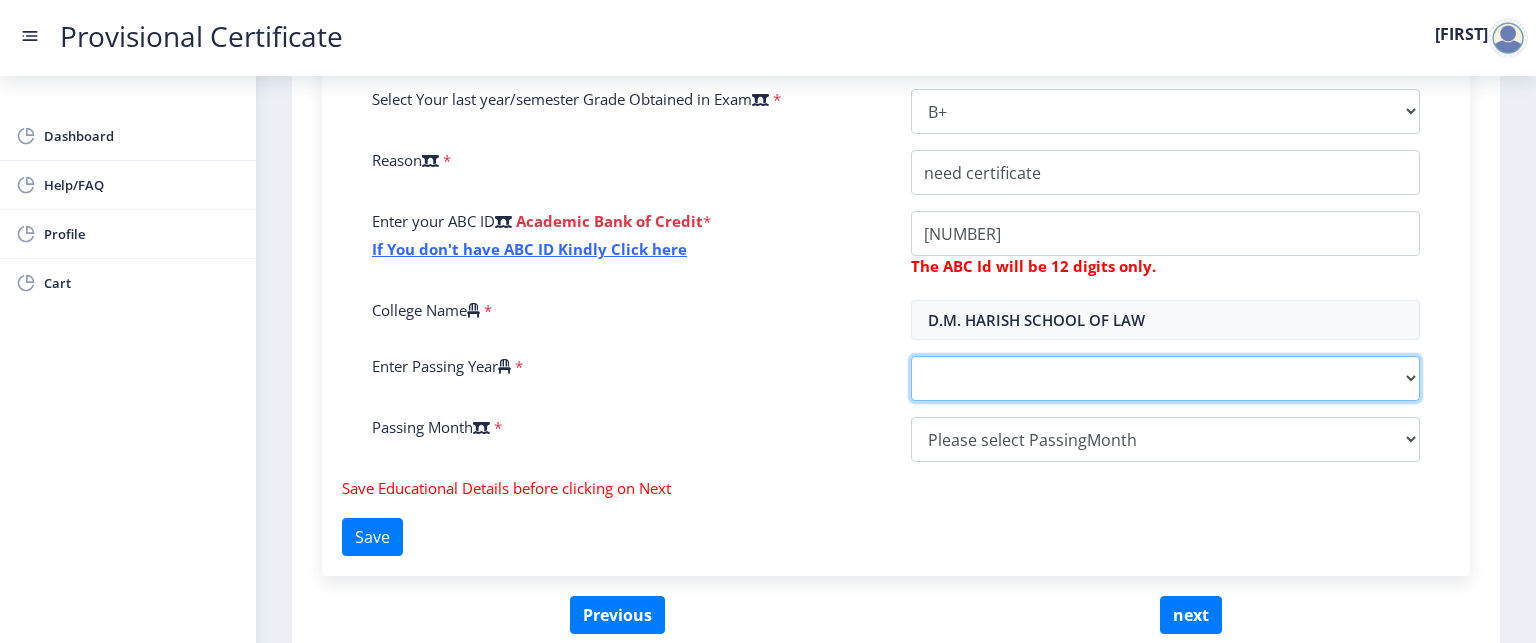 click on "2025   2024   2023   2022   2021   2020   2019   2018   2017   2016   2015   2014   2013   2012   2011   2010   2009   2008   2007   2006   2005   2004   2003   2002   2001   2000   1999   1998   1997   1996   1995   1994   1993   1992   1991   1990   1989   1988   1987   1986   1985   1984   1983   1982   1981   1980   1979   1978   1977   1976   1975   1974   1973   1972   1971   1970   1969   1968   1967" at bounding box center [1165, 378] 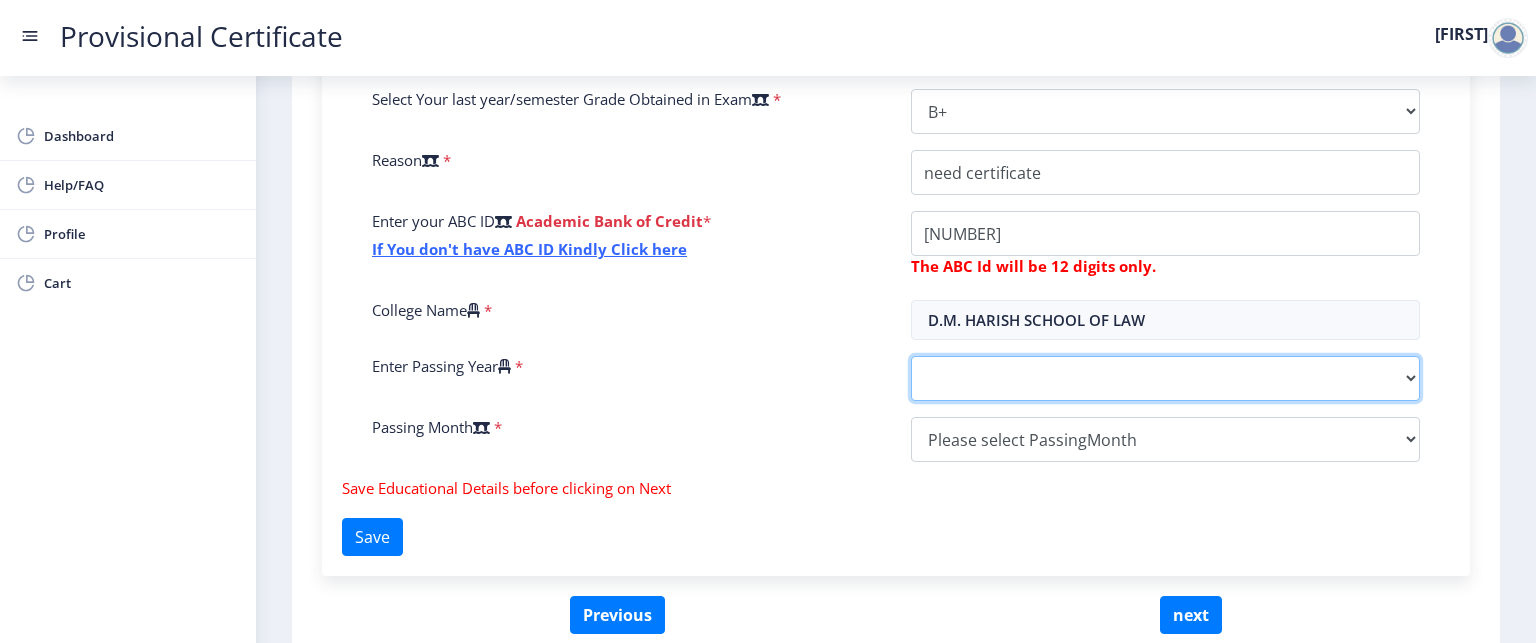 select on "2025" 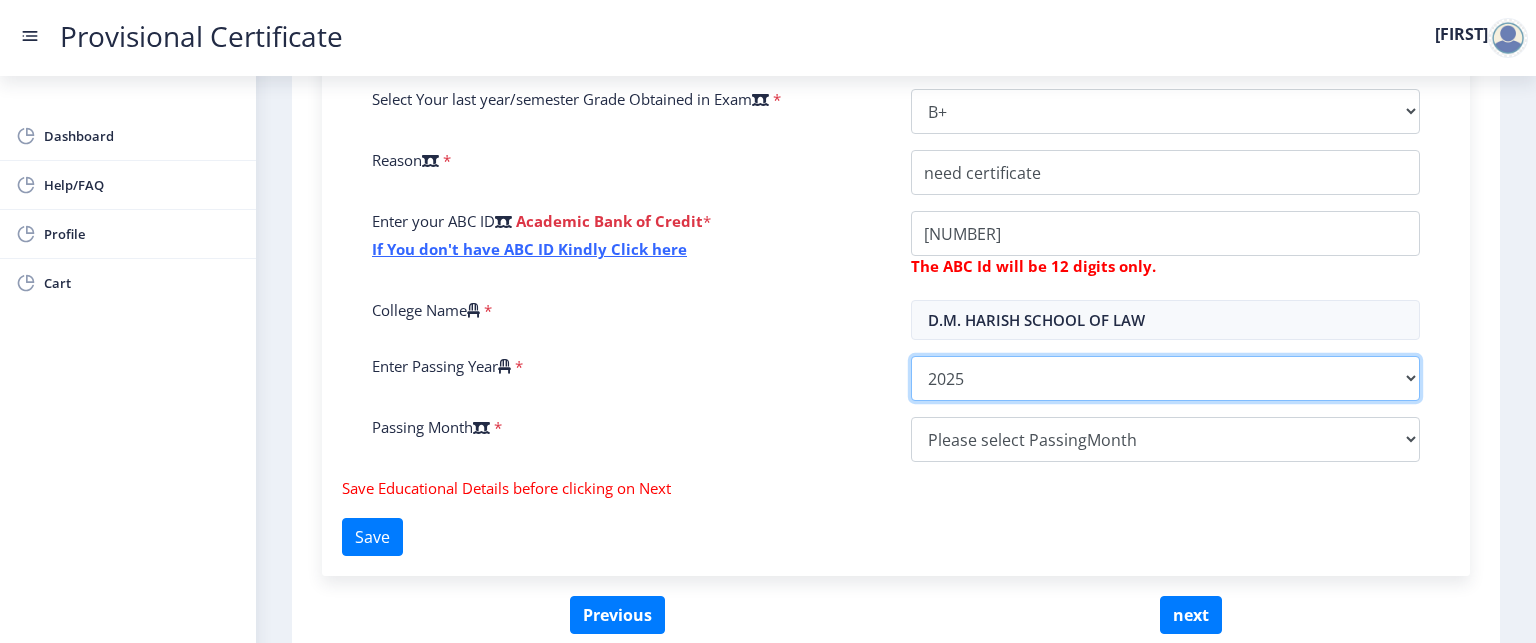 click on "2025   2024   2023   2022   2021   2020   2019   2018   2017   2016   2015   2014   2013   2012   2011   2010   2009   2008   2007   2006   2005   2004   2003   2002   2001   2000   1999   1998   1997   1996   1995   1994   1993   1992   1991   1990   1989   1988   1987   1986   1985   1984   1983   1982   1981   1980   1979   1978   1977   1976   1975   1974   1973   1972   1971   1970   1969   1968   1967" at bounding box center [1165, 378] 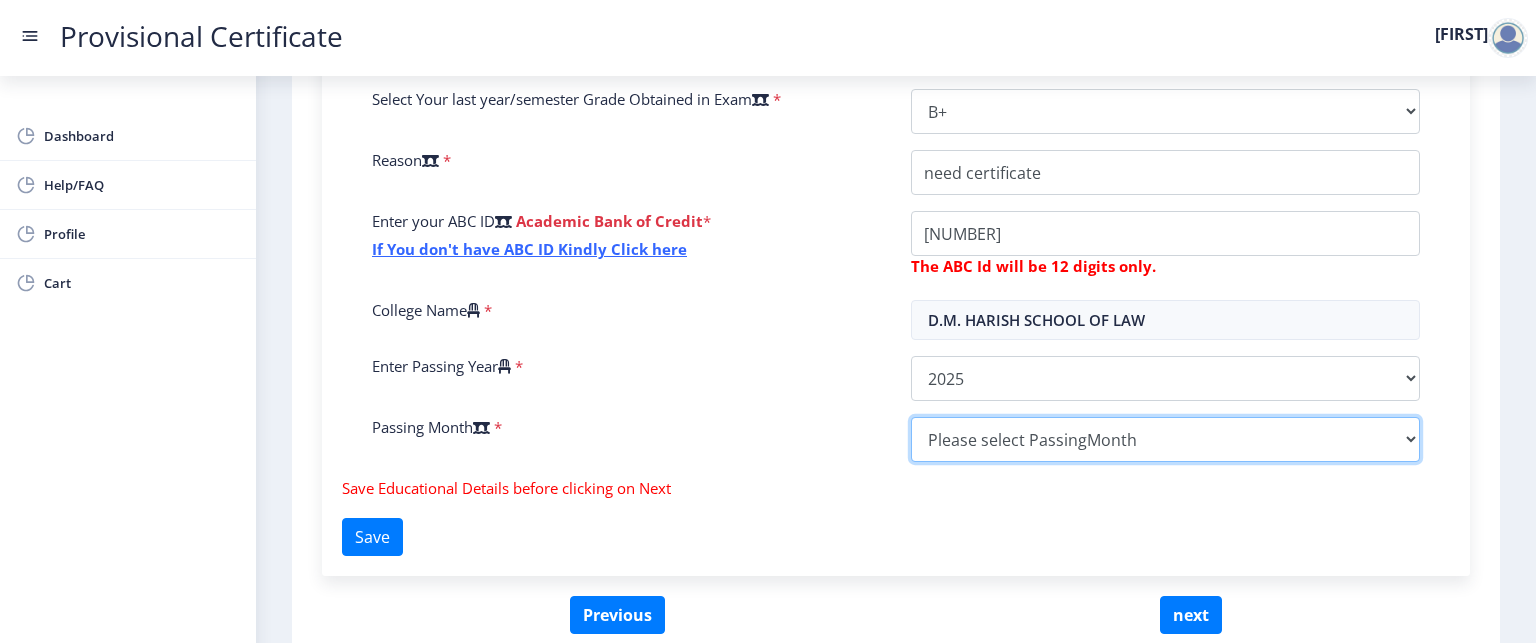 click on "Please select PassingMonth  (01) January (02) February (03) March (04) April (05) May (06) June (07) July (08) August (09) September (10) October (11) November (12) December" at bounding box center (1165, 439) 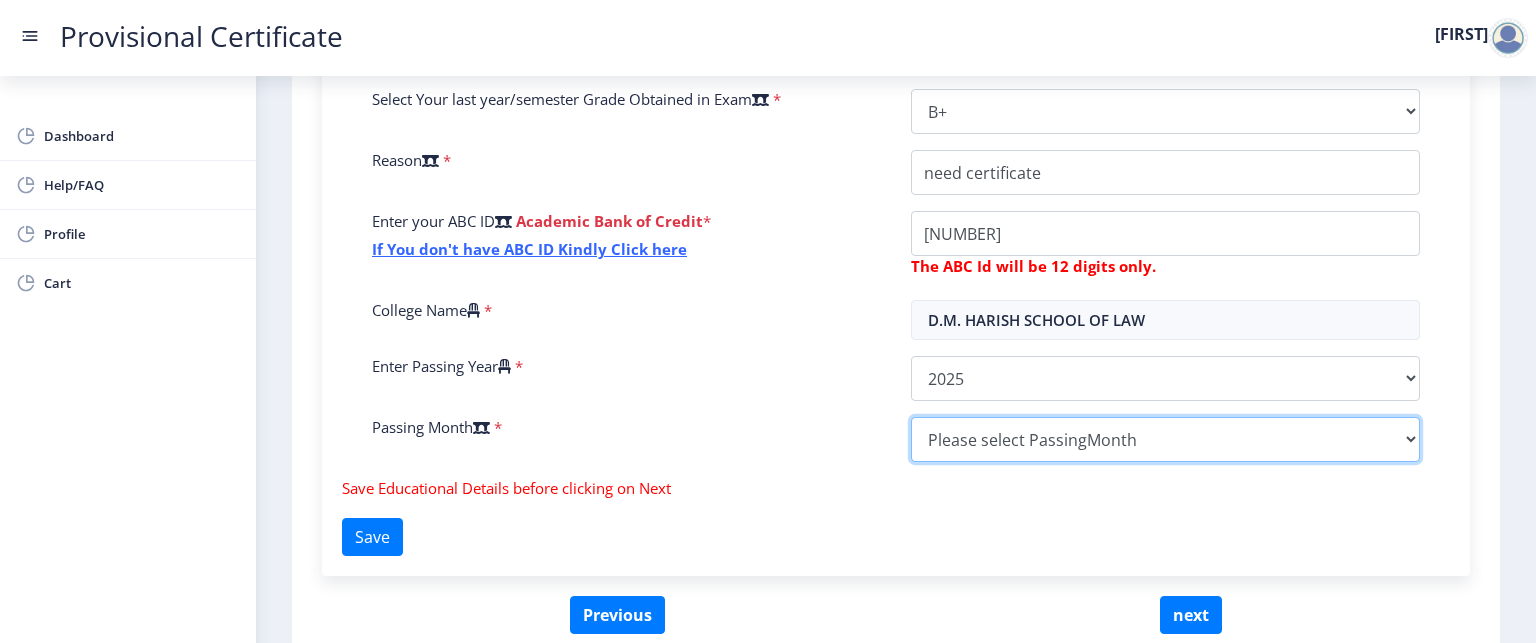 select on "March" 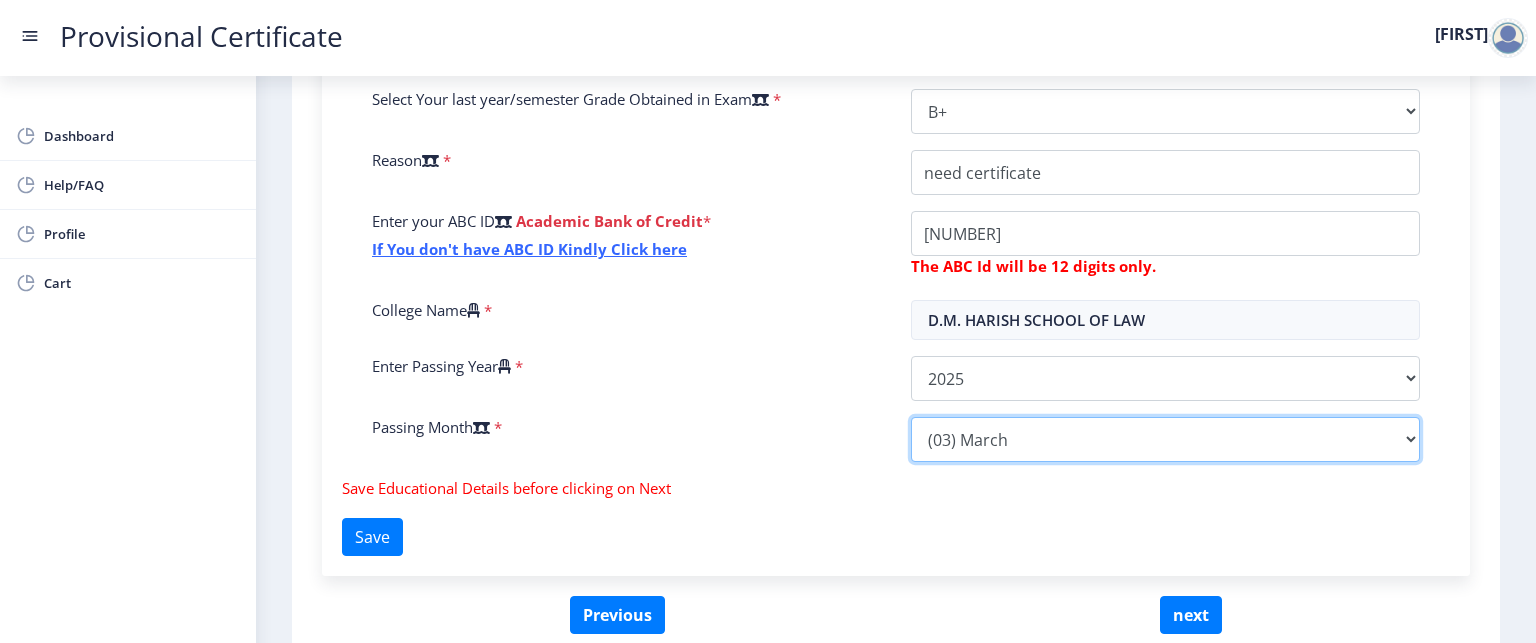 click on "Please select PassingMonth  (01) January (02) February (03) March (04) April (05) May (06) June (07) July (08) August (09) September (10) October (11) November (12) December" at bounding box center (1165, 439) 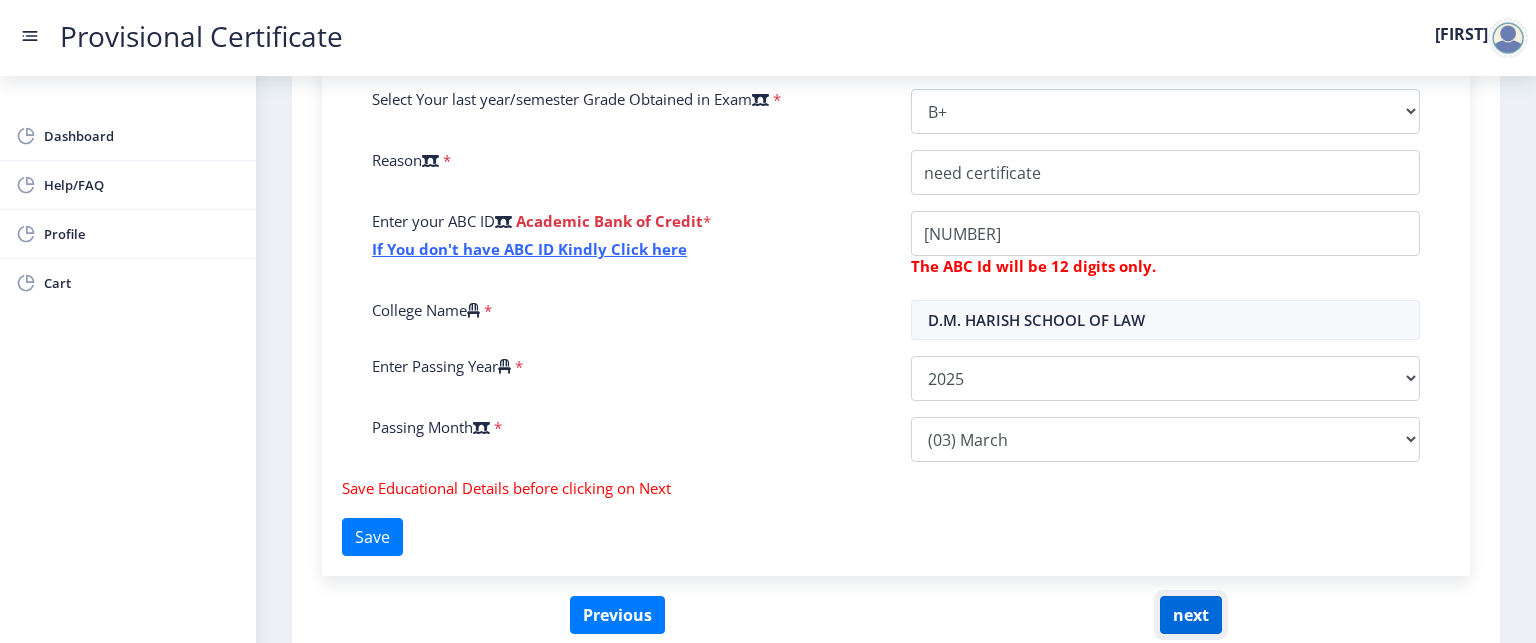 click on "next" at bounding box center [1191, 615] 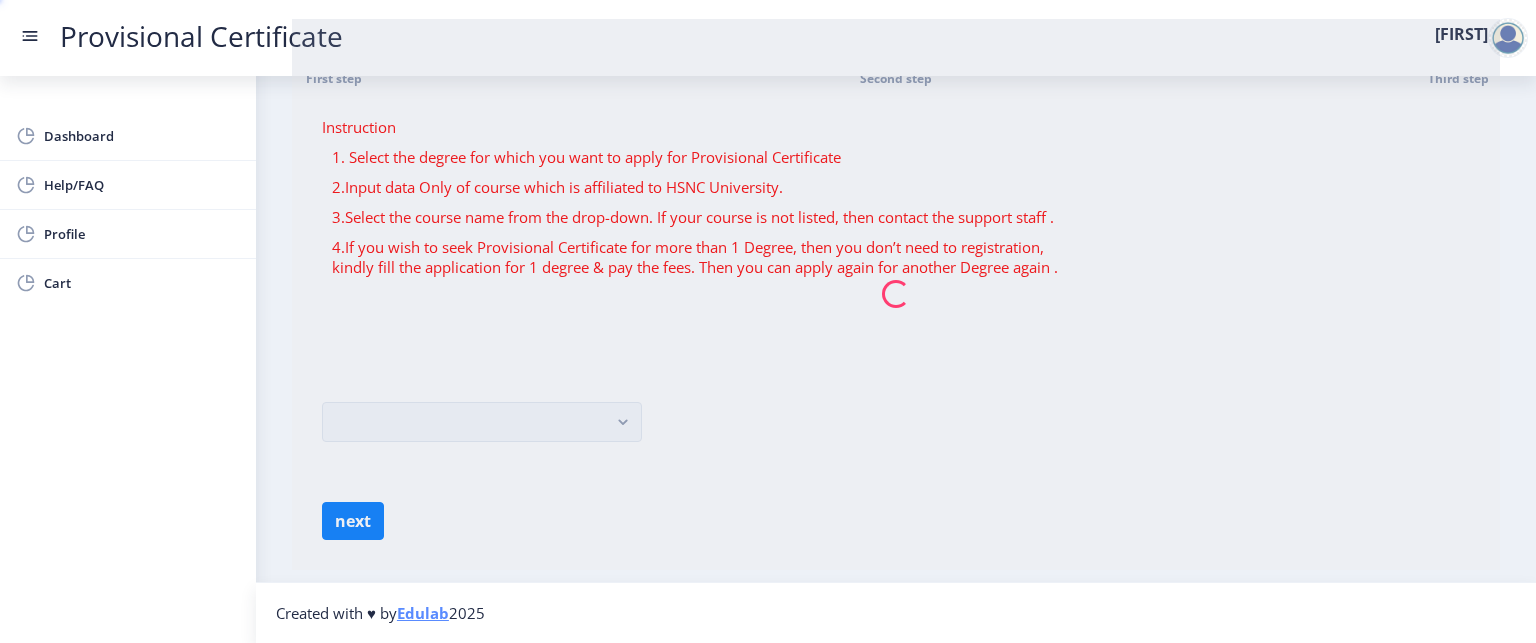 scroll, scrollTop: 0, scrollLeft: 0, axis: both 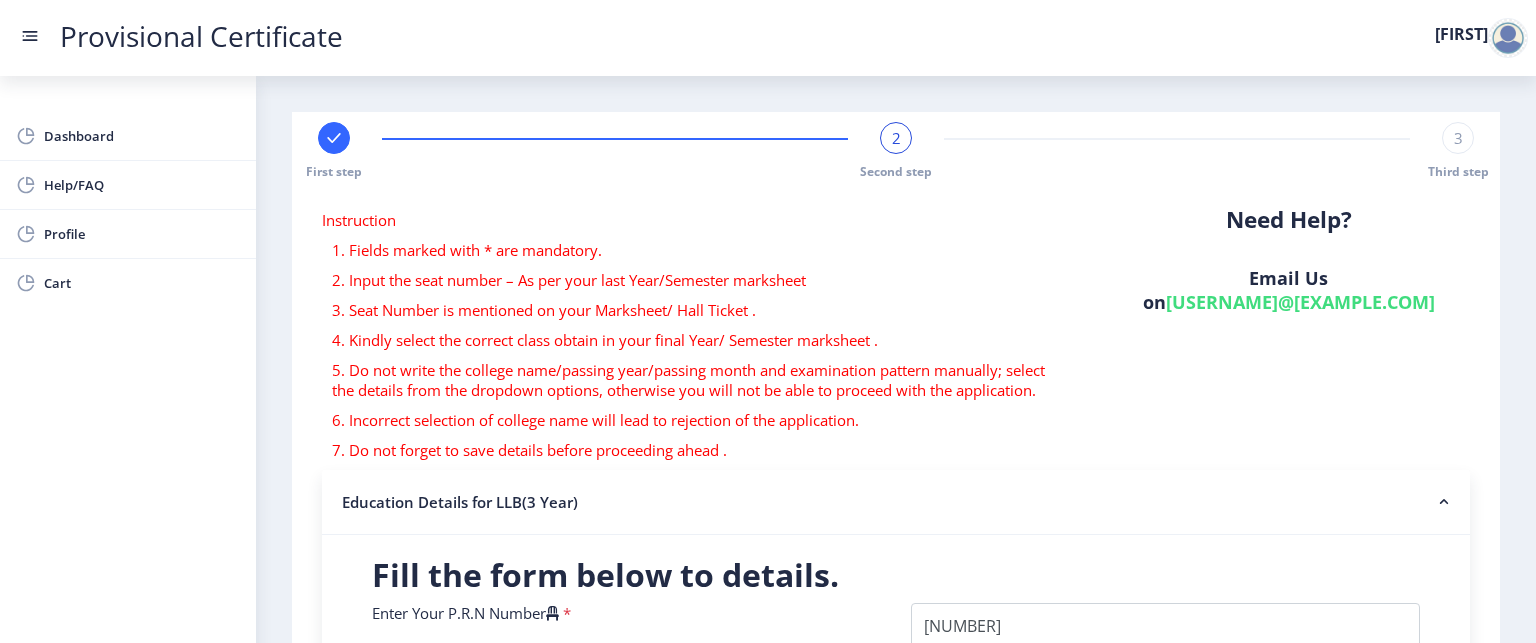 click on "Provisional Certificate [LAST]" at bounding box center (768, 38) 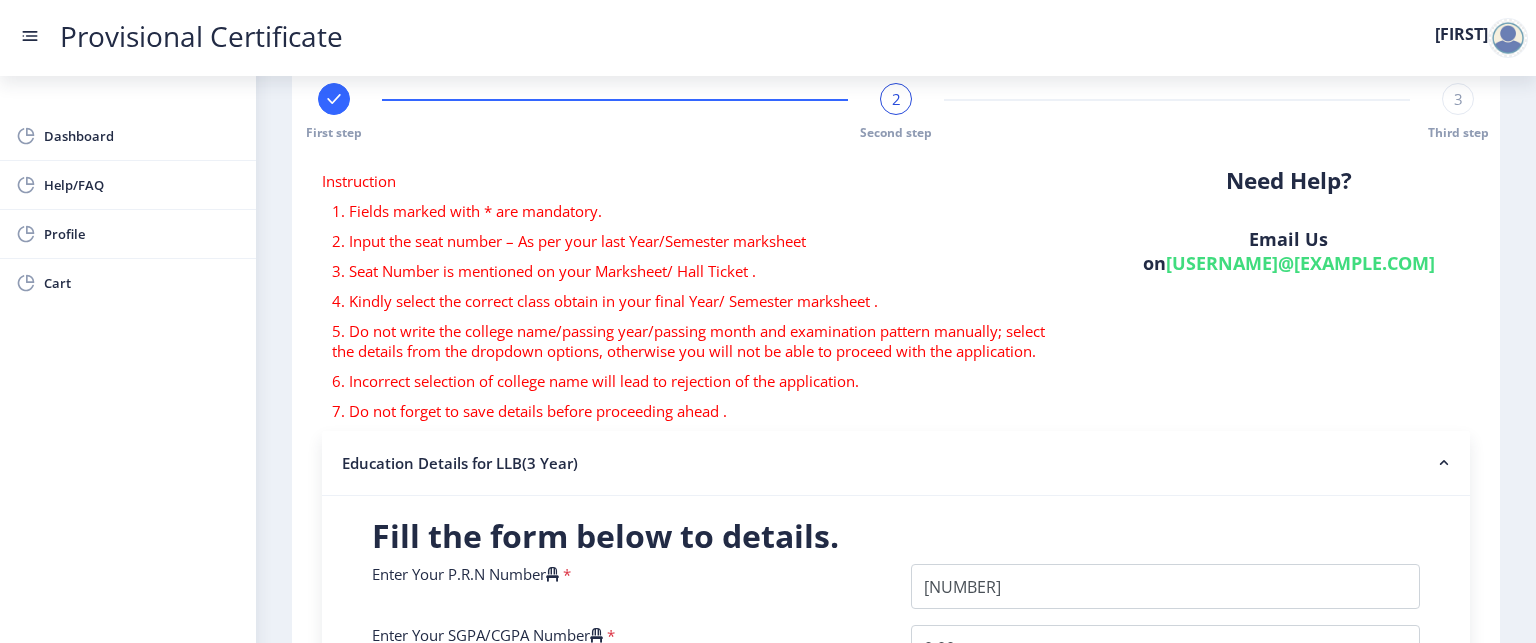 scroll, scrollTop: 0, scrollLeft: 0, axis: both 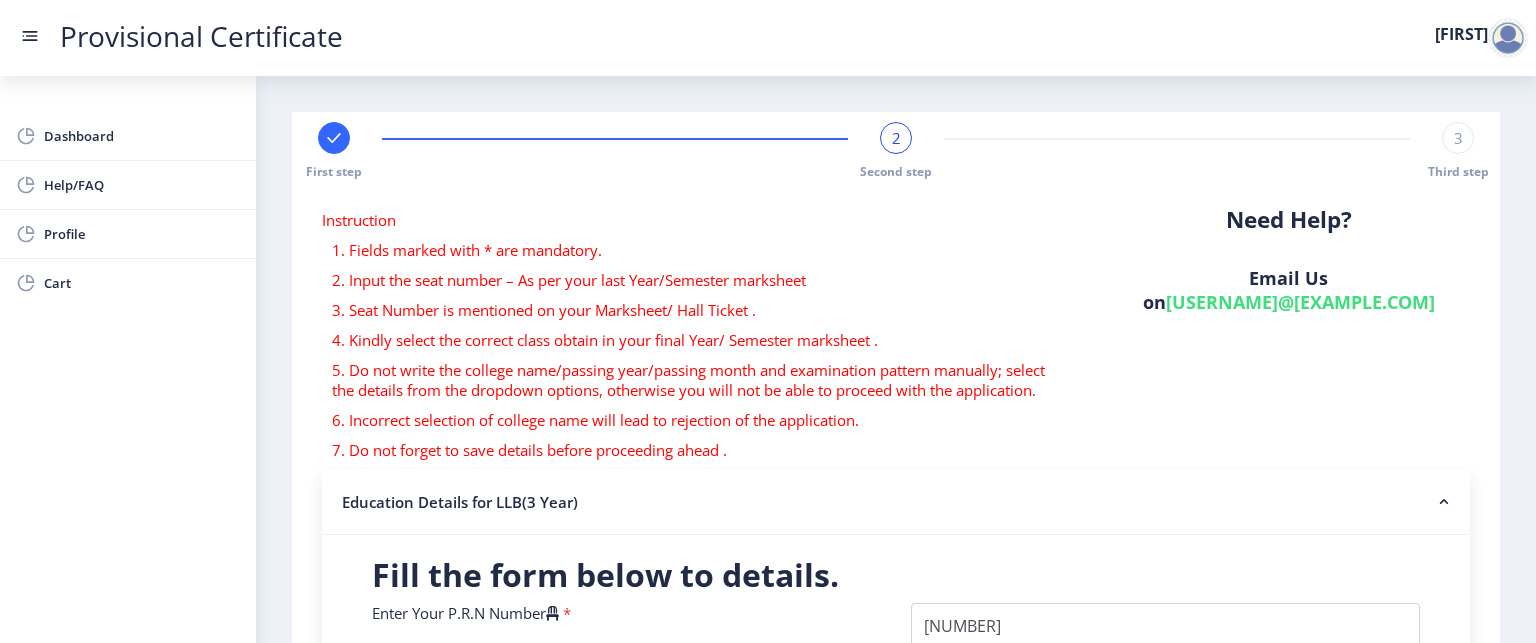 click on "[USERNAME]@[EXAMPLE.COM]" at bounding box center (1300, 302) 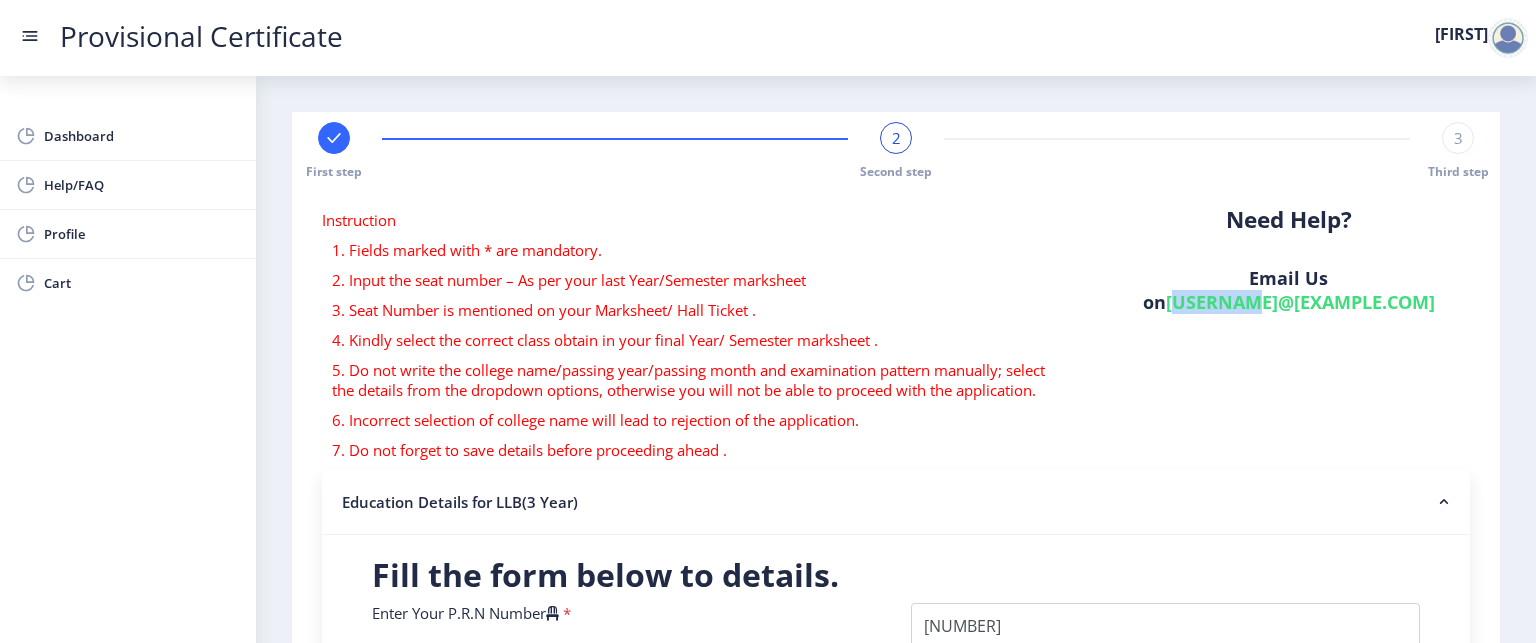 click on "[USERNAME]@[EXAMPLE.COM]" at bounding box center [1300, 302] 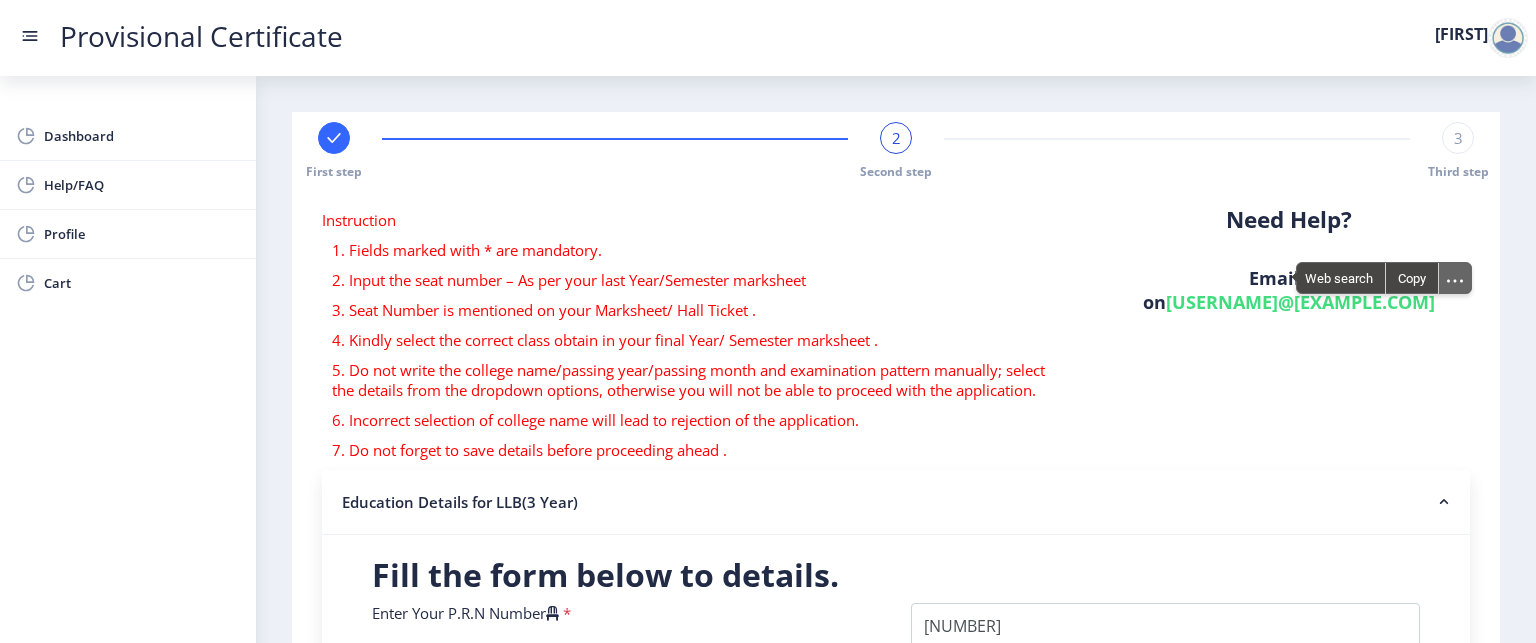 click at bounding box center (1455, 281) 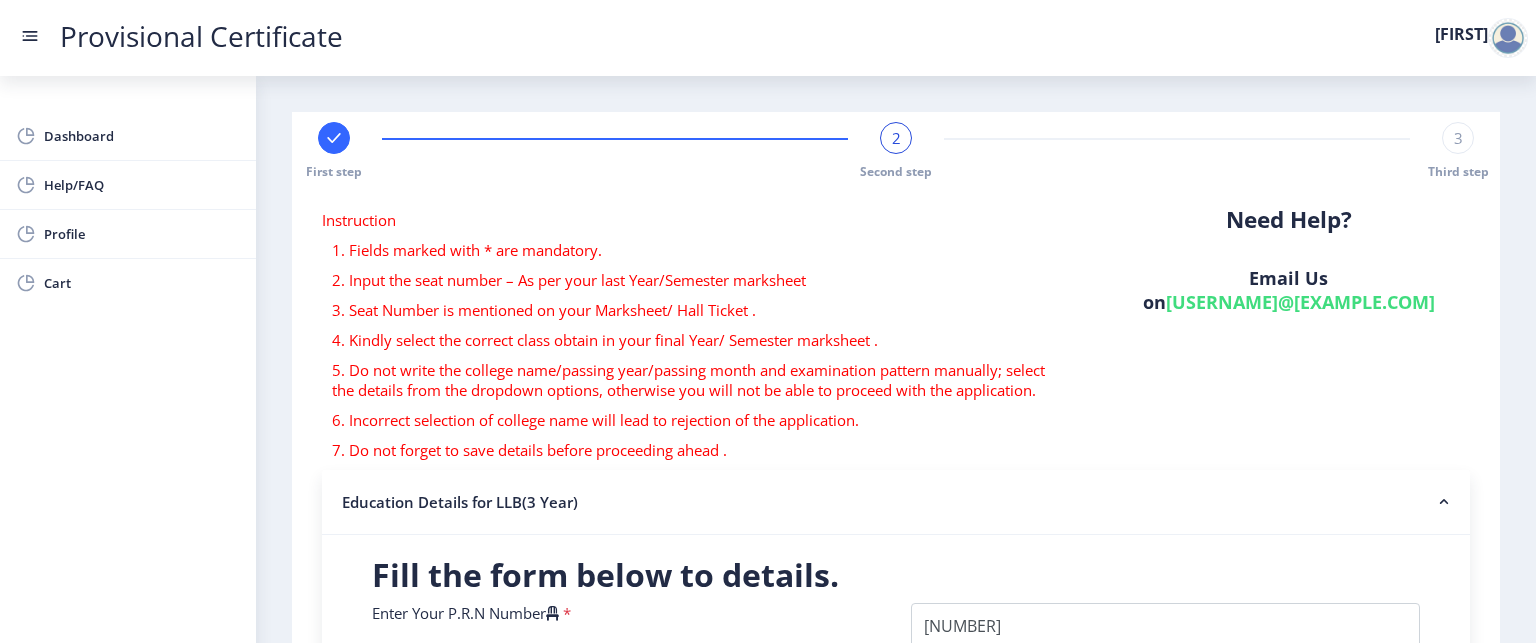 click on "Need Help? Email Us on   [USERNAME]@[EXAMPLE.COM]" at bounding box center (1288, 340) 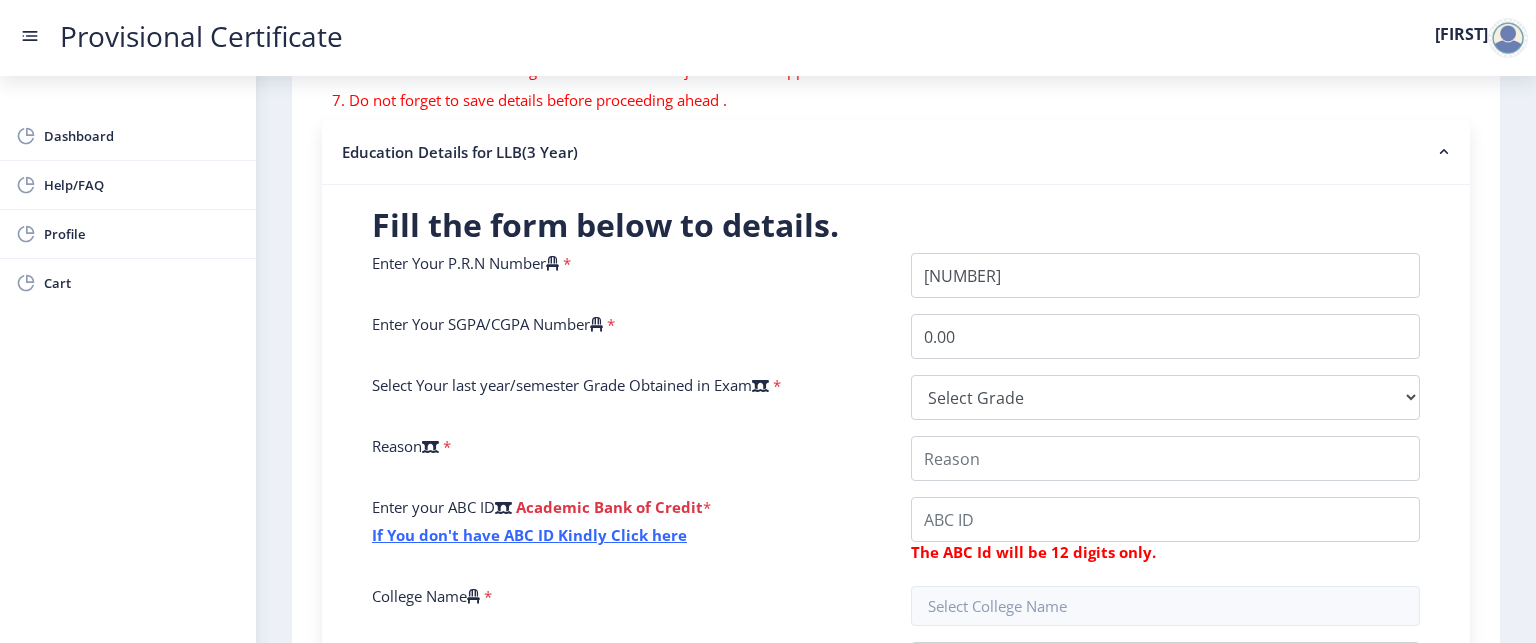 scroll, scrollTop: 656, scrollLeft: 0, axis: vertical 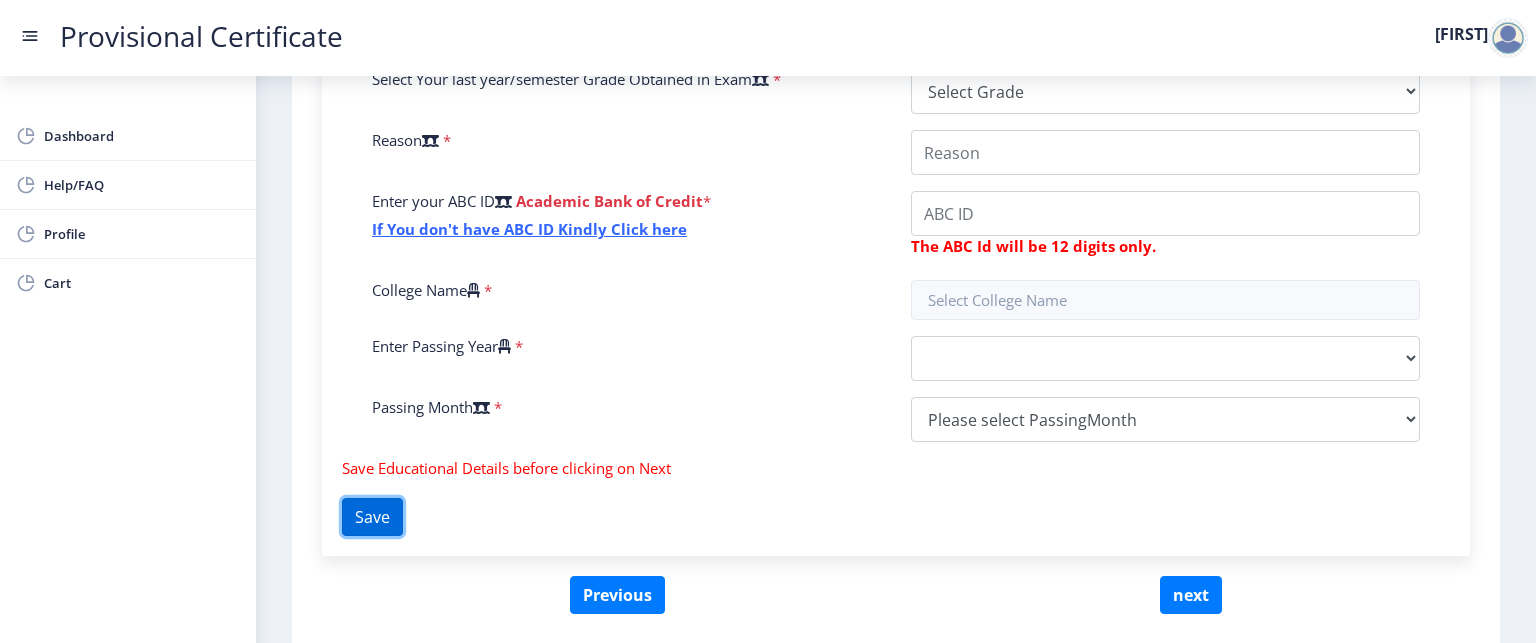click on "Save" at bounding box center [372, 517] 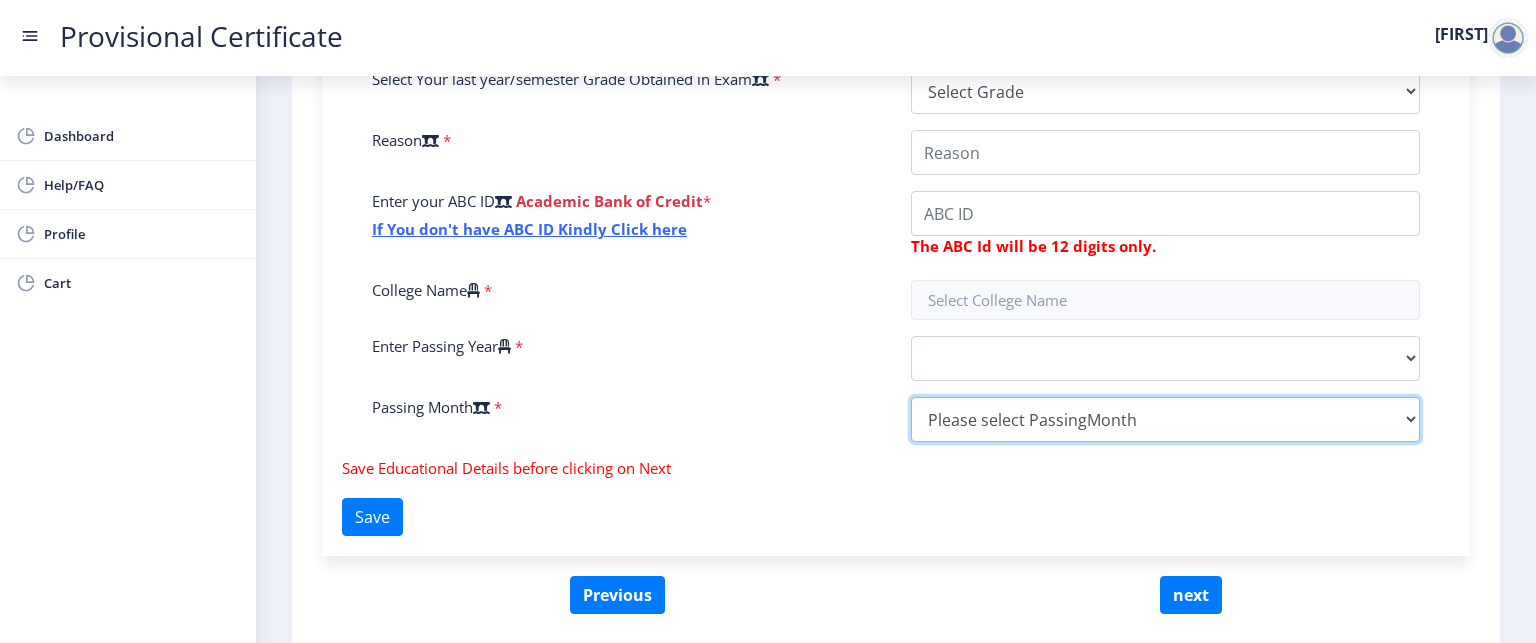 click on "Please select PassingMonth  (01) January (02) February (03) March (04) April (05) May (06) June (07) July (08) August (09) September (10) October (11) November (12) December" at bounding box center (1165, 419) 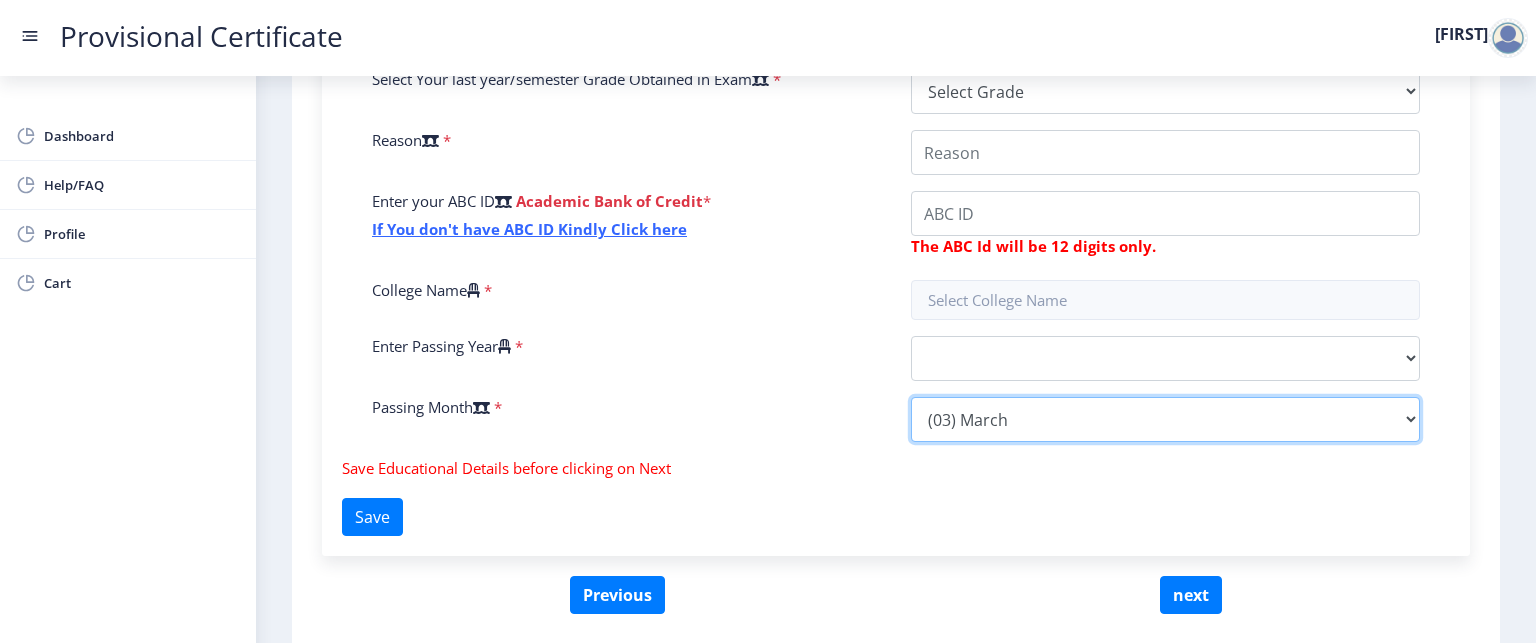 click on "Please select PassingMonth  (01) January (02) February (03) March (04) April (05) May (06) June (07) July (08) August (09) September (10) October (11) November (12) December" at bounding box center (1165, 419) 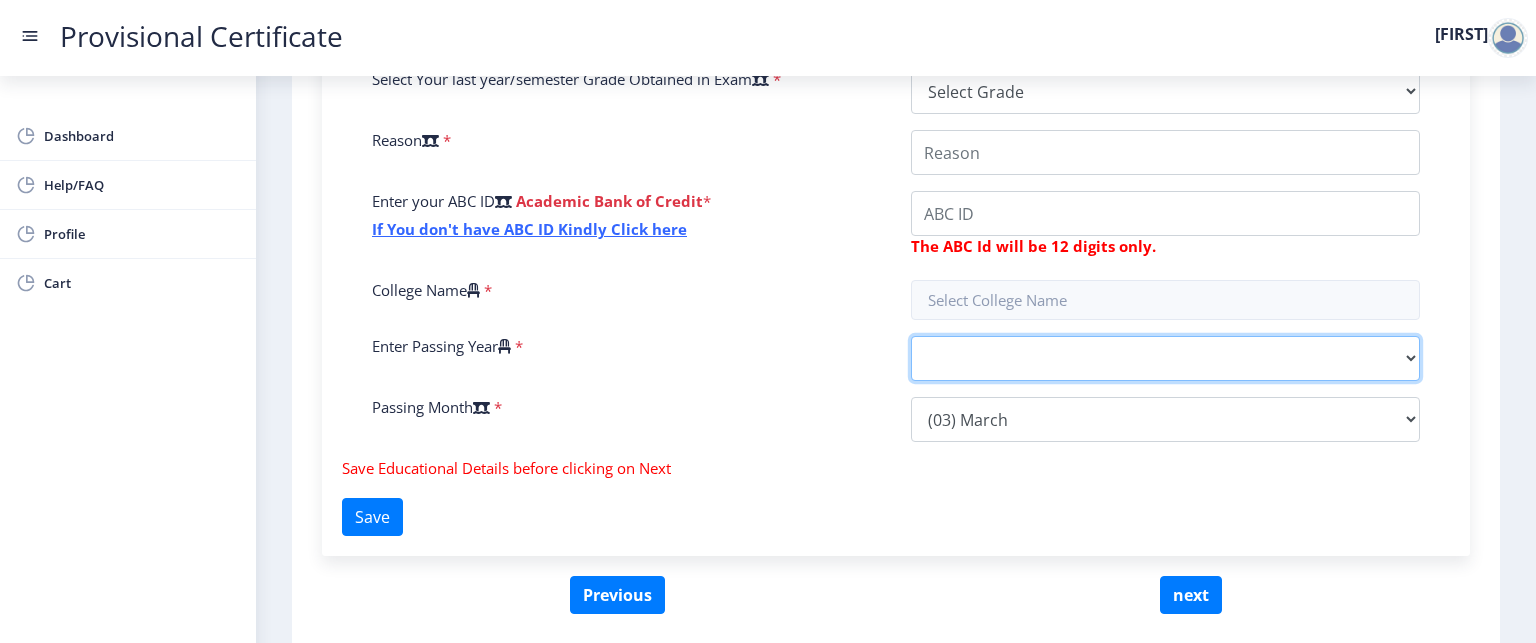 click on "2025   2024   2023   2022   2021   2020   2019   2018   2017   2016   2015   2014   2013   2012   2011   2010   2009   2008   2007   2006   2005   2004   2003   2002   2001   2000   1999   1998   1997   1996   1995   1994   1993   1992   1991   1990   1989   1988   1987   1986   1985   1984   1983   1982   1981   1980   1979   1978   1977   1976   1975   1974   1973   1972   1971   1970   1969   1968   1967" at bounding box center [1165, 91] 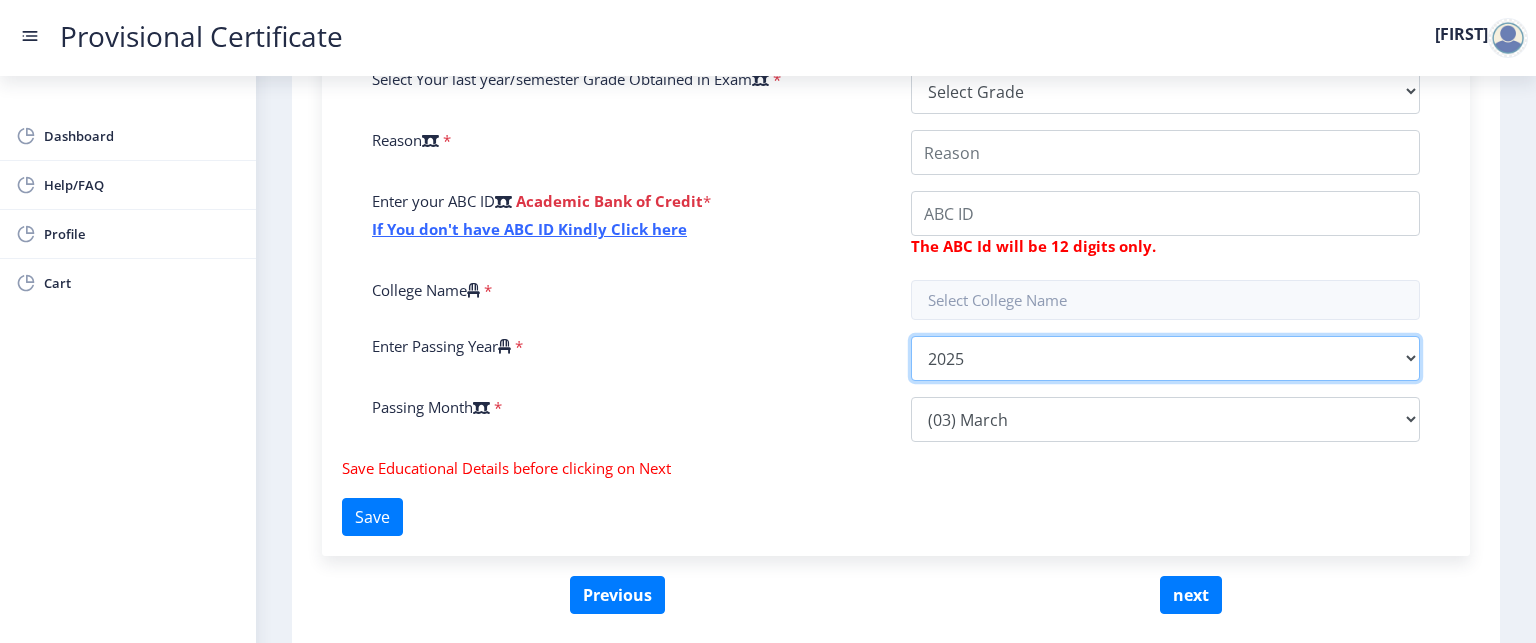 click on "2025   2024   2023   2022   2021   2020   2019   2018   2017   2016   2015   2014   2013   2012   2011   2010   2009   2008   2007   2006   2005   2004   2003   2002   2001   2000   1999   1998   1997   1996   1995   1994   1993   1992   1991   1990   1989   1988   1987   1986   1985   1984   1983   1982   1981   1980   1979   1978   1977   1976   1975   1974   1973   1972   1971   1970   1969   1968   1967" at bounding box center (1165, 91) 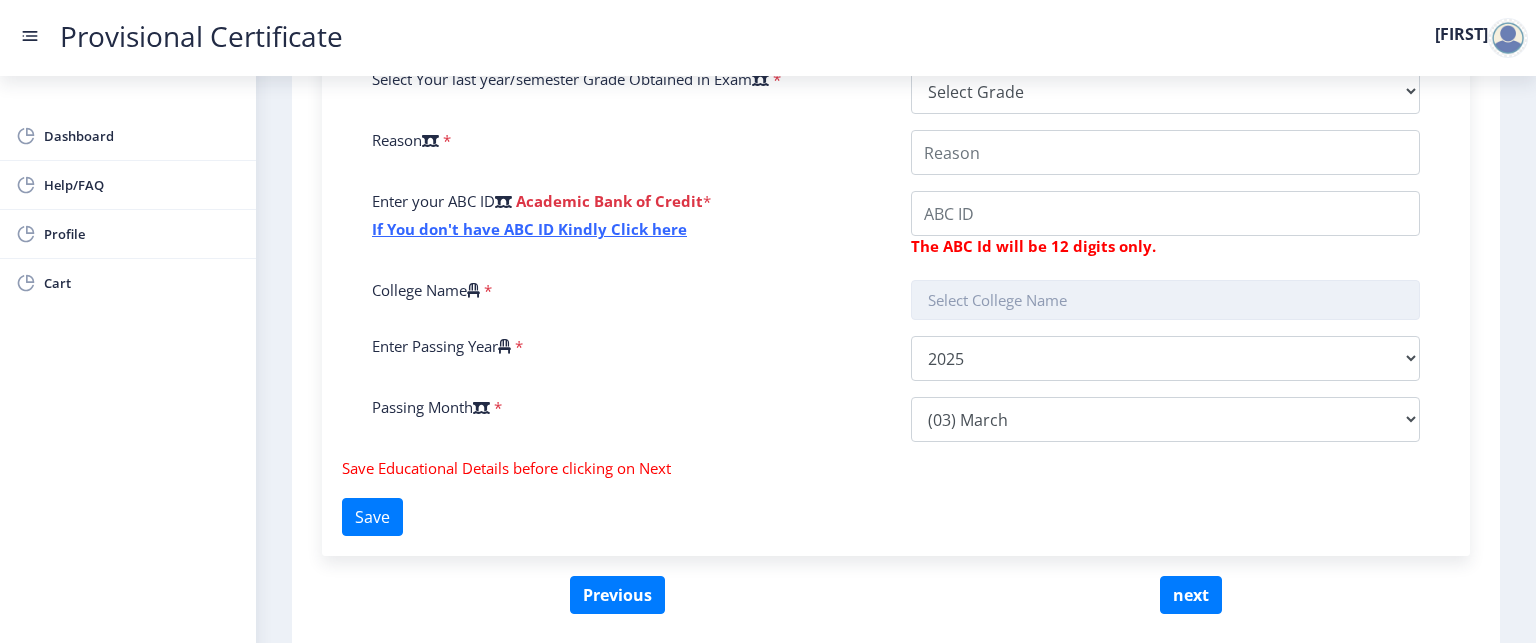 click at bounding box center [1165, 300] 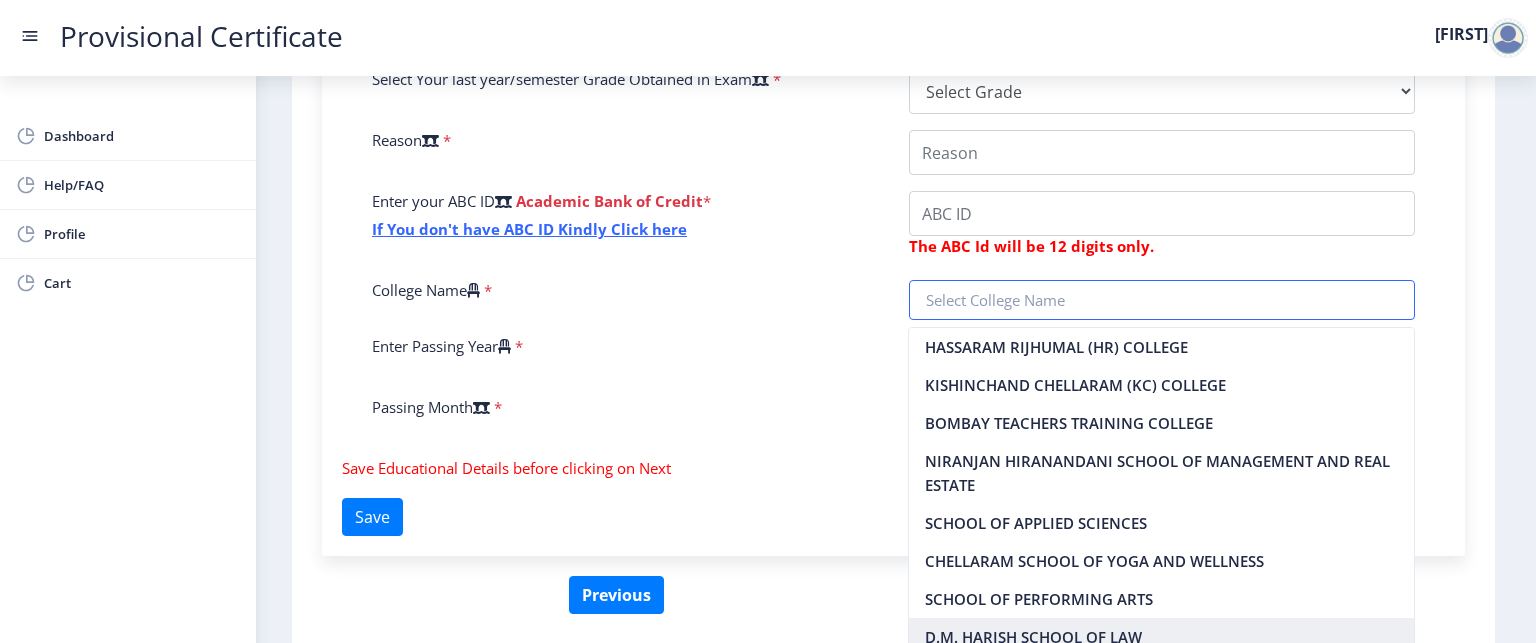 scroll, scrollTop: 84, scrollLeft: 0, axis: vertical 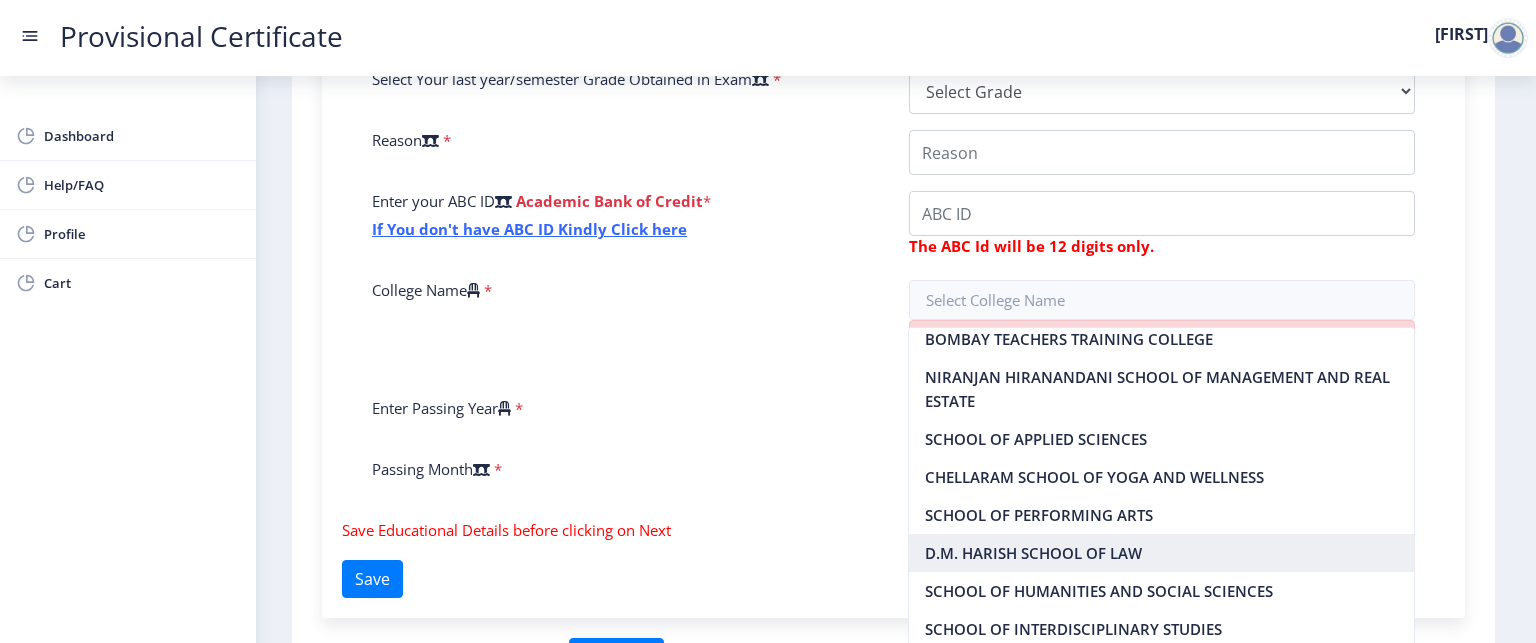click on "D.M. HARISH SCHOOL OF LAW" at bounding box center (1161, 553) 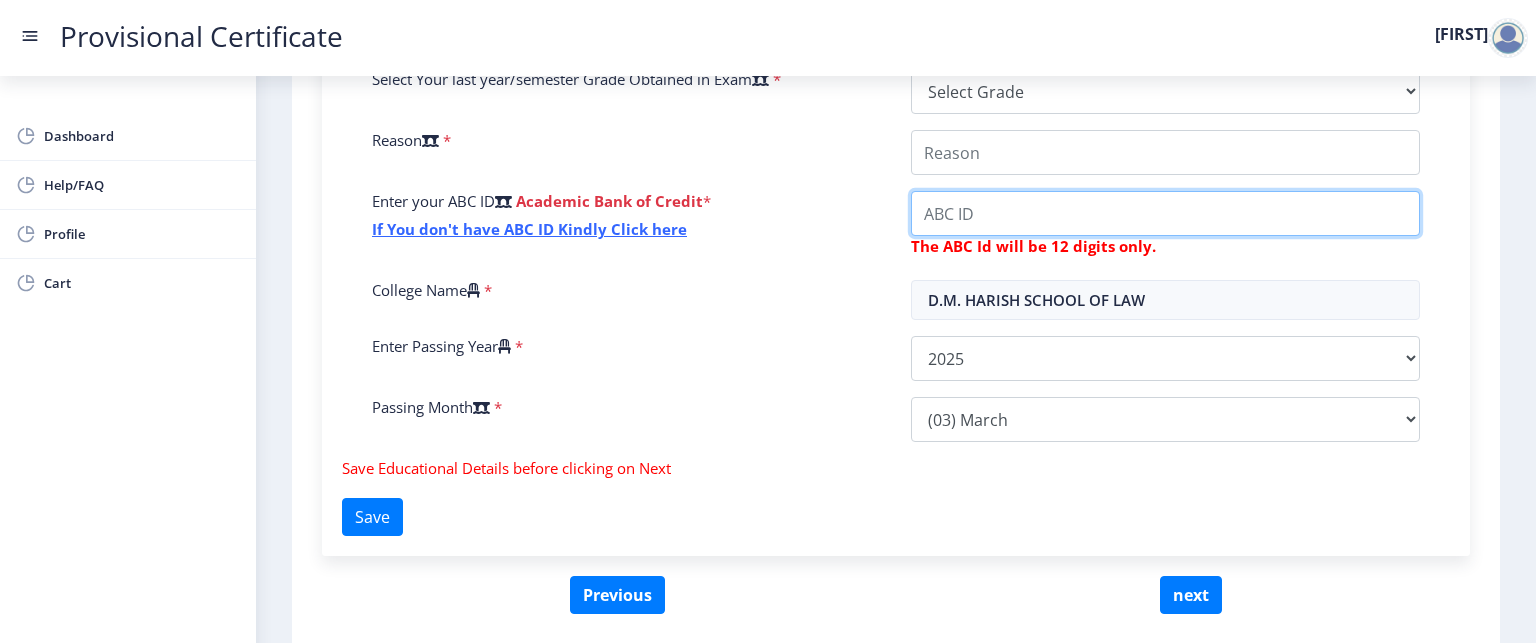 click on "College Name" at bounding box center (1165, 152) 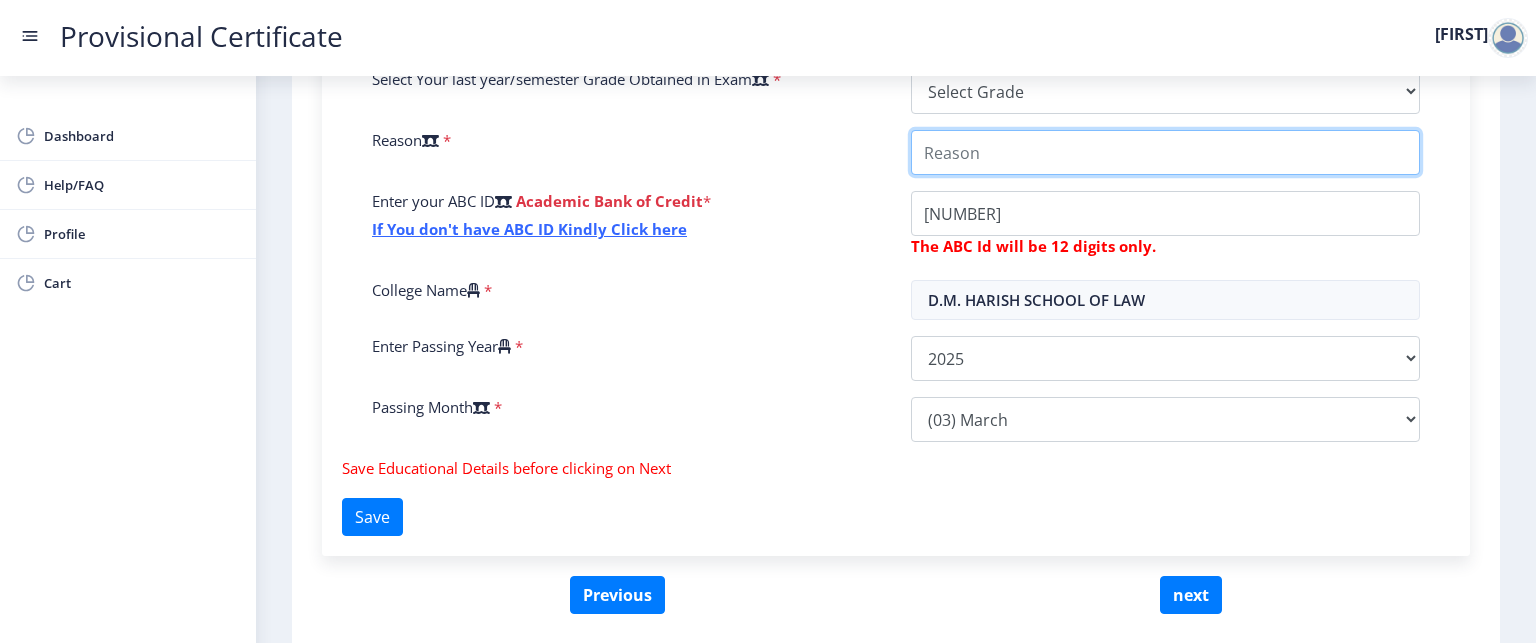 click on "College Name" at bounding box center (1165, 152) 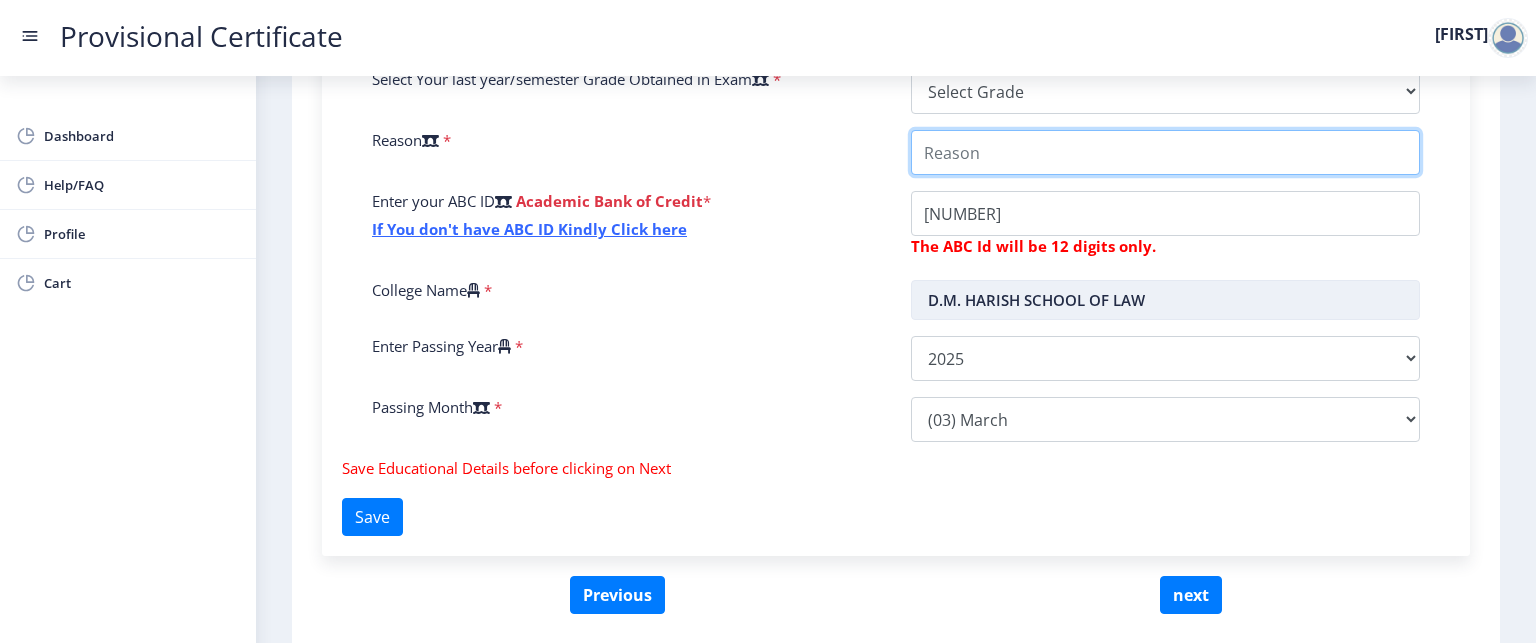 type on "need certificate" 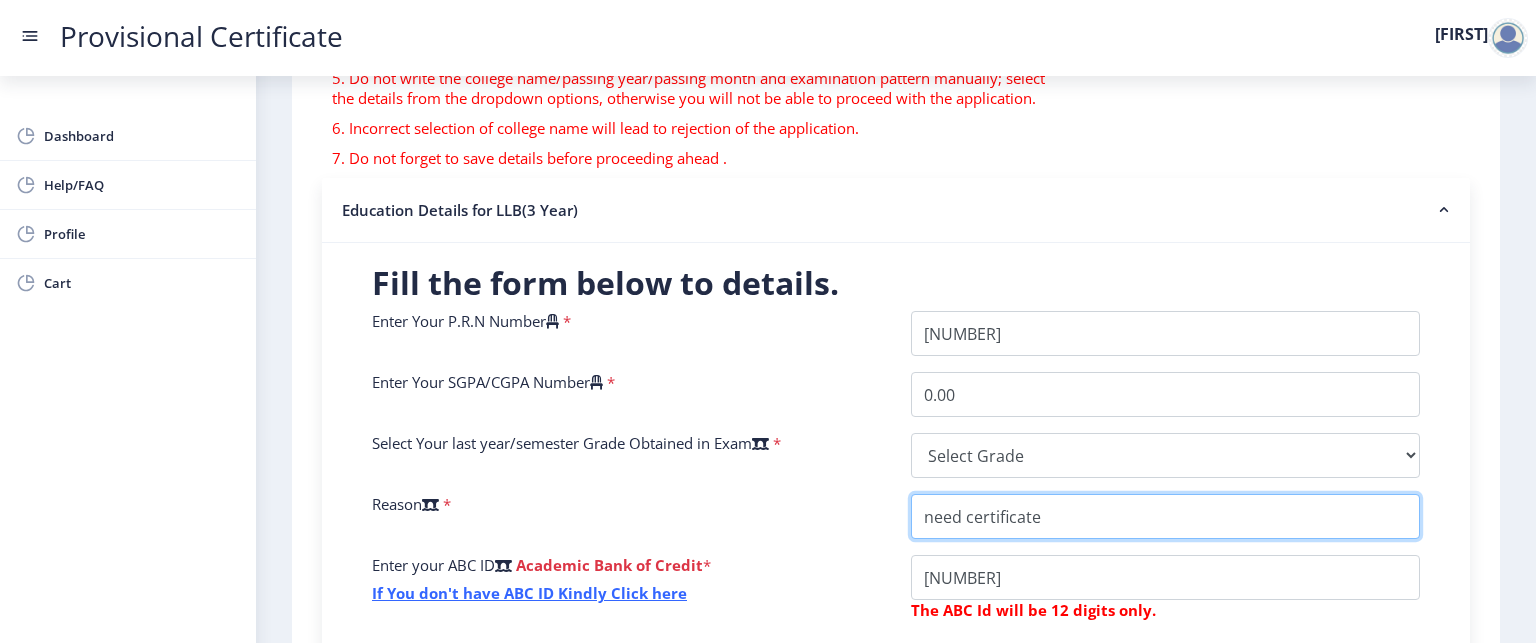 scroll, scrollTop: 288, scrollLeft: 0, axis: vertical 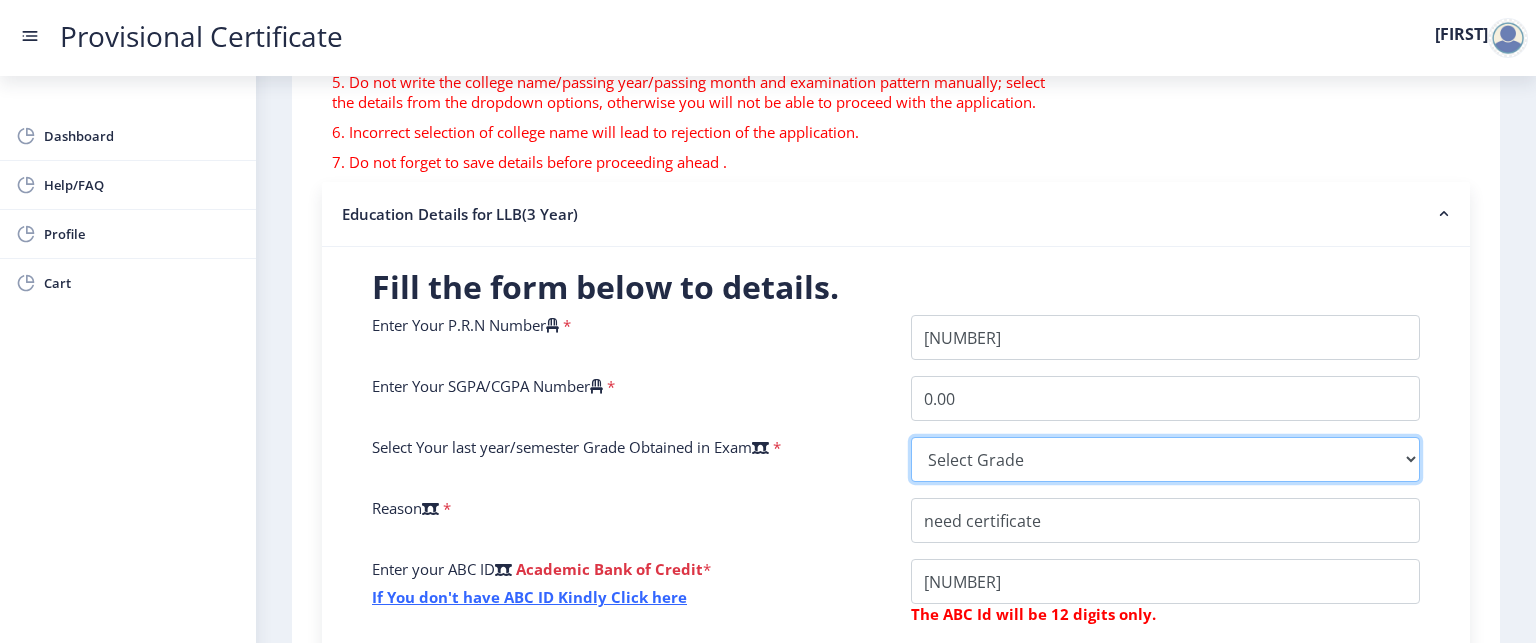 click on "Select Grade  O   A+   A   B+   B   C   D   F(Fail)" at bounding box center [1165, 459] 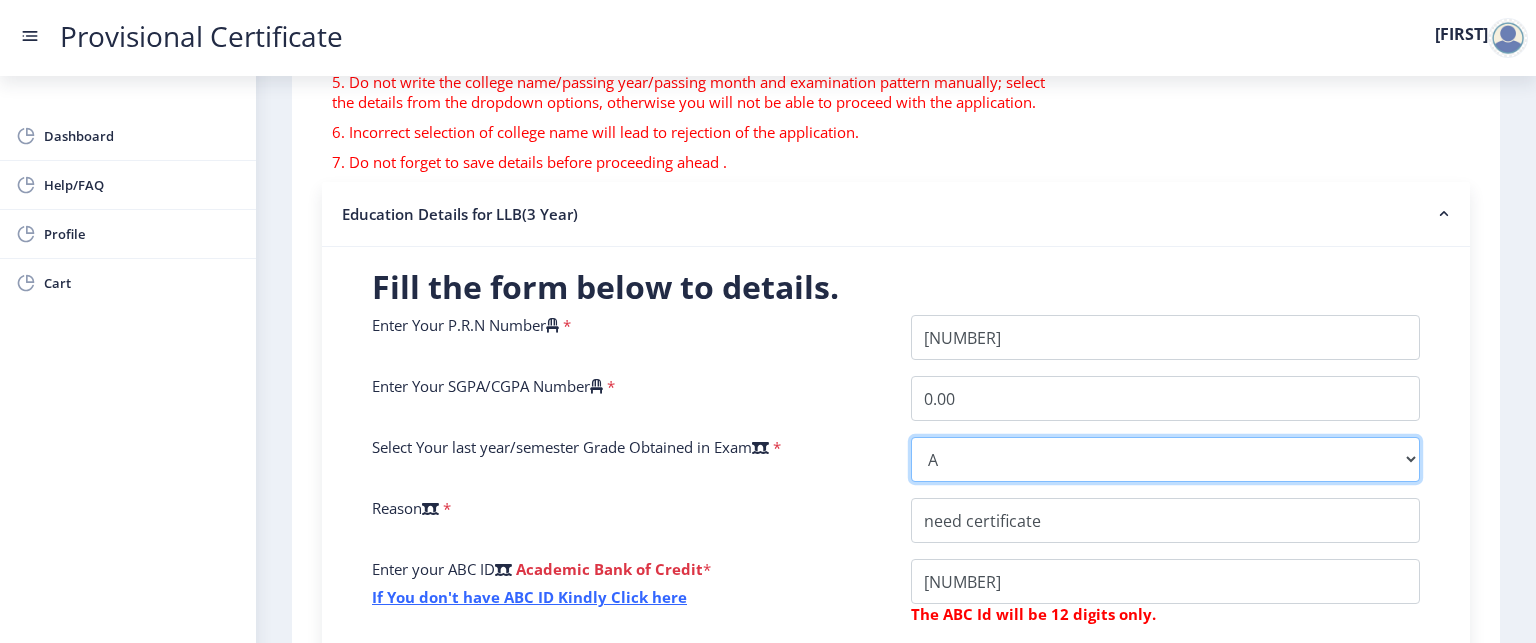 click on "Select Grade  O   A+   A   B+   B   C   D   F(Fail)" at bounding box center [1165, 459] 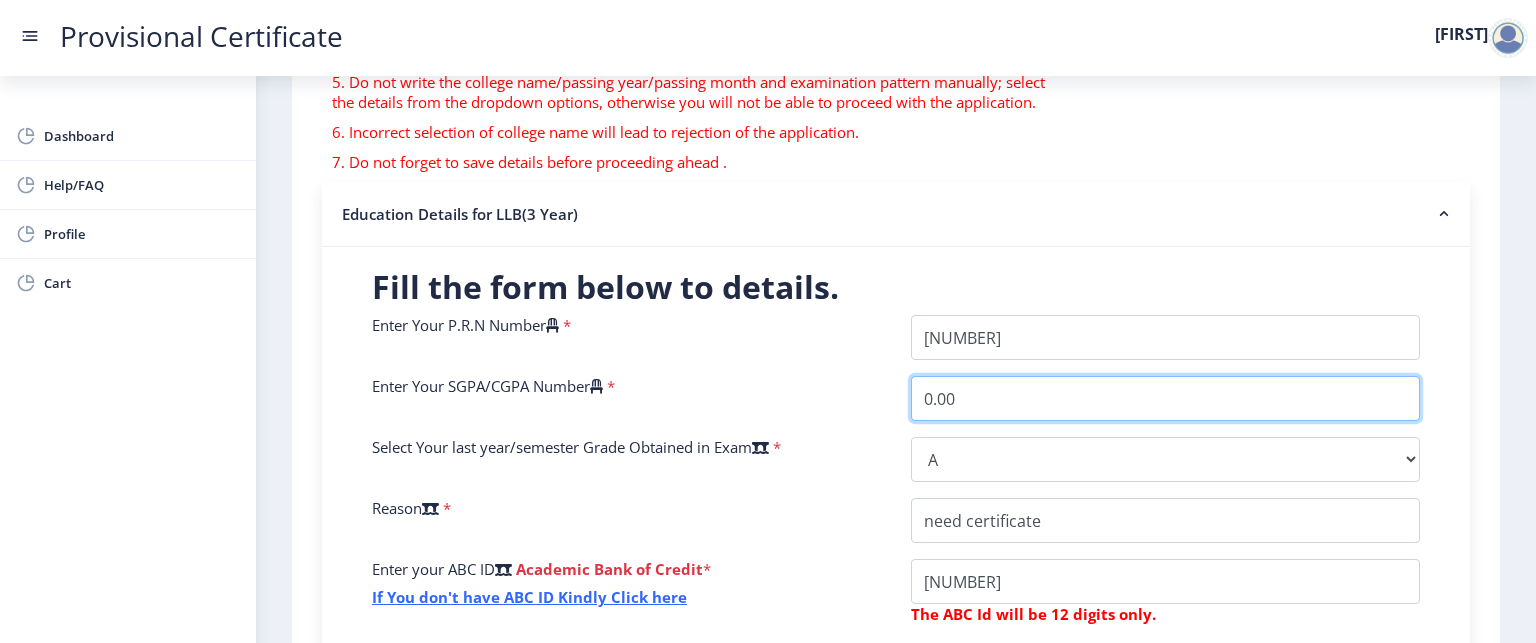 click on "0.00" at bounding box center [1165, 398] 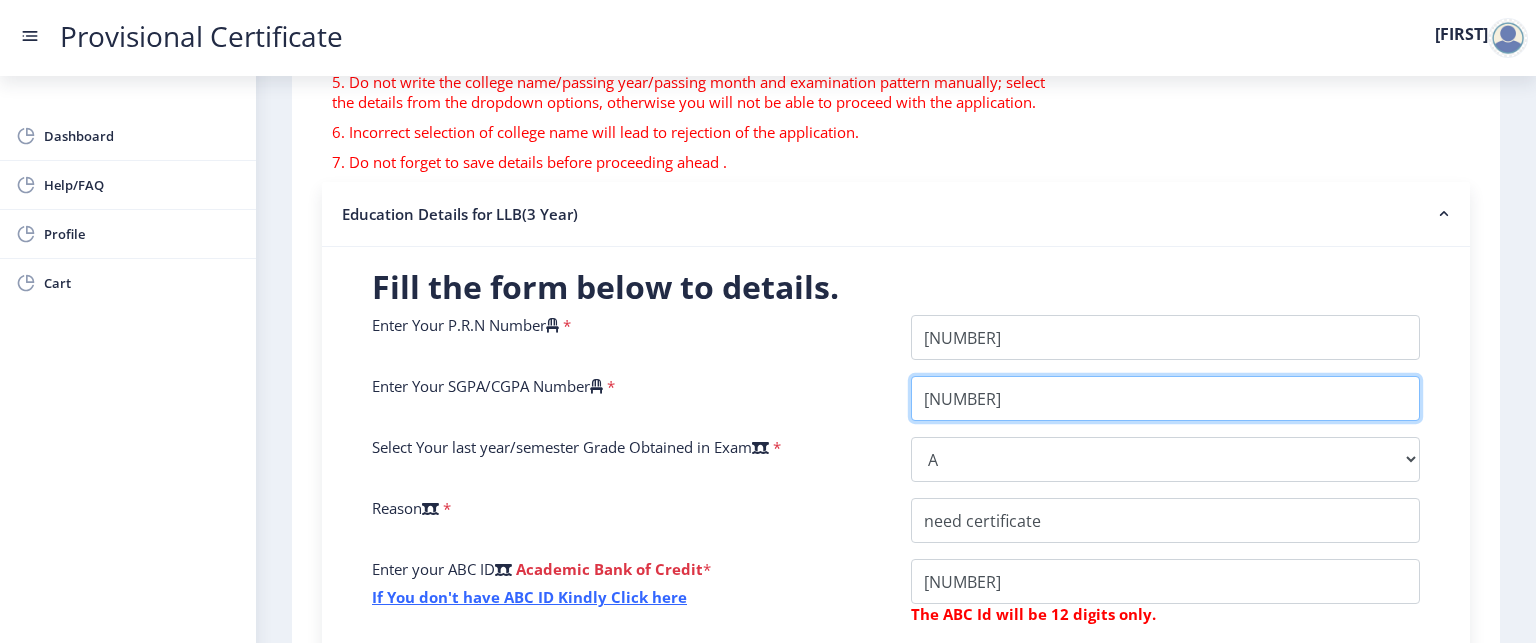 type on "[NUMBER]" 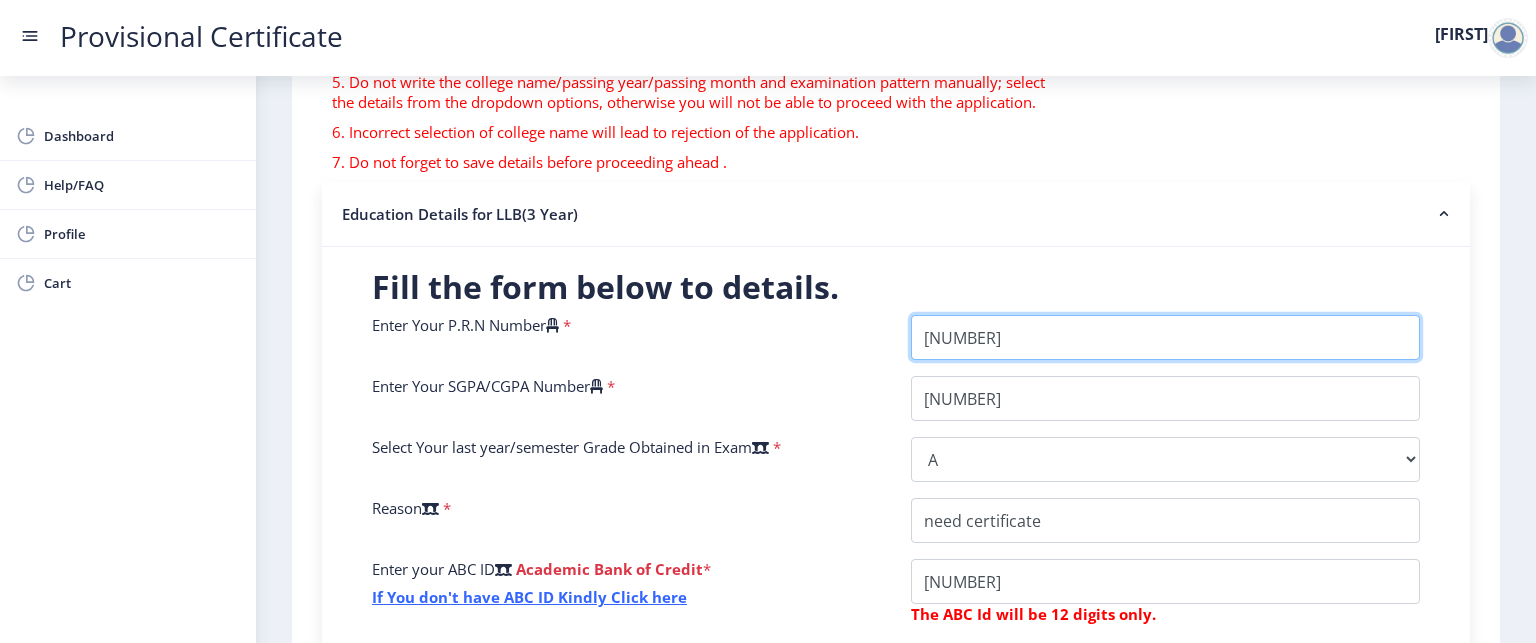 click on "Enter Your P.R.N Number" at bounding box center [1165, 337] 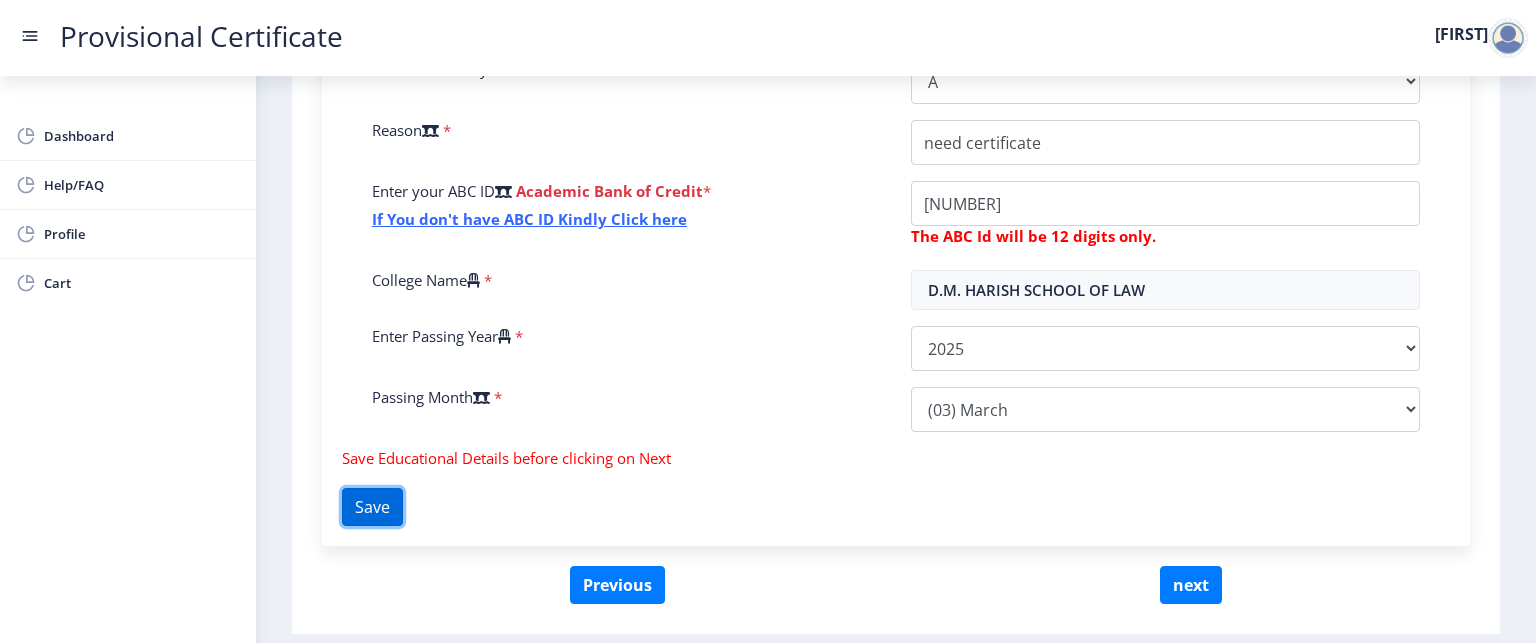 click on "Fill the form below to details.   Enter Your P.R.N Number   * Enrollment is Required.  Enter Your SGPA/CGPA Number   * [NUMBER] Select Your last year/semester Grade Obtained in Exam   * Select Grade  O   A+   A   B+   B   C   D   F(Fail)  Reason   * Enter your ABC ID   Academic Bank of Credit  * If You don't have ABC ID Kindly Click here  The ABC Id will be [NUMBER] digits only.  College Name   * D.M. HARISH SCHOOL OF LAW Enter Passing Year   *  2025   2024   2023   2022   2021   2020   2019   2018   2017   2016   2015   2014   2013   2012   2011   2010   2009   2008   2007   2006   2005   2004   2003   2002   2001   2000   1999   1998   1997   1996   1995   1994   1993   1992   1991   1990   1989   1988   1987   1986   1985   1984   1983   1982   1981   1980   1979   1978   1977   1976   1975   1974   1973   1972   1971   1970   1969   1968   1967  Passing Month   *  Please select PassingMonth  (01) January (02) February (03) March (04) April (05) May (06) June (07) July (08) August (09) September" at bounding box center [896, 176] 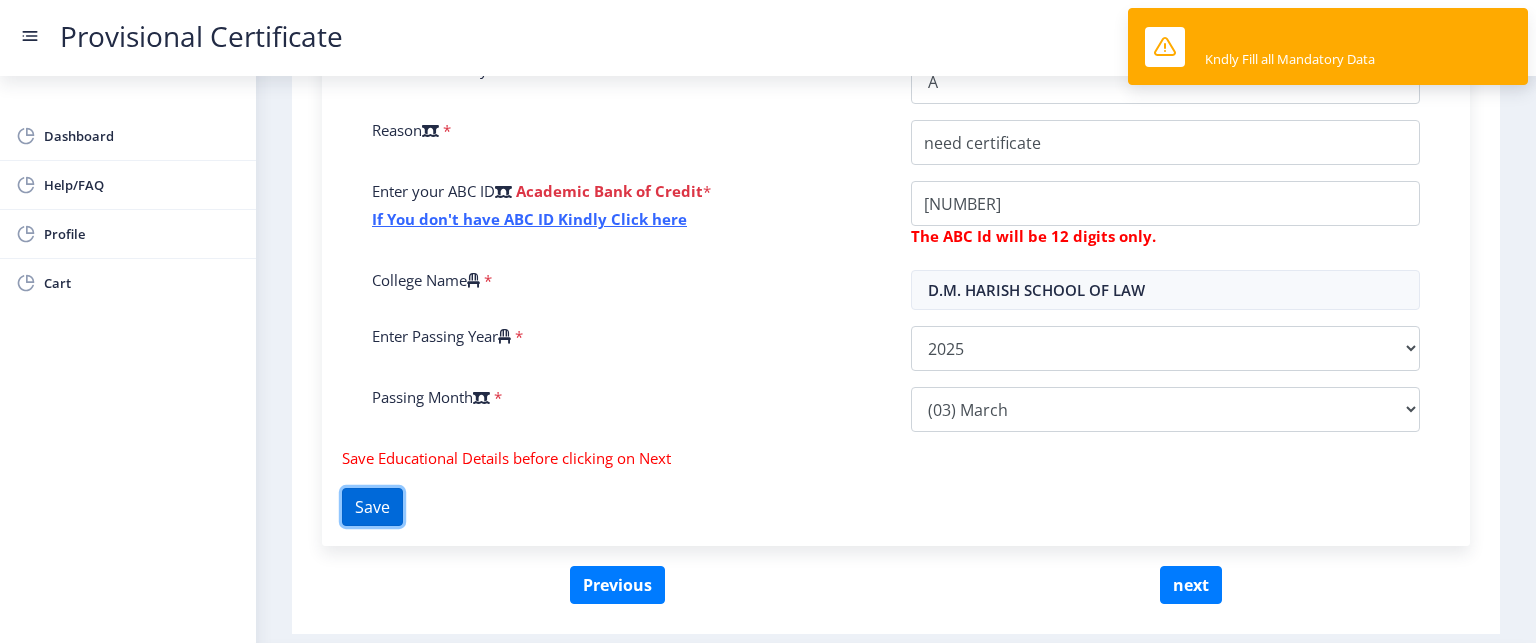 click on "Save" at bounding box center (372, 507) 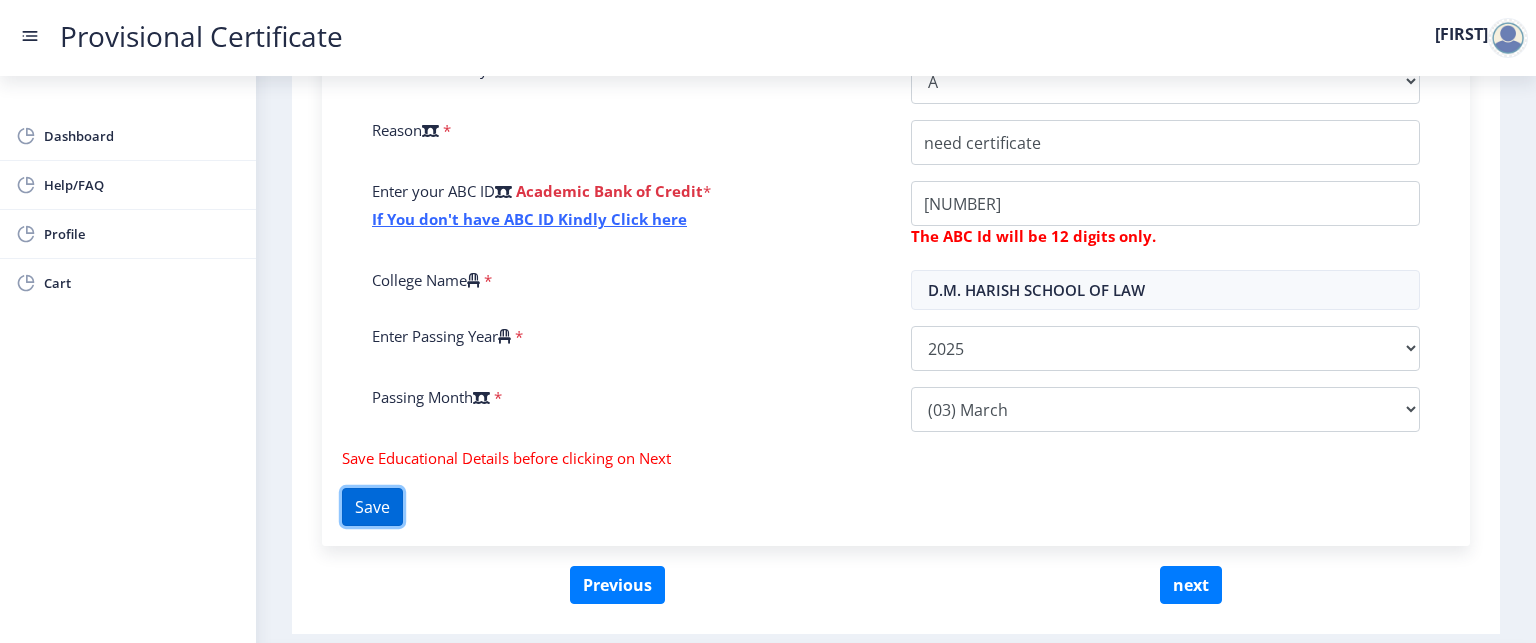 click on "Save" at bounding box center (372, 507) 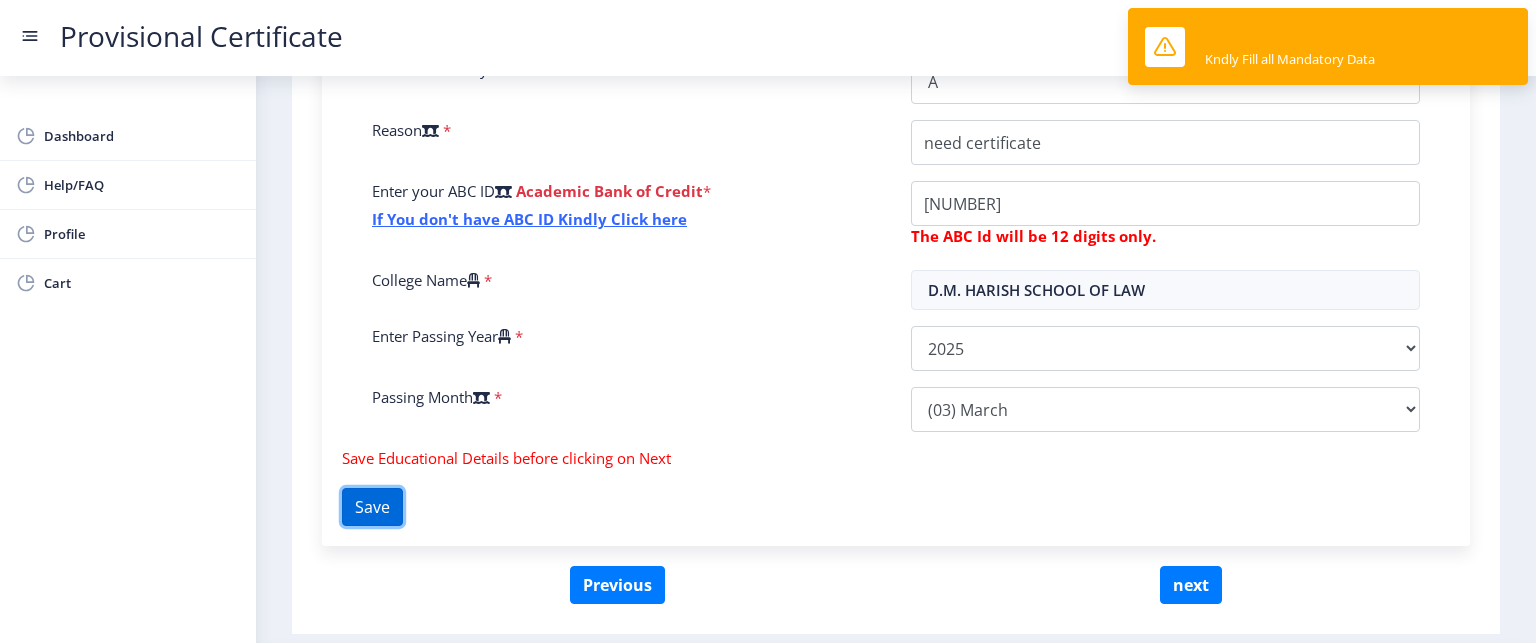 click on "Save" at bounding box center [372, 507] 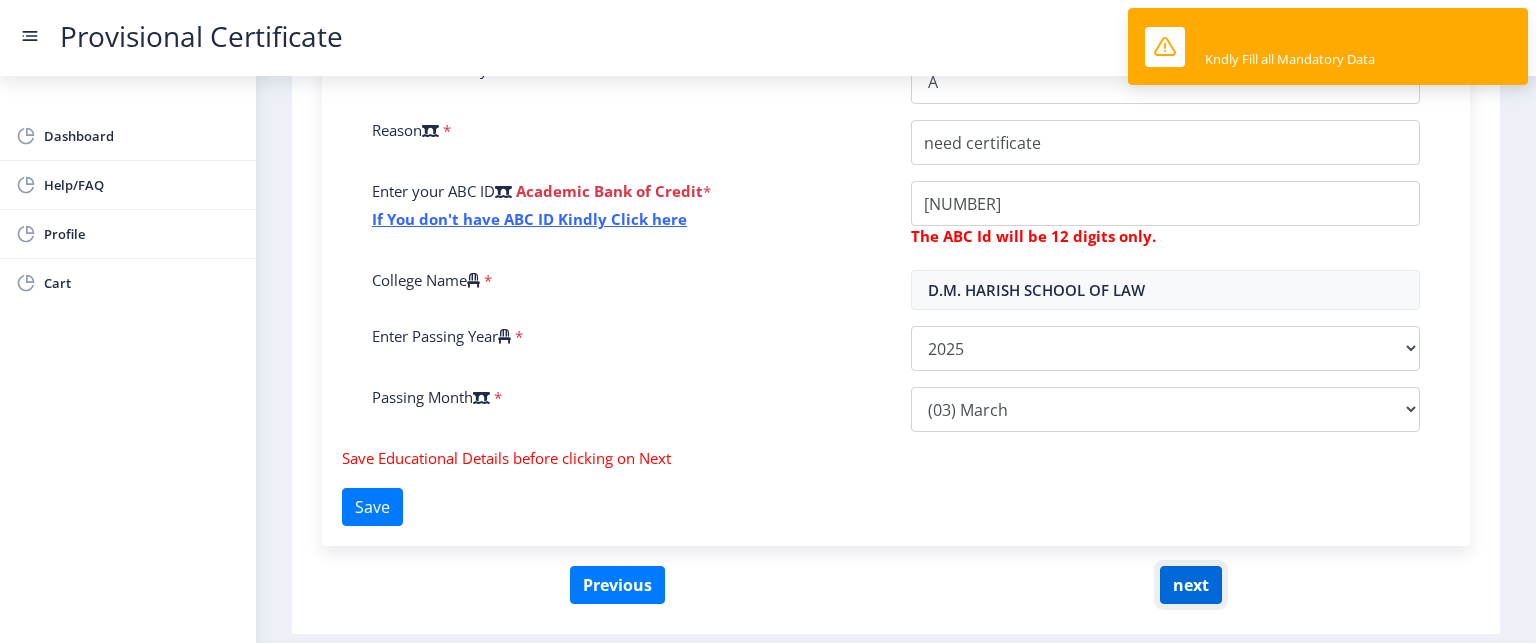 click on "next" at bounding box center [1191, 585] 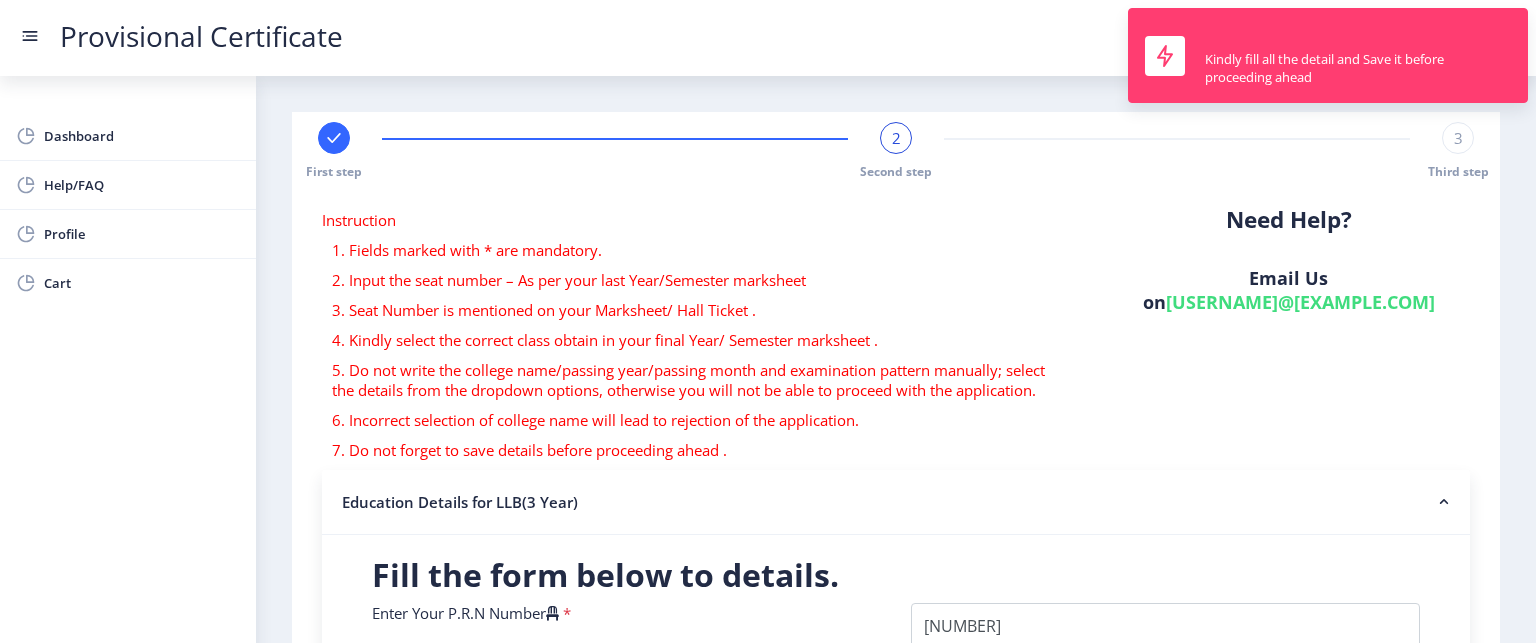 scroll, scrollTop: 728, scrollLeft: 0, axis: vertical 